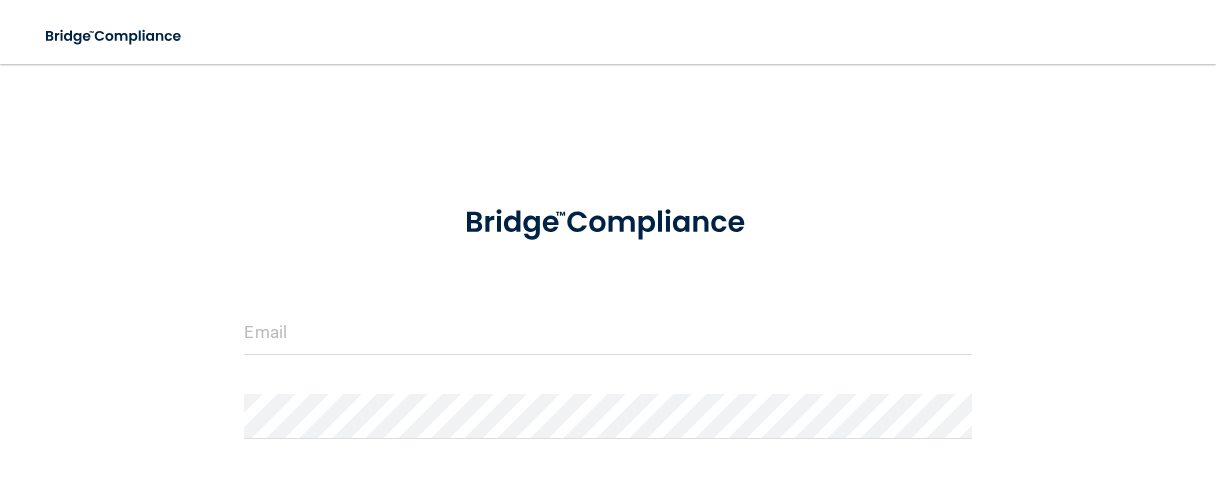 click at bounding box center (607, 332) 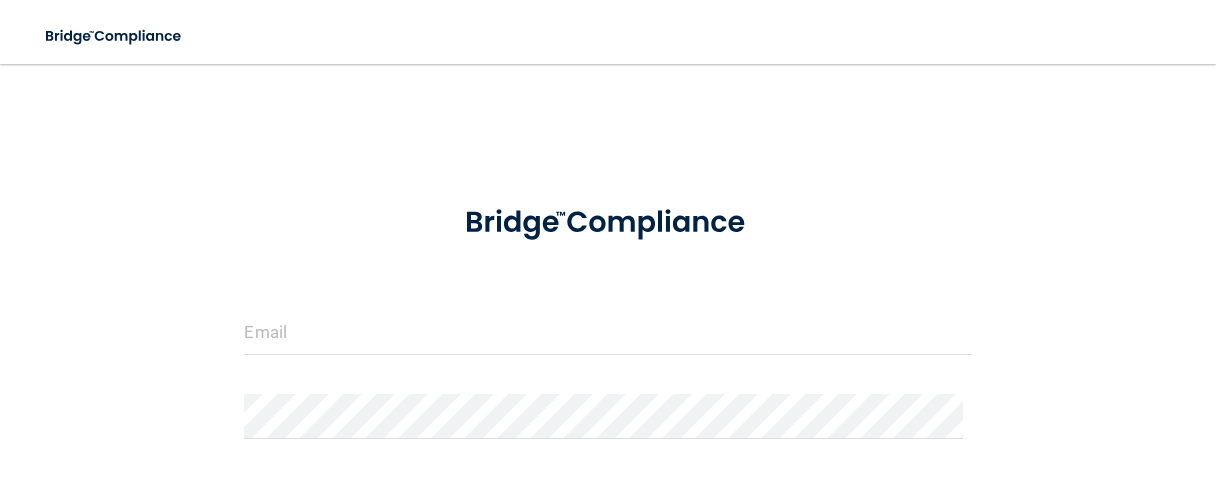 scroll, scrollTop: 0, scrollLeft: 0, axis: both 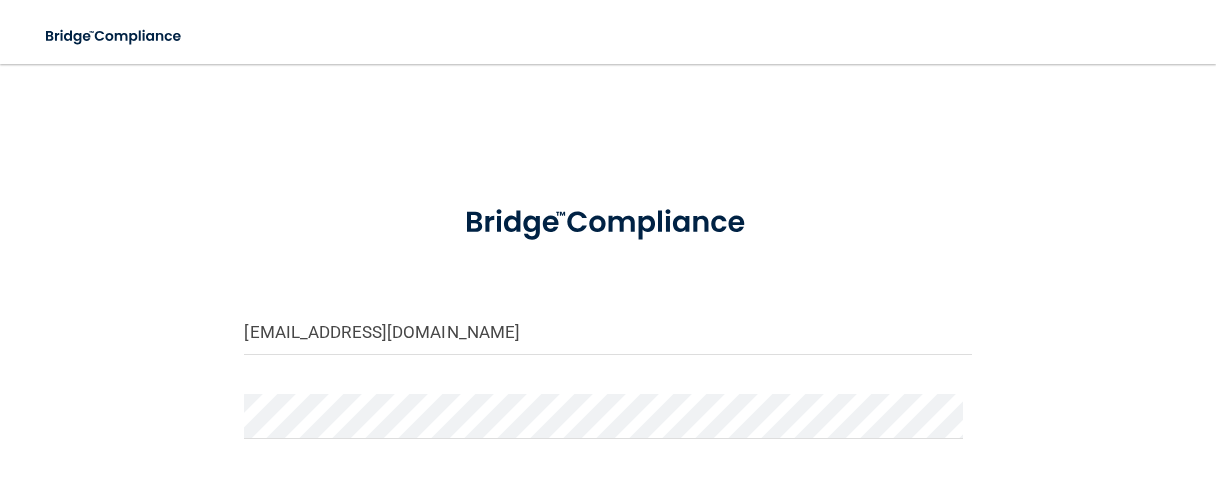 type on "[EMAIL_ADDRESS][DOMAIN_NAME]" 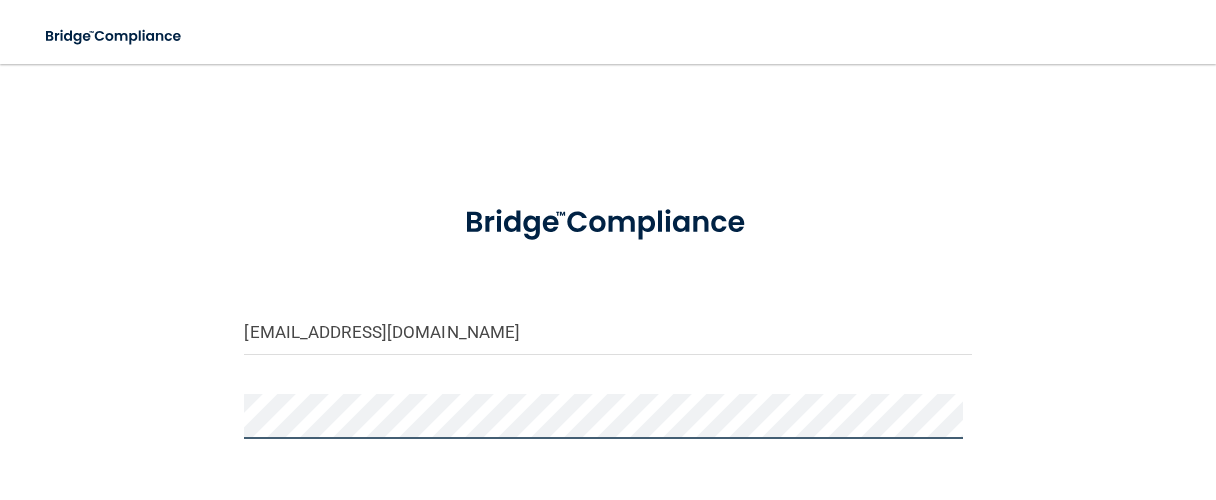 scroll, scrollTop: 190, scrollLeft: 0, axis: vertical 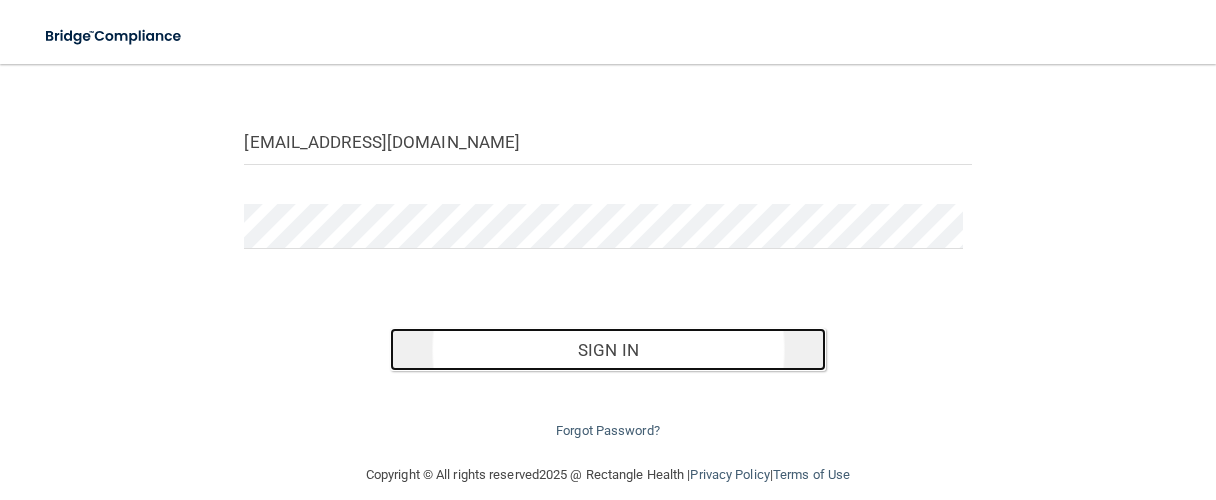 click on "Sign In" at bounding box center [608, 350] 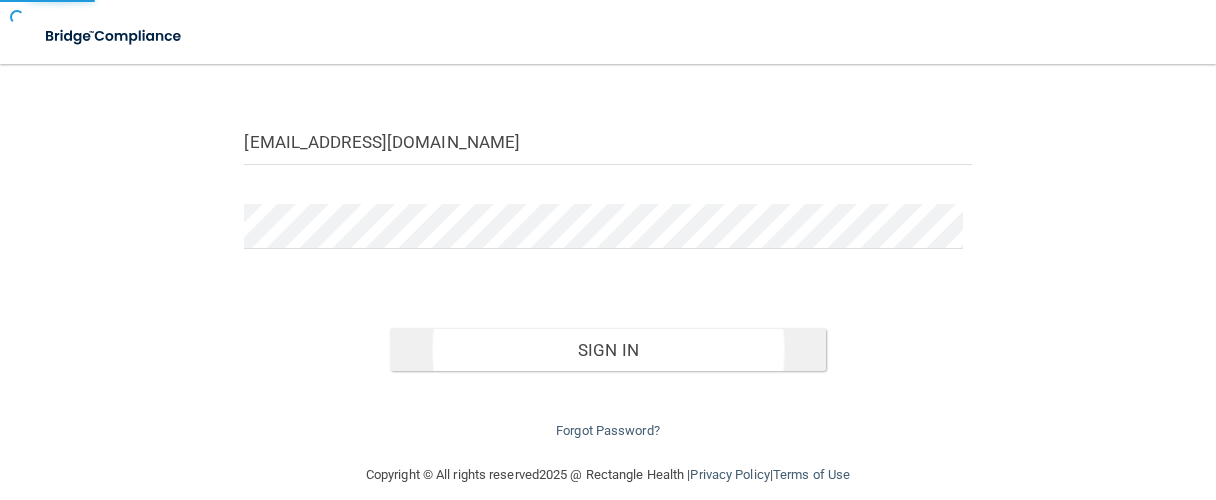 scroll, scrollTop: 0, scrollLeft: 0, axis: both 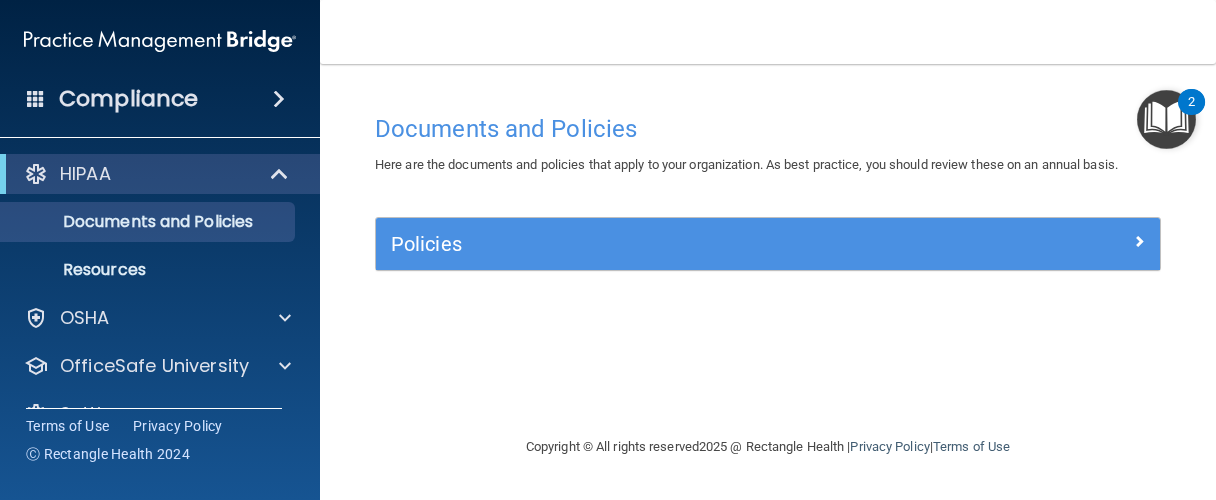 click at bounding box center [1166, 119] 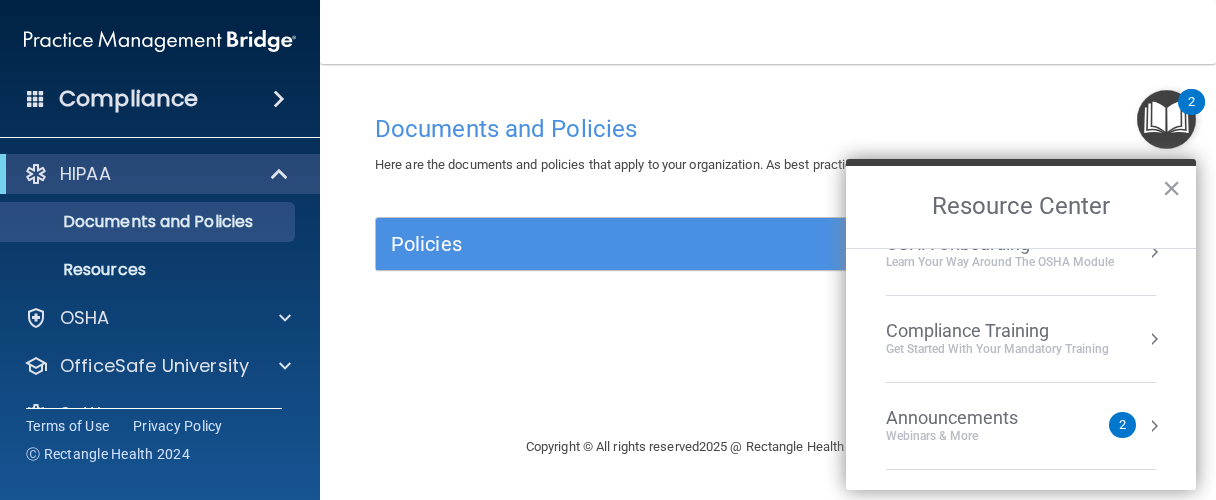 scroll, scrollTop: 209, scrollLeft: 0, axis: vertical 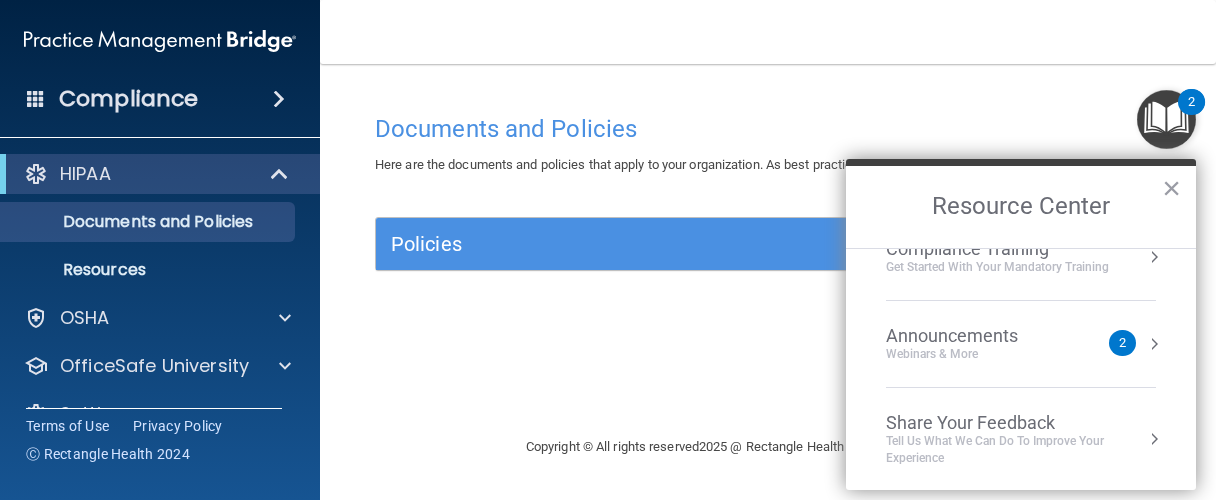 click on "Announcements Webinars & More 2" at bounding box center (1021, 344) 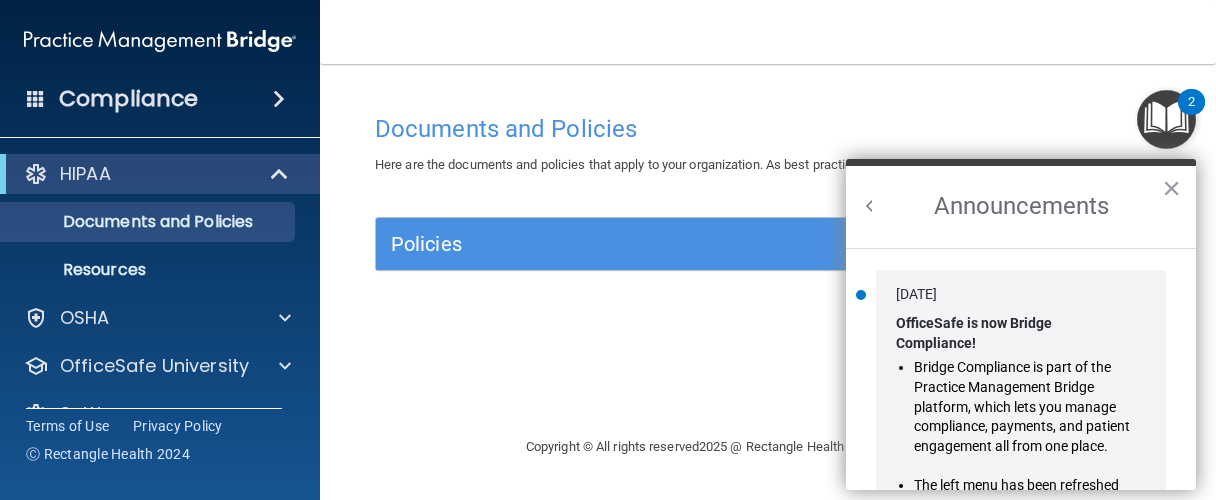 scroll, scrollTop: 0, scrollLeft: 0, axis: both 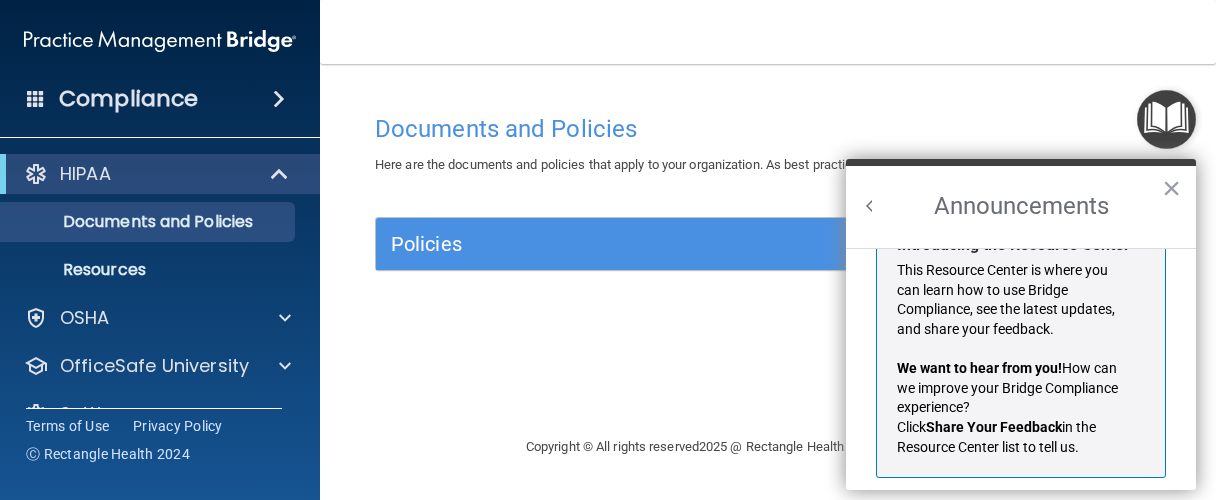 click on "×" at bounding box center (1171, 188) 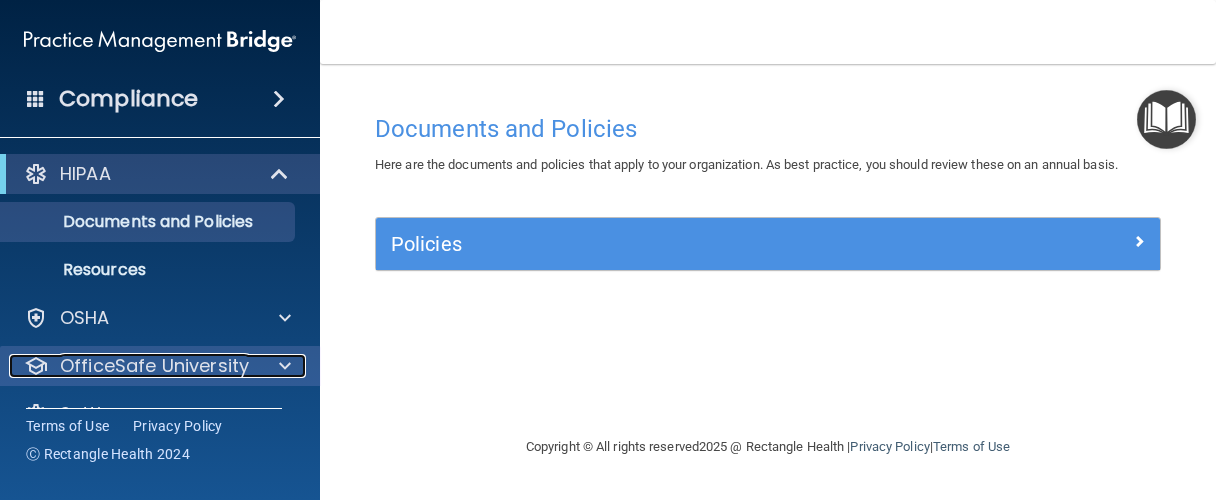 click on "OfficeSafe University" at bounding box center (154, 366) 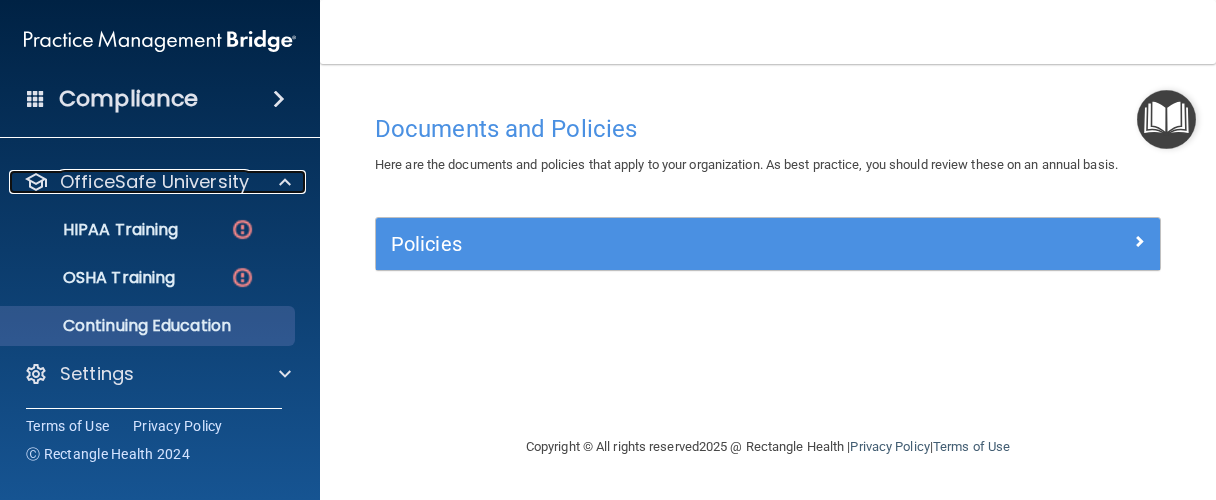 scroll, scrollTop: 186, scrollLeft: 0, axis: vertical 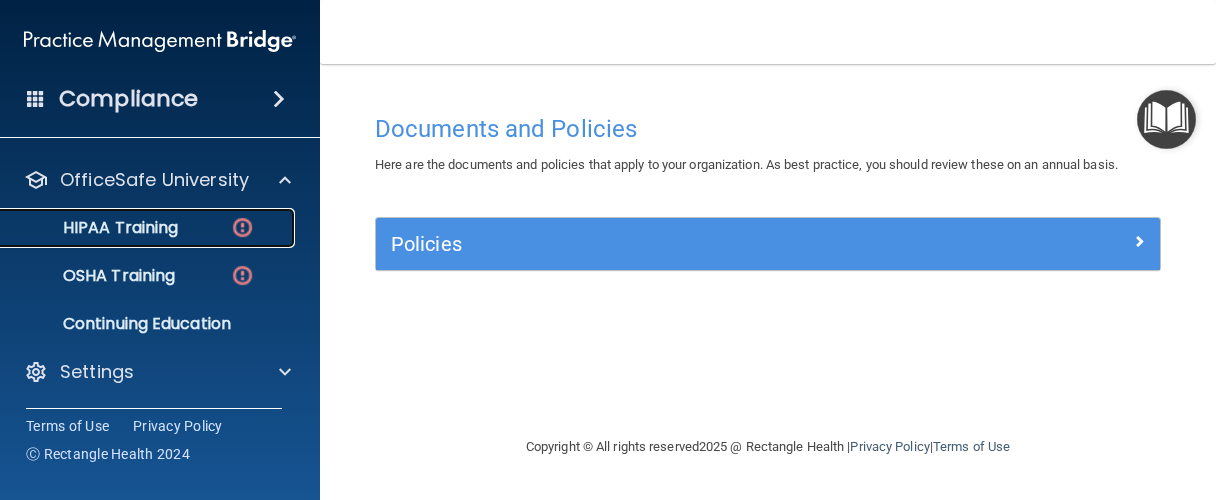 click on "HIPAA Training" at bounding box center (137, 228) 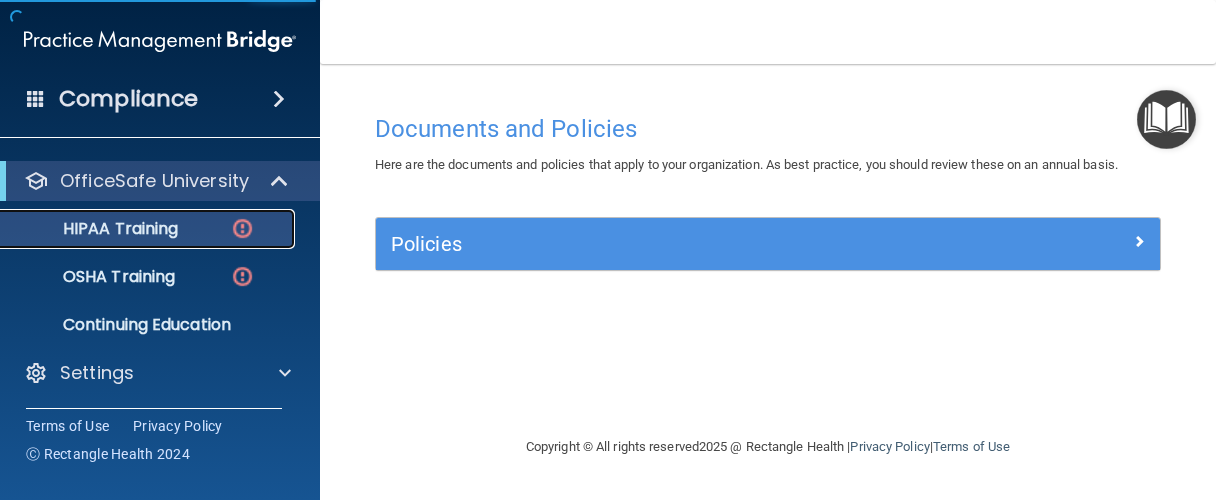 scroll, scrollTop: 89, scrollLeft: 0, axis: vertical 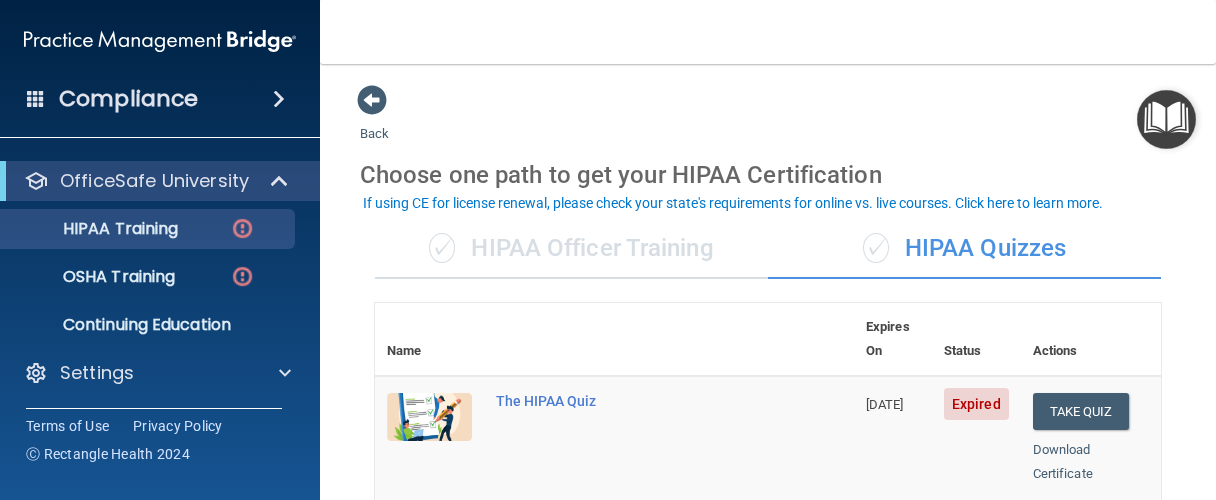 click on "✓   HIPAA Officer Training" at bounding box center (571, 249) 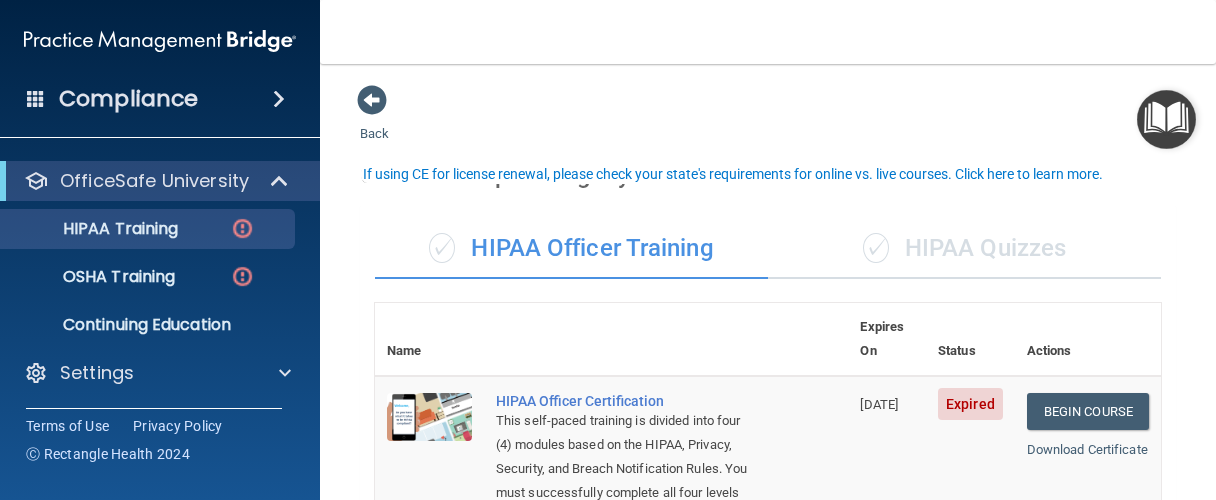 scroll, scrollTop: 190, scrollLeft: 0, axis: vertical 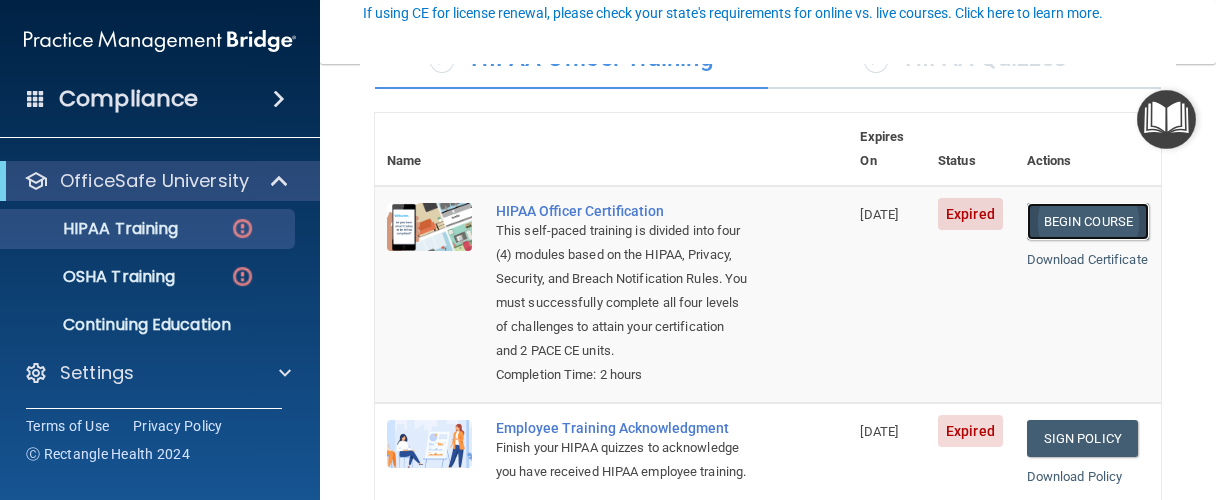 click on "Begin Course" at bounding box center [1088, 221] 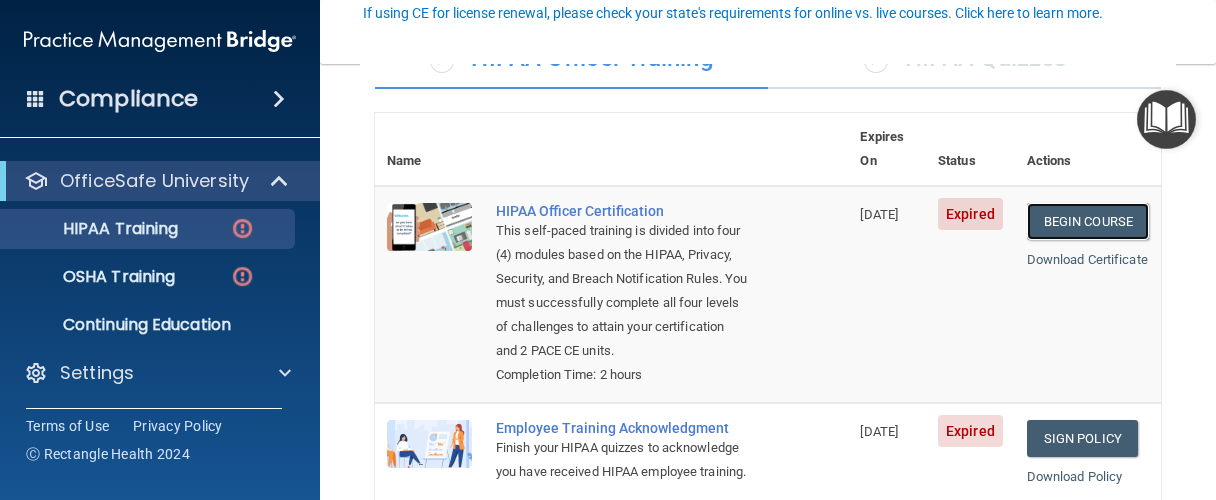scroll, scrollTop: 0, scrollLeft: 0, axis: both 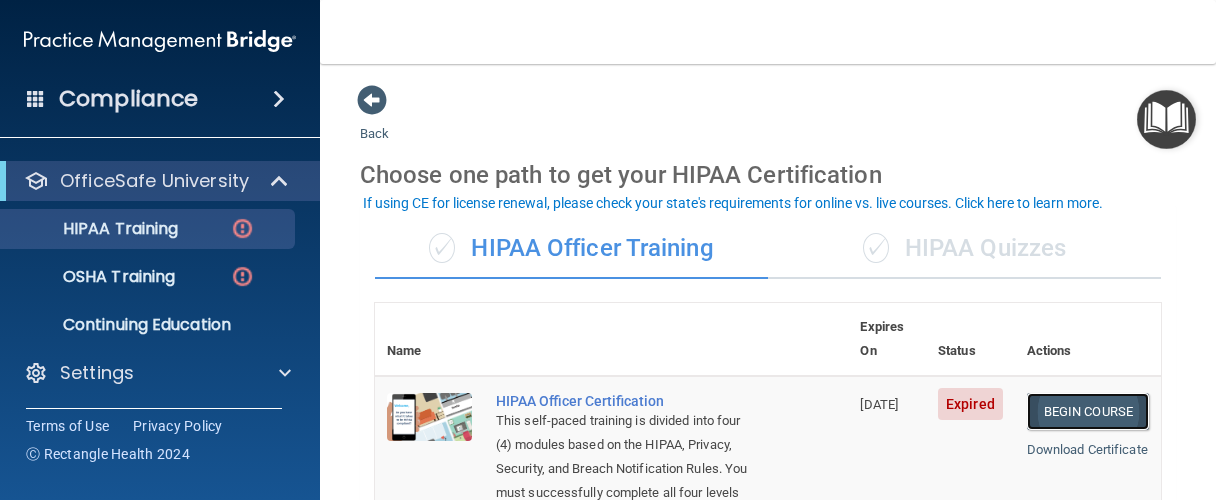 click on "Begin Course" at bounding box center (1088, 411) 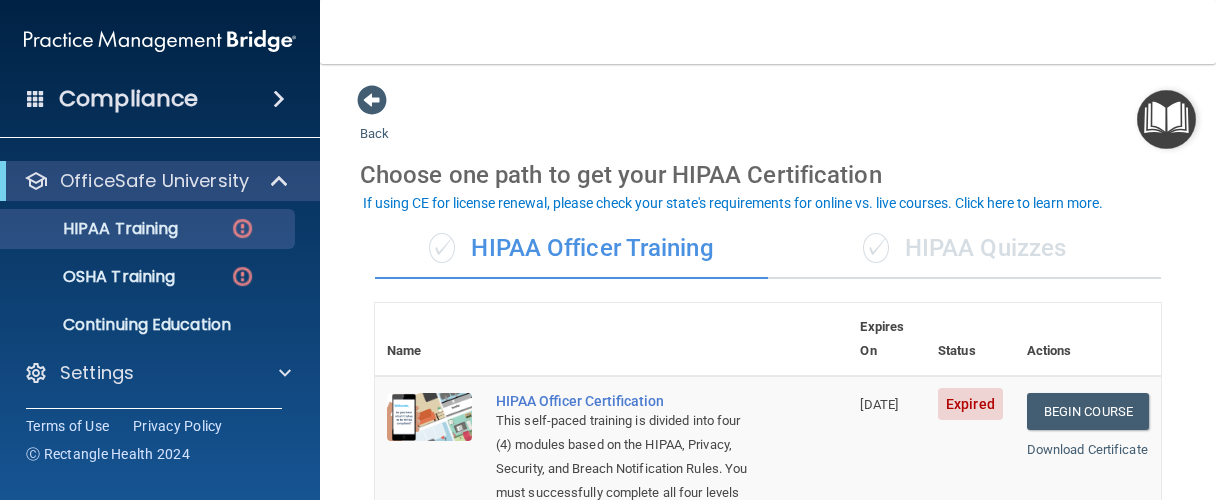 click on "✓   HIPAA Quizzes" at bounding box center (964, 249) 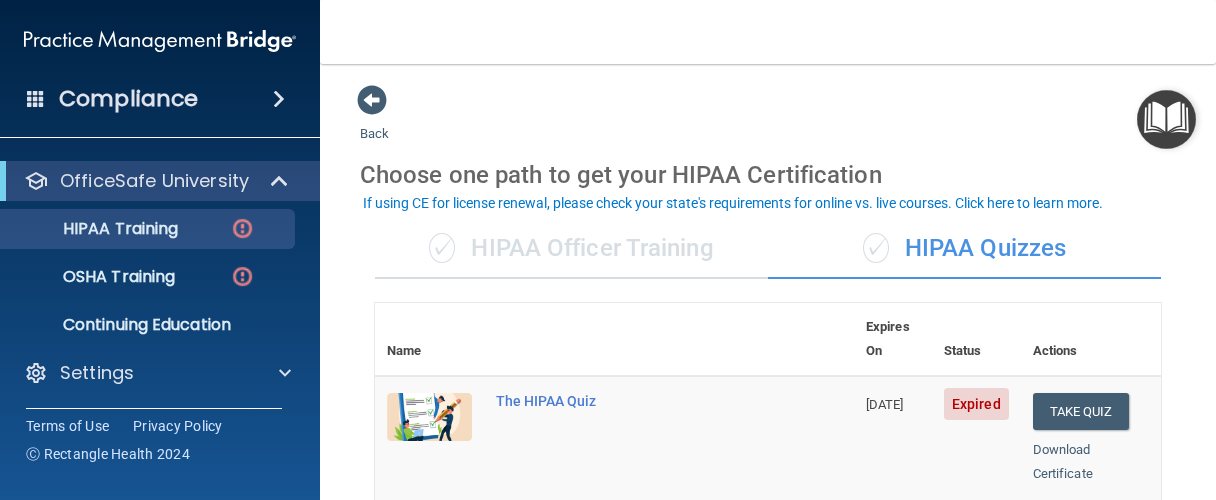 click on "✓   HIPAA Officer Training" at bounding box center [571, 249] 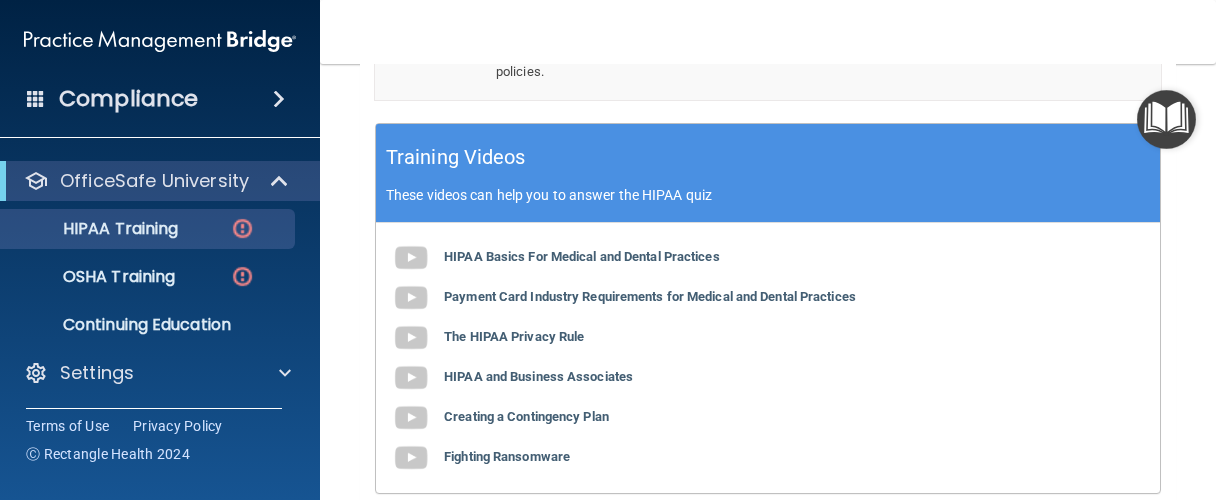 scroll, scrollTop: 855, scrollLeft: 0, axis: vertical 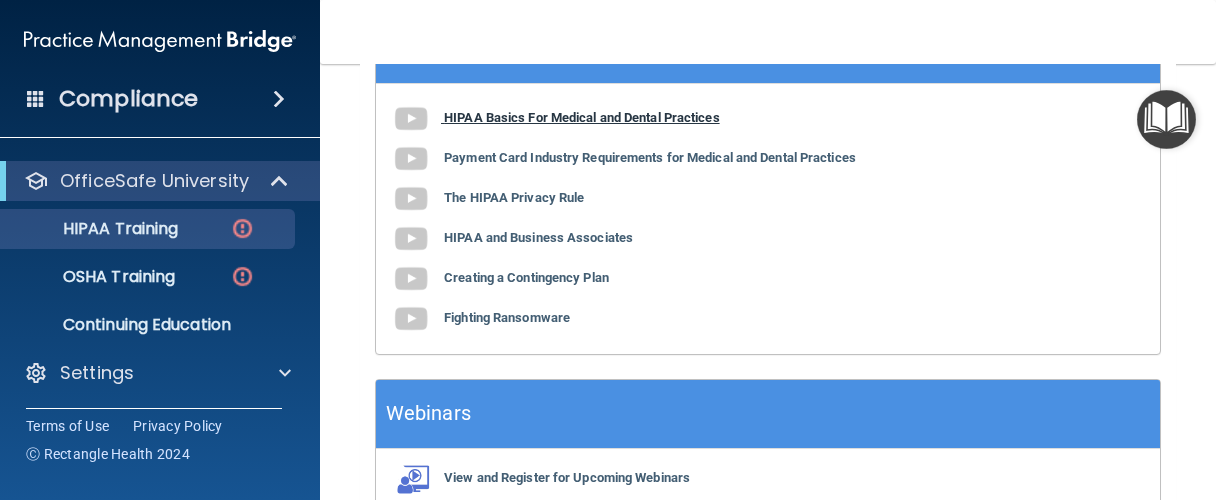 click on "HIPAA Basics For Medical and Dental Practices" at bounding box center (582, 117) 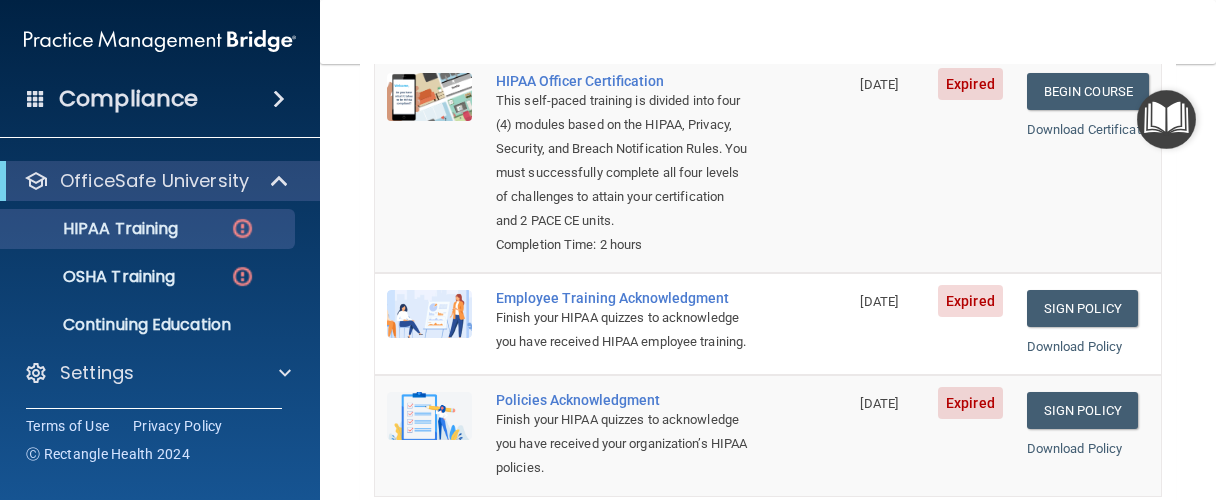 scroll, scrollTop: 285, scrollLeft: 0, axis: vertical 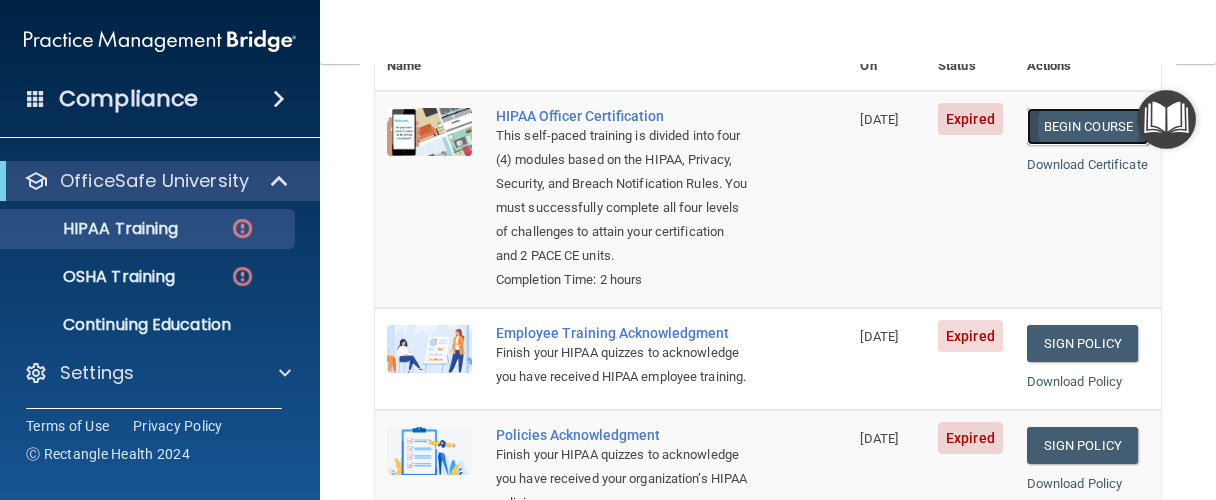 click on "Begin Course" at bounding box center [1088, 126] 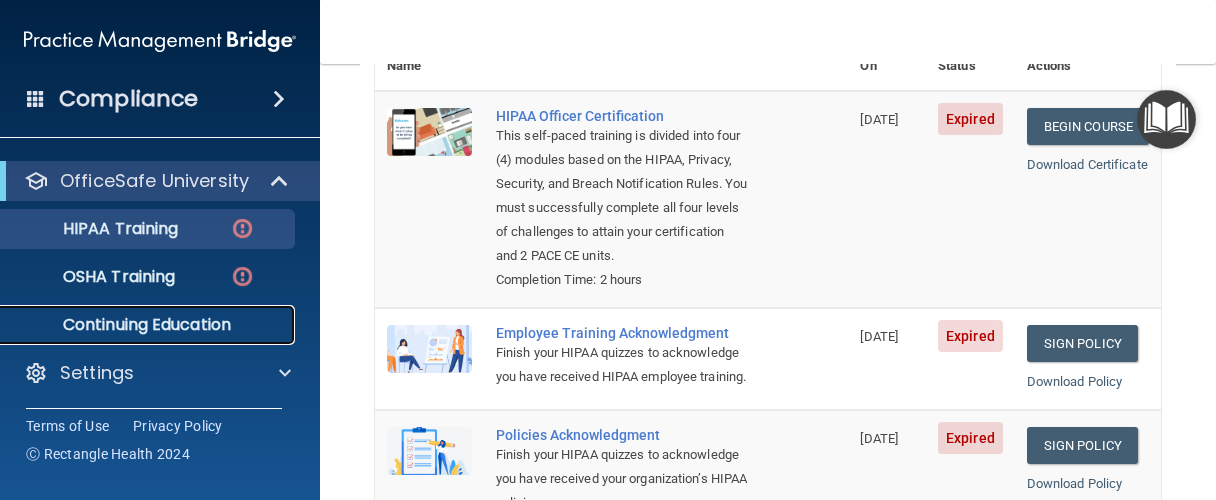 click on "Continuing Education" at bounding box center (137, 325) 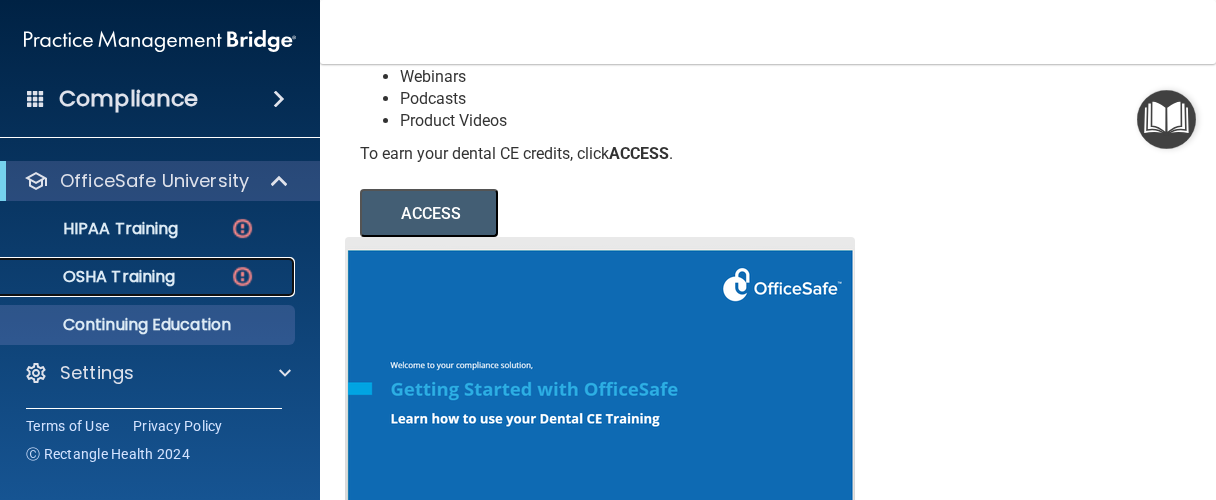 click on "OSHA Training" at bounding box center [94, 277] 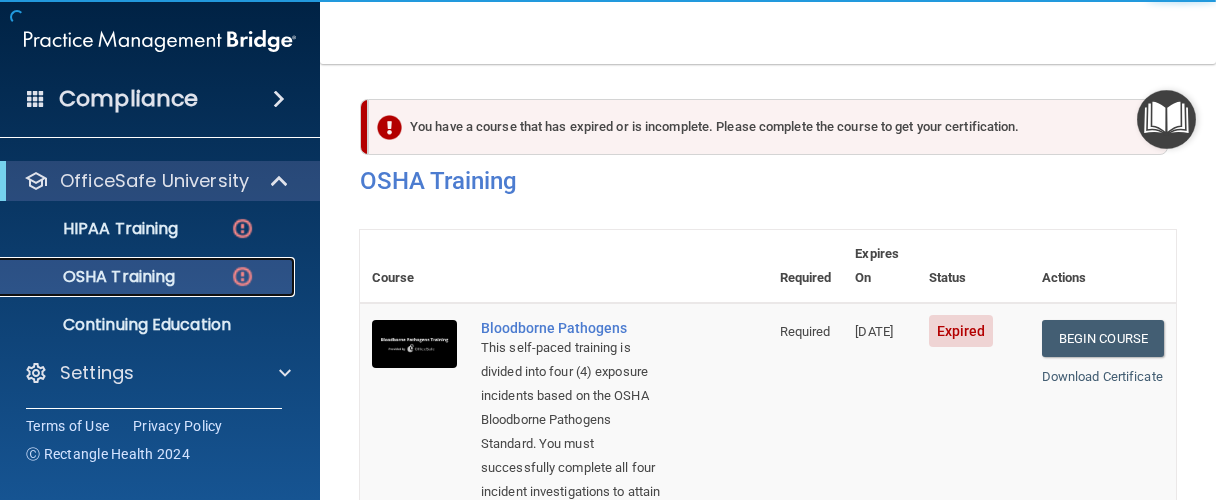 scroll, scrollTop: 0, scrollLeft: 0, axis: both 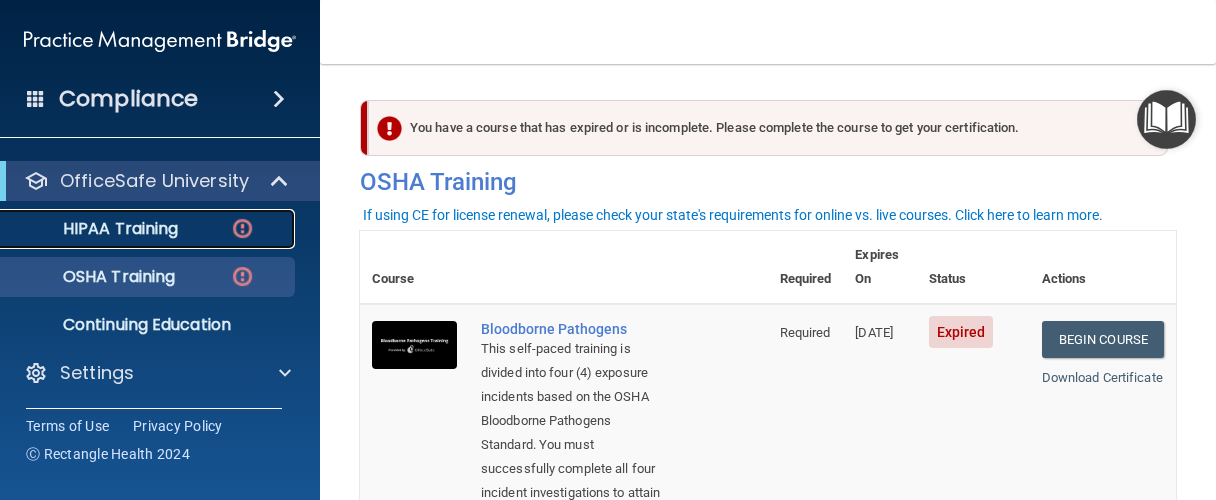 click on "HIPAA Training" at bounding box center [95, 229] 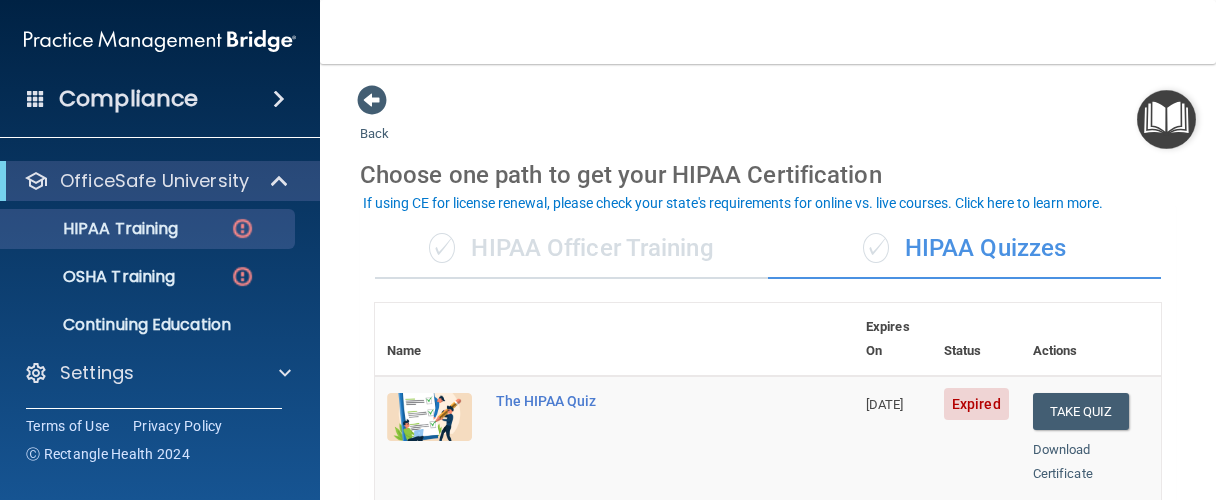 click on "✓   HIPAA Officer Training" at bounding box center (571, 249) 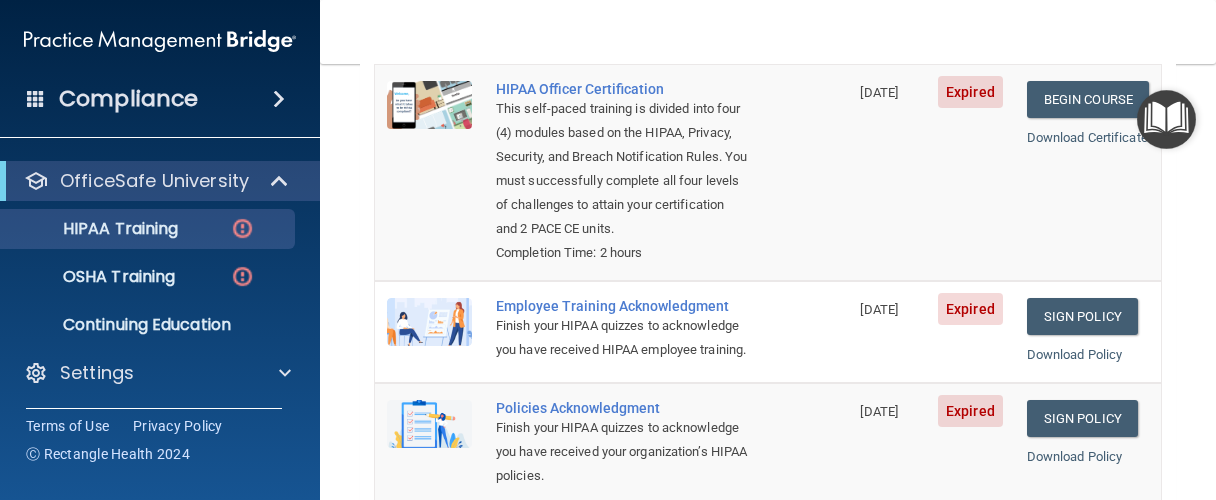 scroll, scrollTop: 190, scrollLeft: 0, axis: vertical 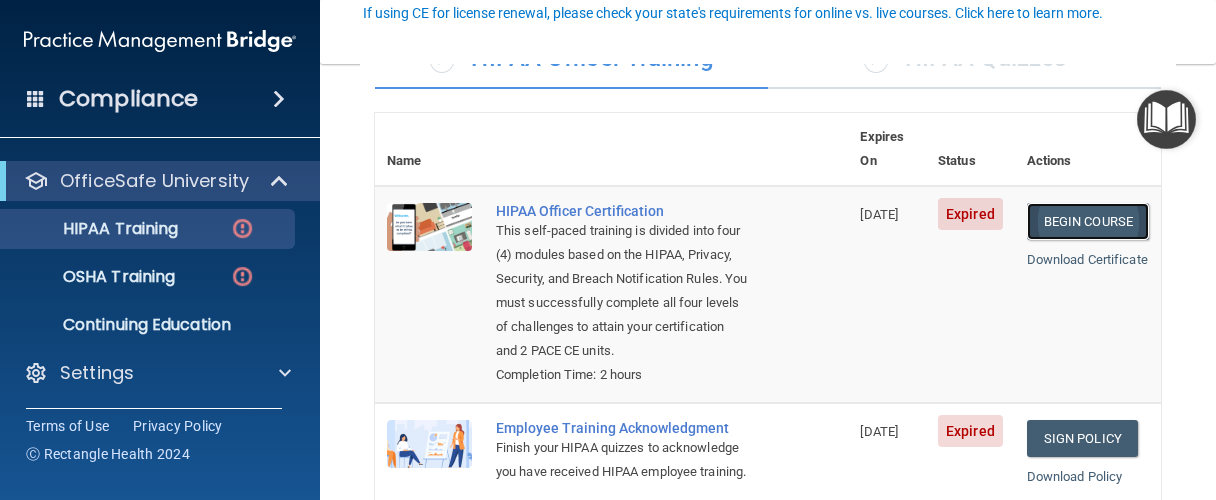 click on "Begin Course" at bounding box center (1088, 221) 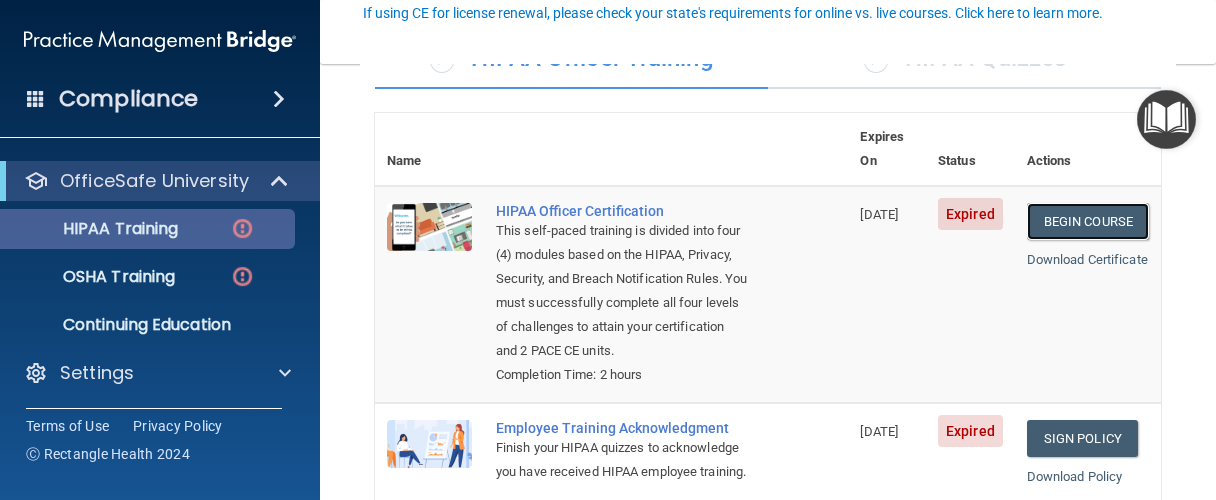 scroll, scrollTop: 0, scrollLeft: 0, axis: both 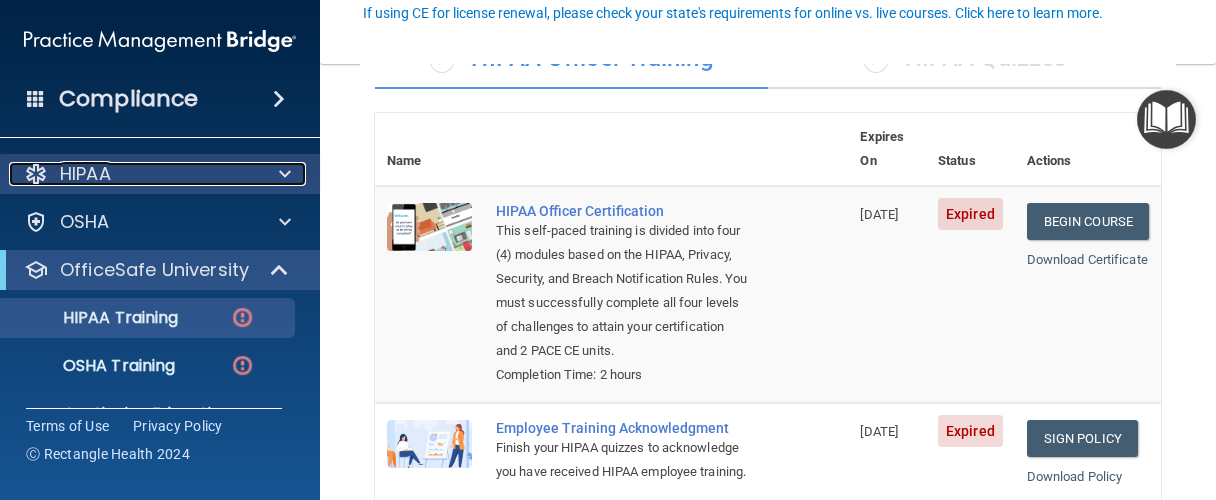 click on "HIPAA" at bounding box center [85, 174] 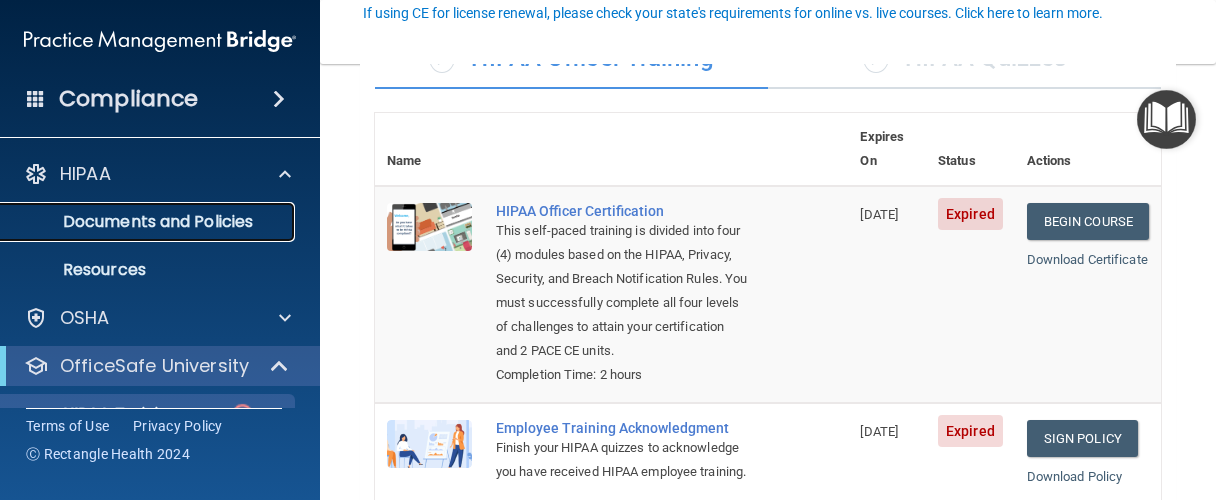 click on "Documents and Policies" at bounding box center [149, 222] 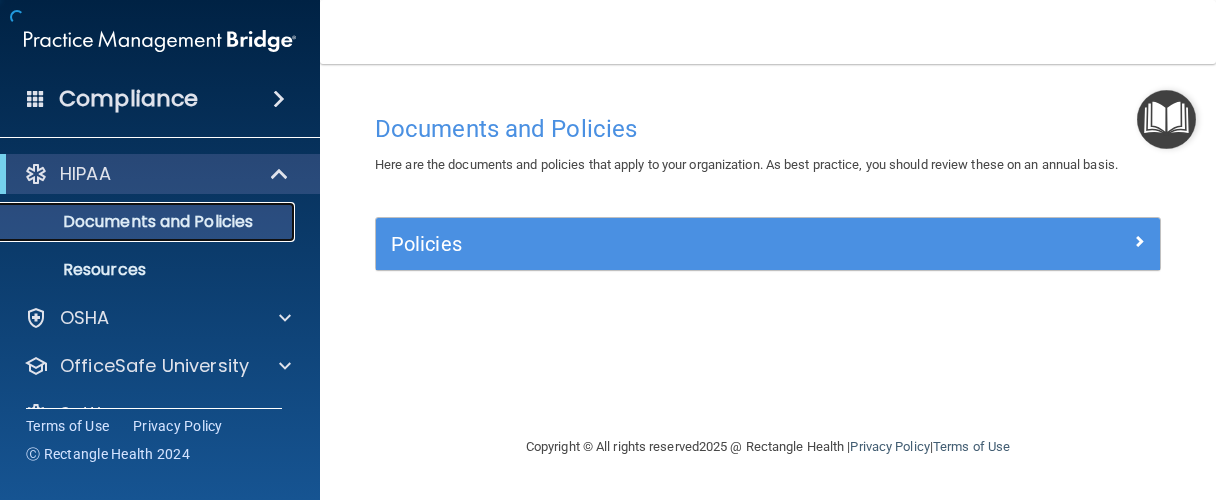 scroll, scrollTop: 0, scrollLeft: 0, axis: both 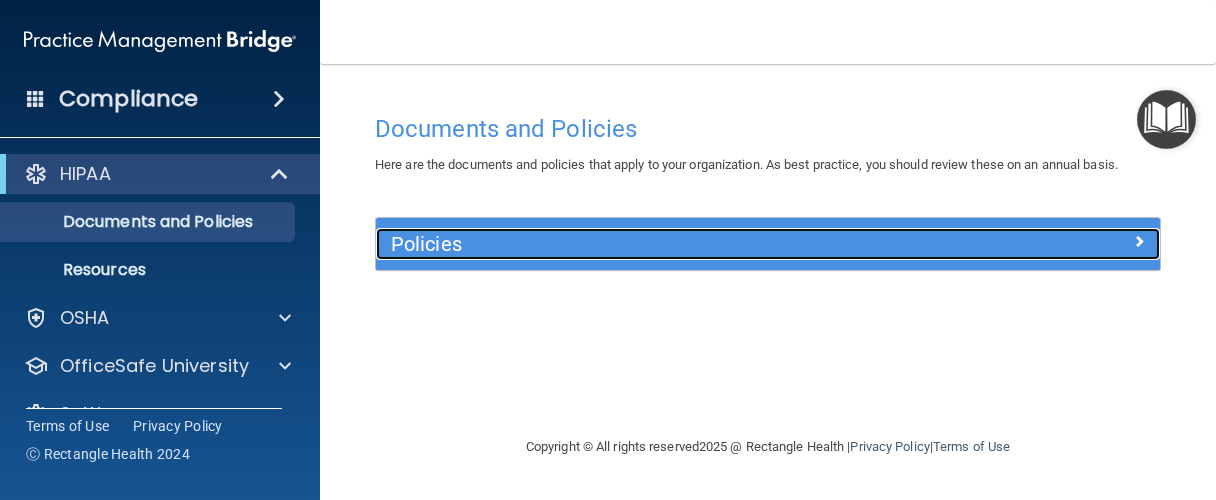 click on "Policies" at bounding box center (670, 244) 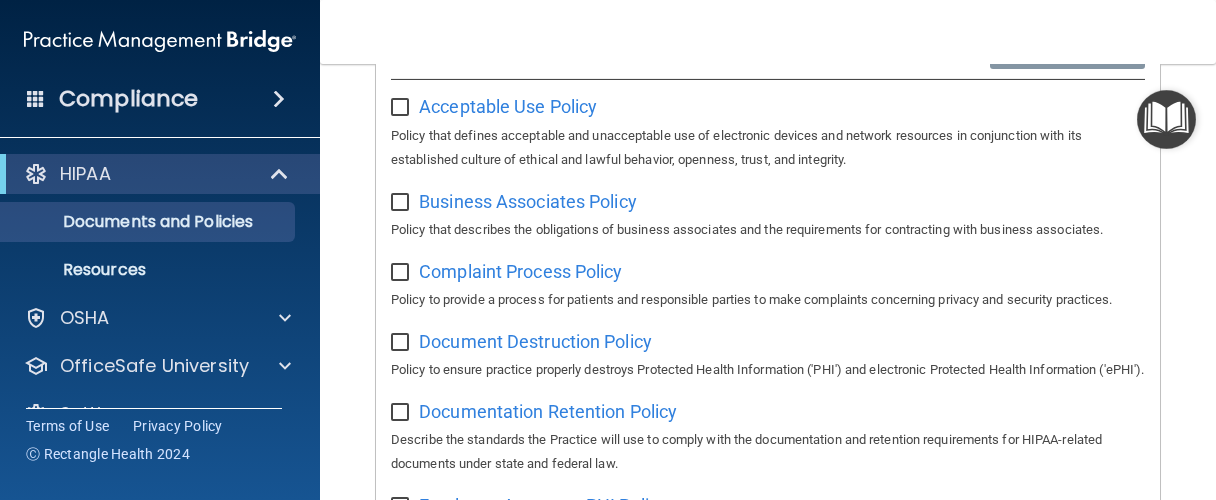 scroll, scrollTop: 285, scrollLeft: 0, axis: vertical 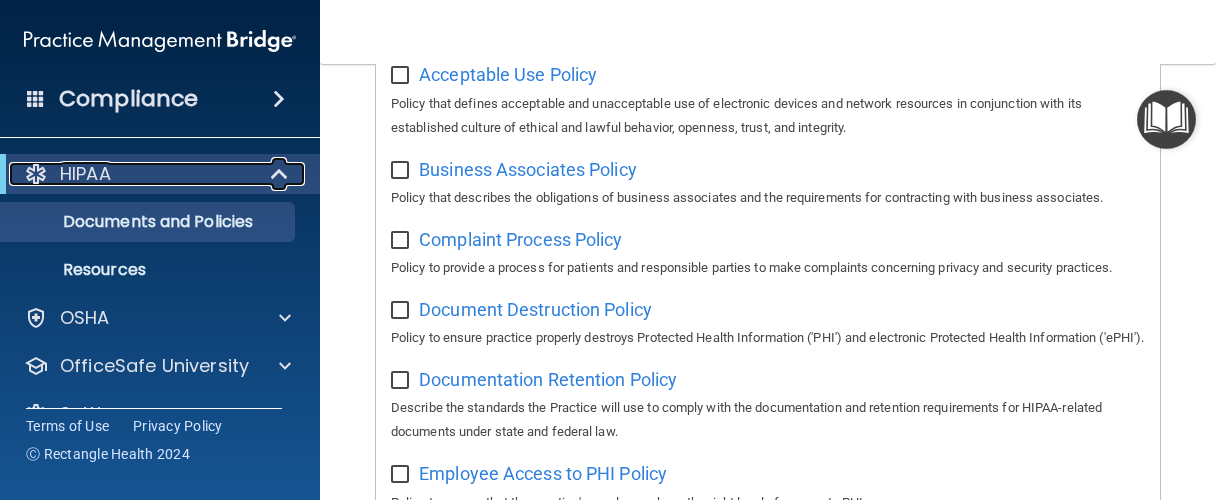 click on "HIPAA" at bounding box center (132, 174) 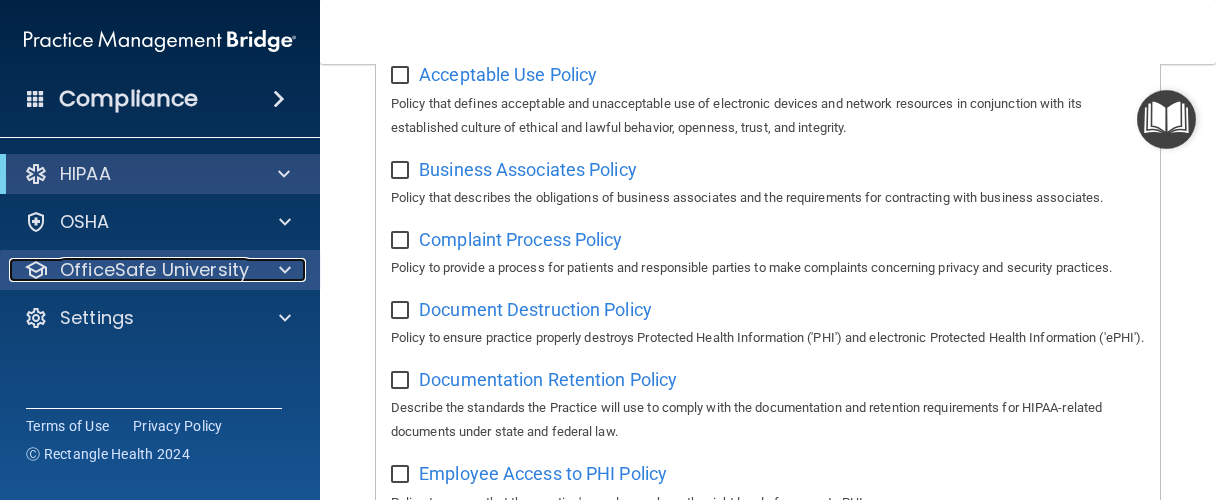click at bounding box center (282, 270) 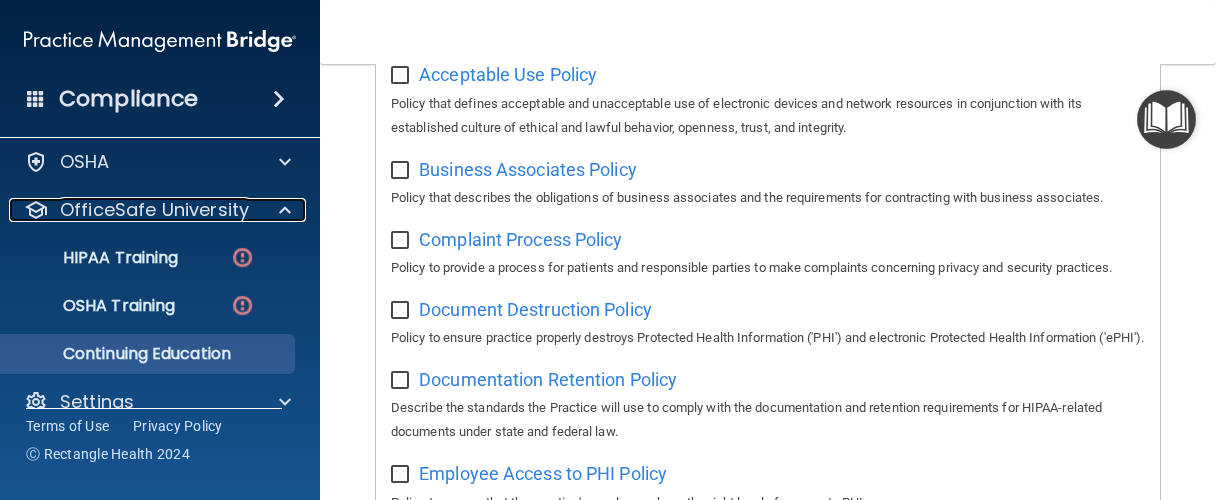 scroll, scrollTop: 90, scrollLeft: 0, axis: vertical 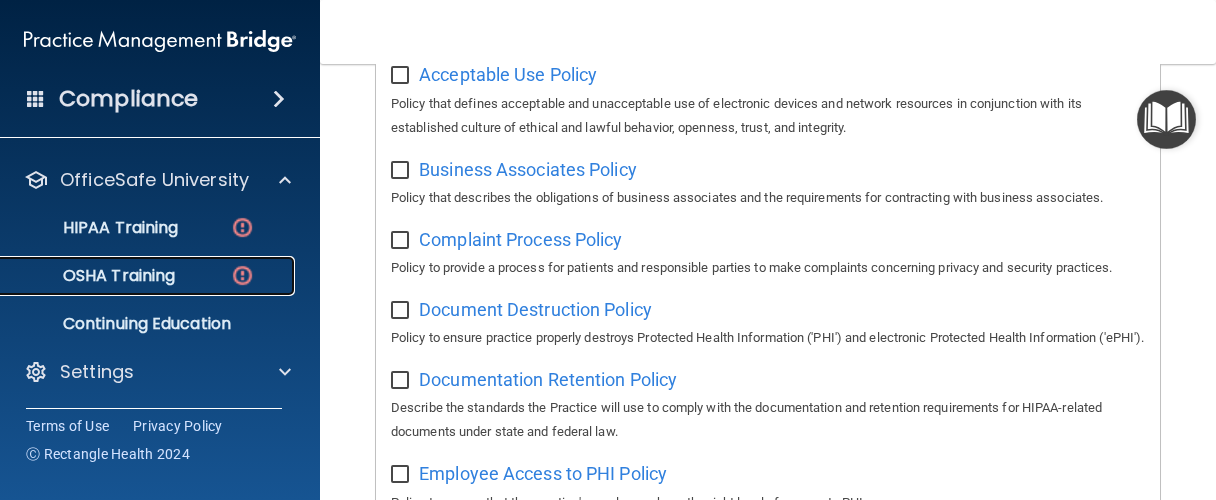 click on "OSHA Training" at bounding box center (94, 276) 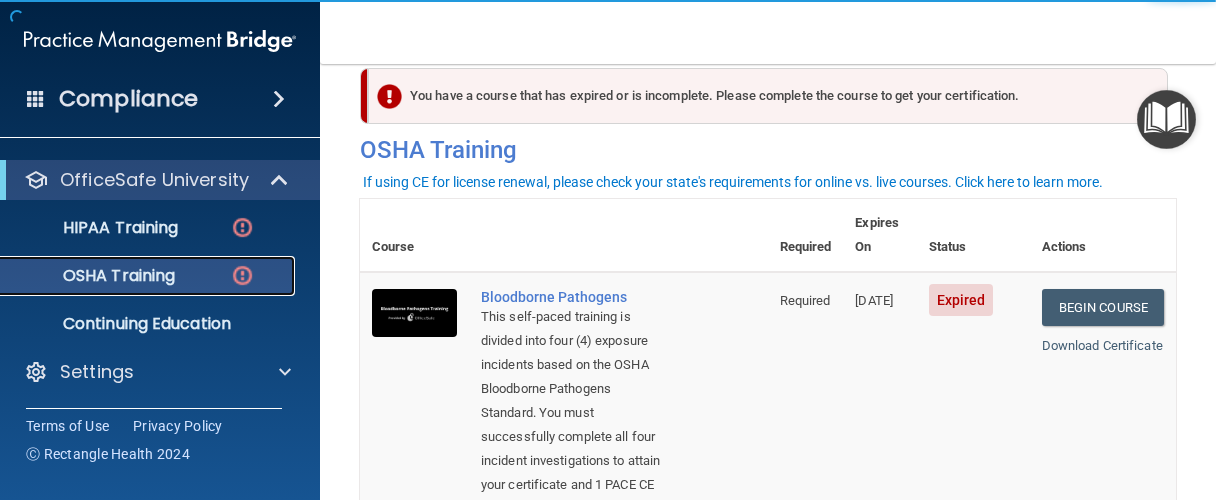 scroll, scrollTop: 0, scrollLeft: 0, axis: both 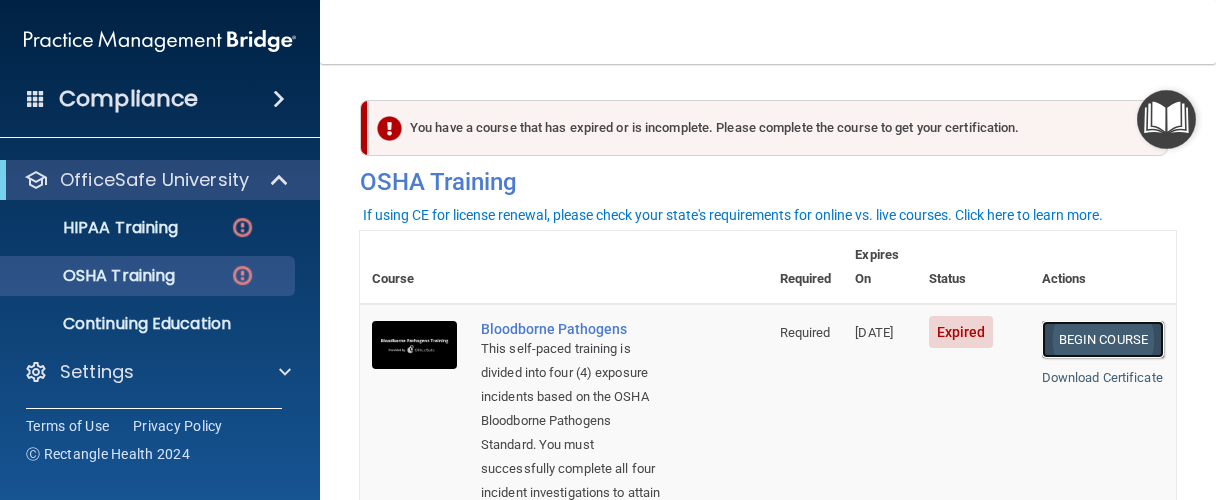 click on "Begin Course" at bounding box center [1103, 339] 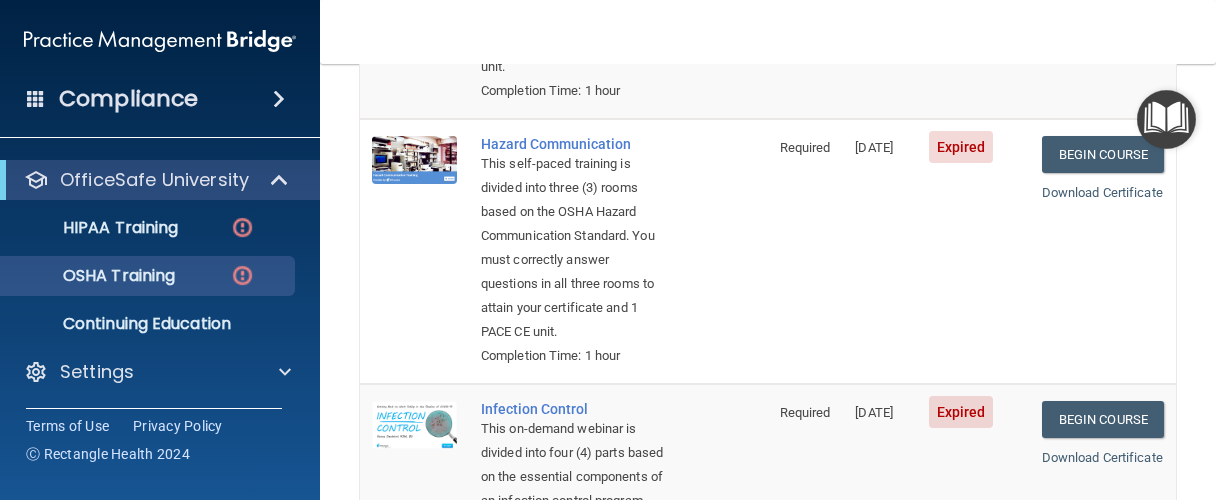 scroll, scrollTop: 475, scrollLeft: 0, axis: vertical 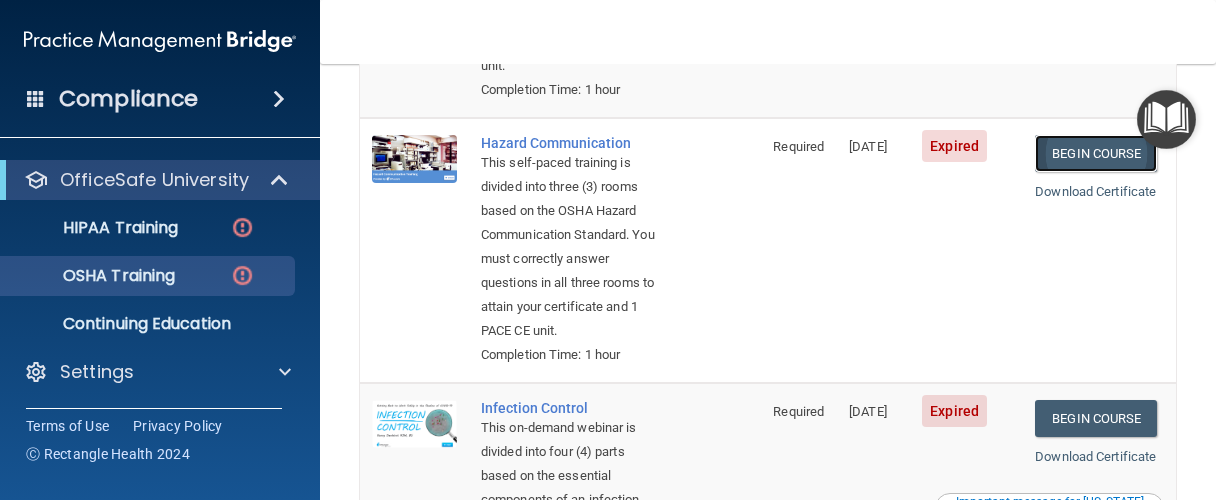click on "Begin Course" at bounding box center [1096, 153] 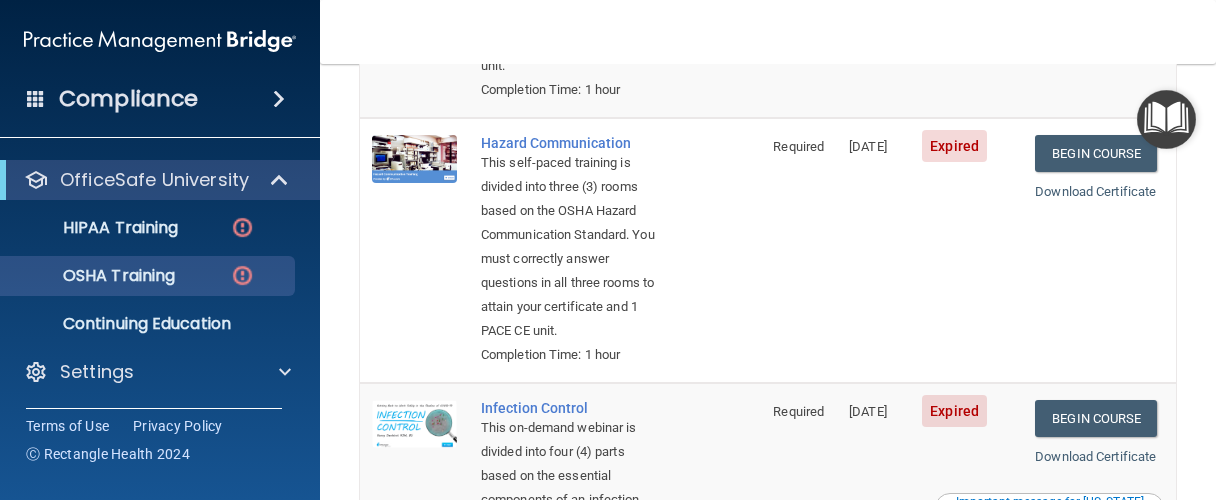 click on "Compliance" at bounding box center [128, 99] 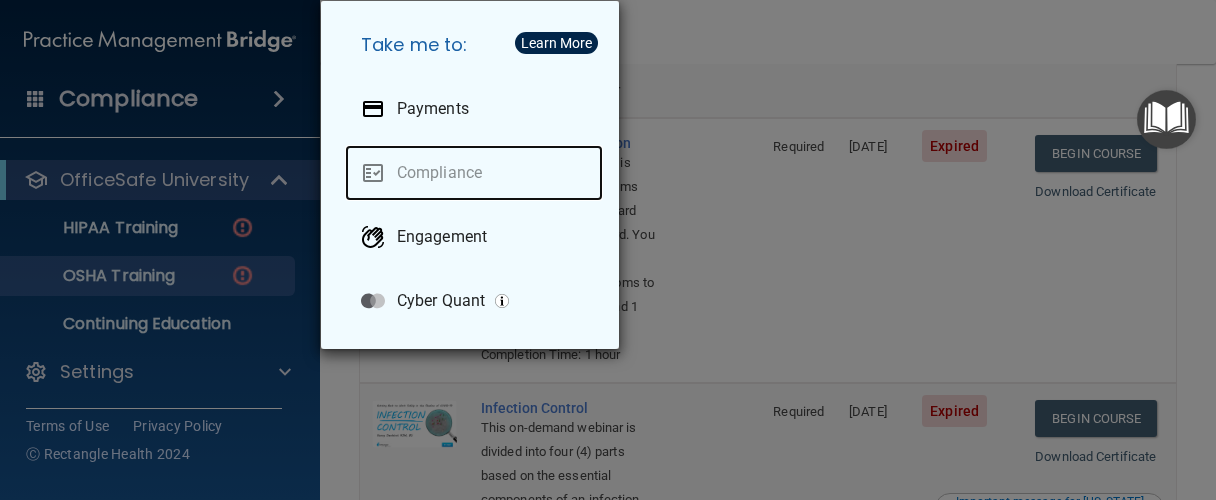 click on "Compliance" at bounding box center [474, 173] 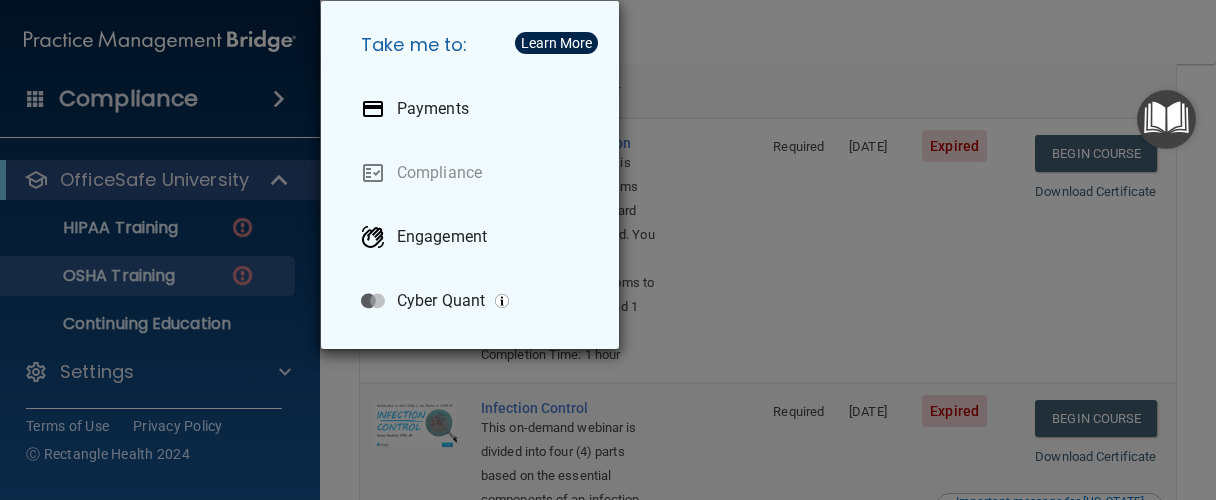 click on "Take me to:             Payments                   Compliance                     Engagement                     Cyber Quant" at bounding box center (608, 250) 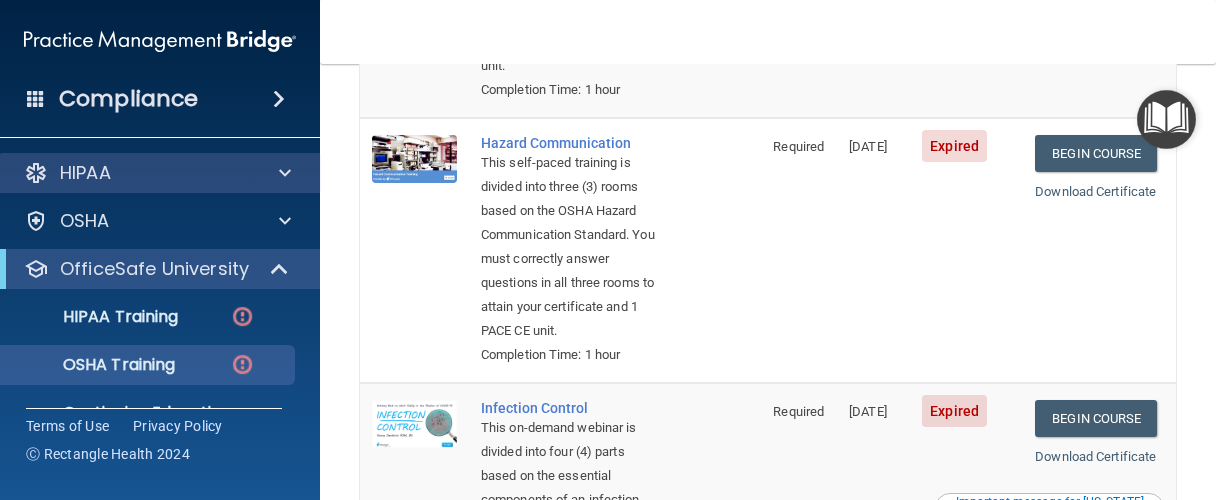 scroll, scrollTop: 0, scrollLeft: 0, axis: both 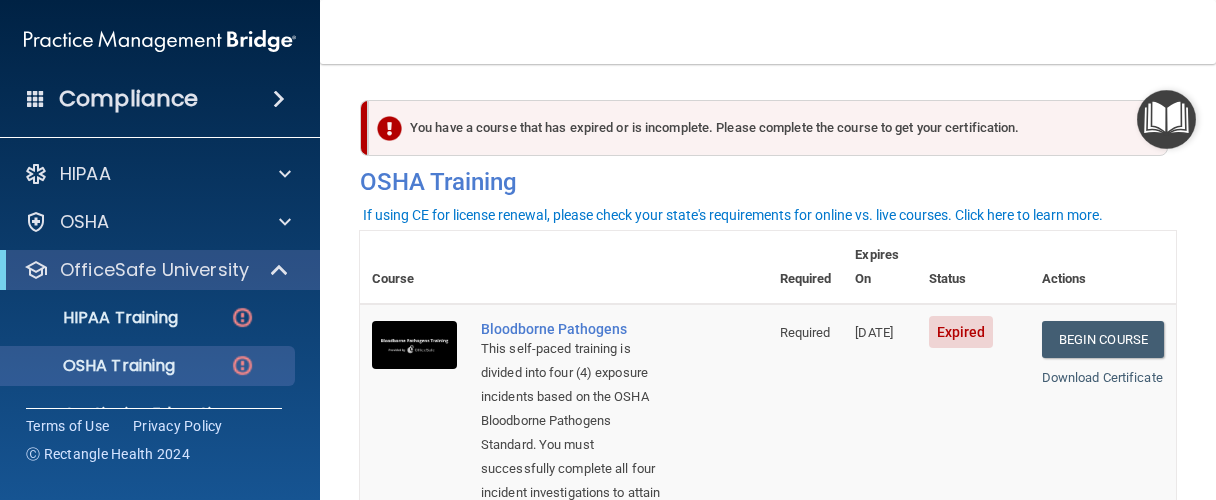 click on "Compliance" at bounding box center (128, 99) 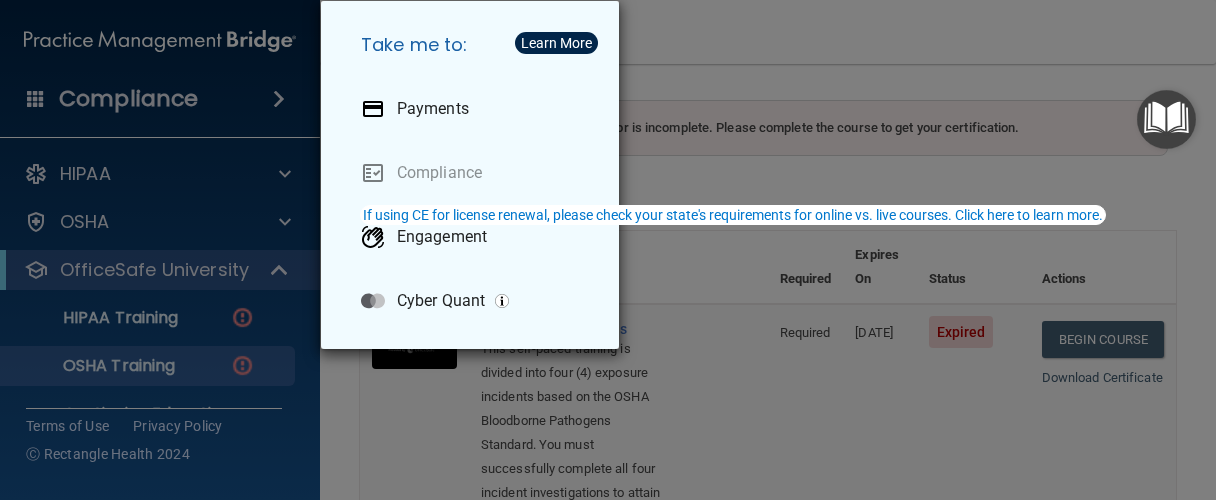 click on "Take me to:             Payments                   Compliance                     Engagement                     Cyber Quant" at bounding box center (608, 250) 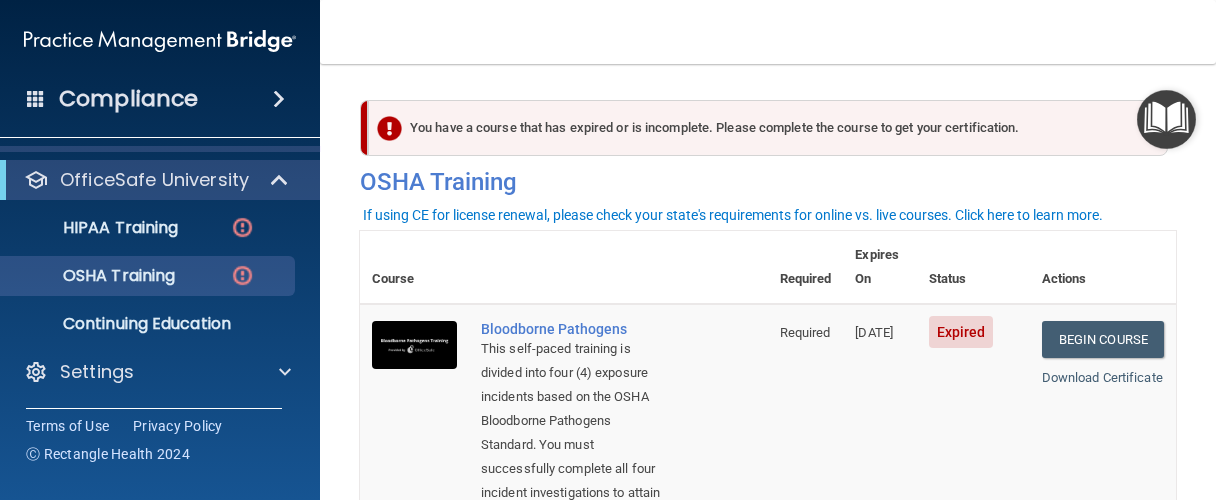 scroll, scrollTop: 0, scrollLeft: 0, axis: both 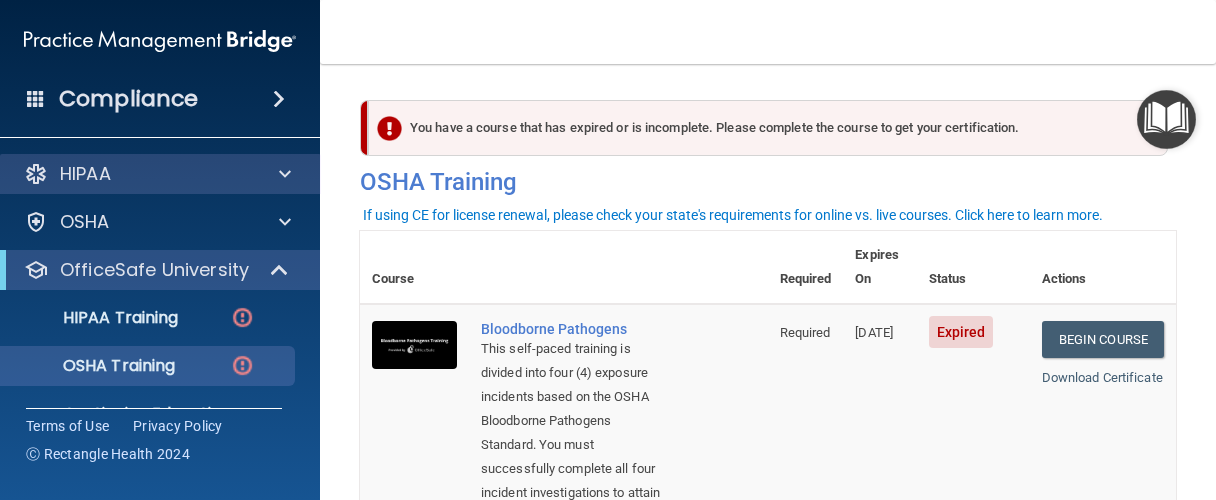 click on "HIPAA" at bounding box center (160, 174) 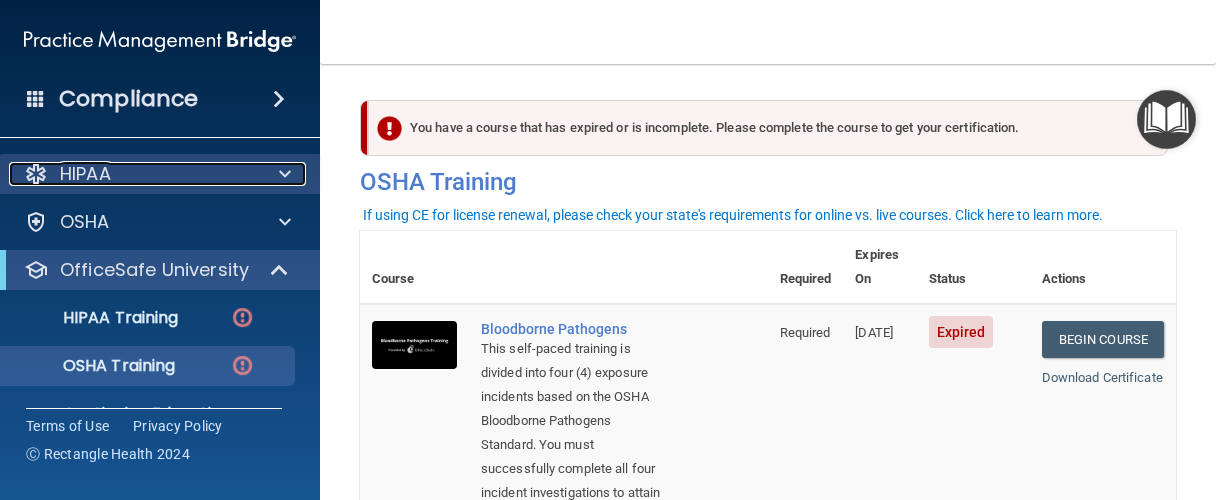 click at bounding box center [282, 174] 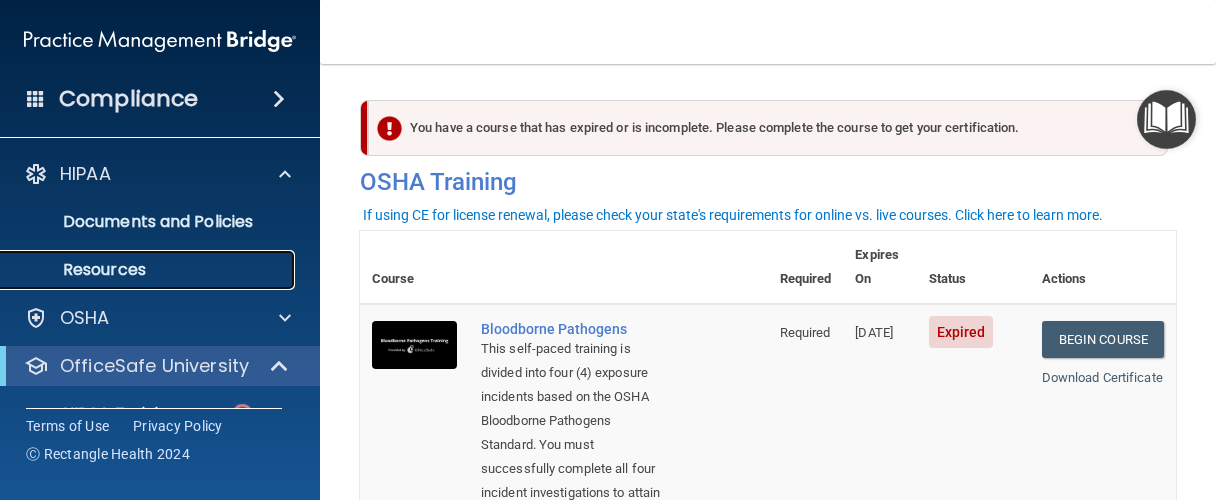 click on "Resources" at bounding box center (149, 270) 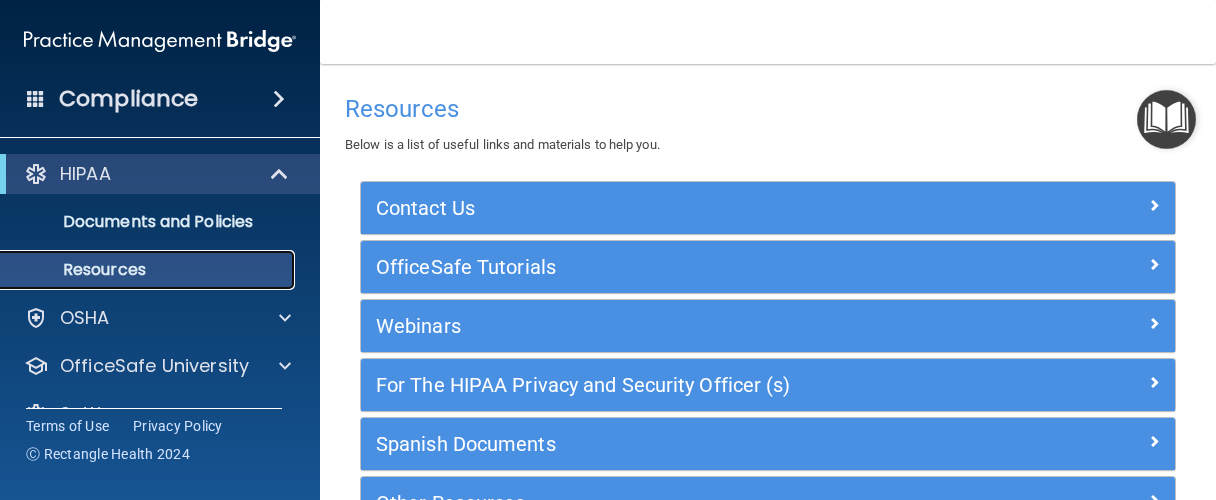 click on "Resources" at bounding box center [149, 270] 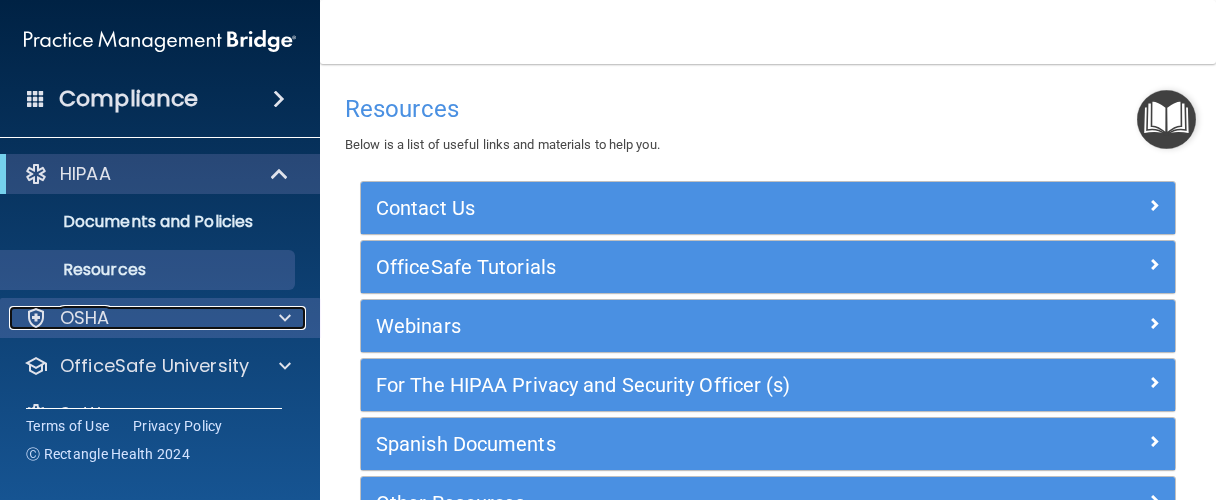 click at bounding box center (285, 318) 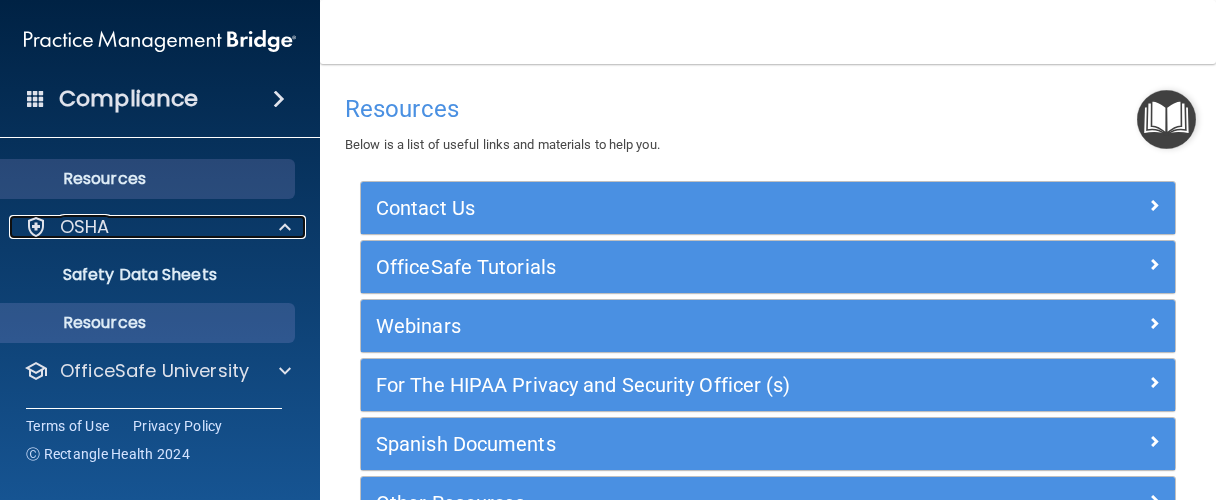 scroll, scrollTop: 138, scrollLeft: 0, axis: vertical 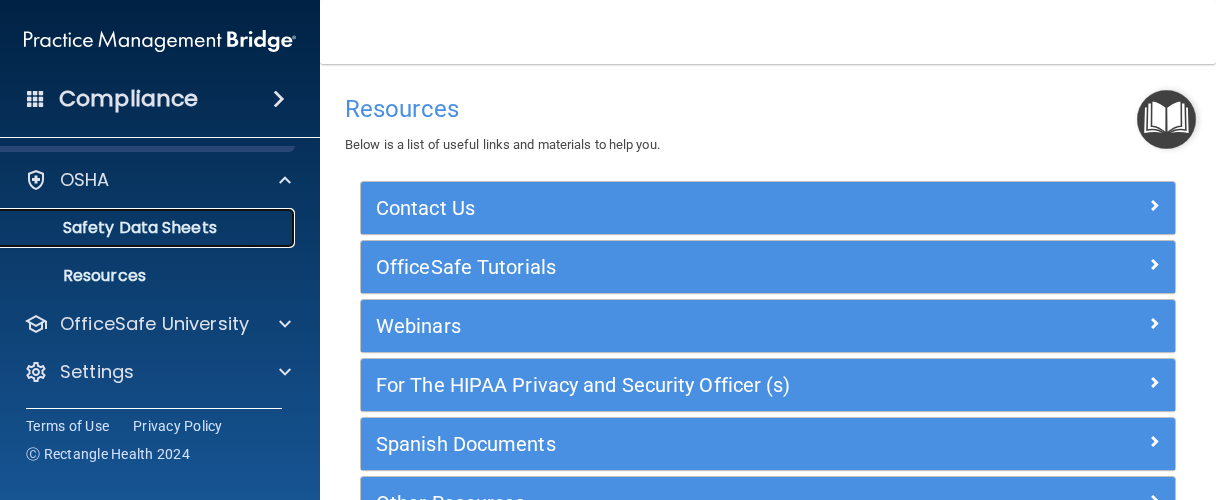 click on "Safety Data Sheets" at bounding box center (149, 228) 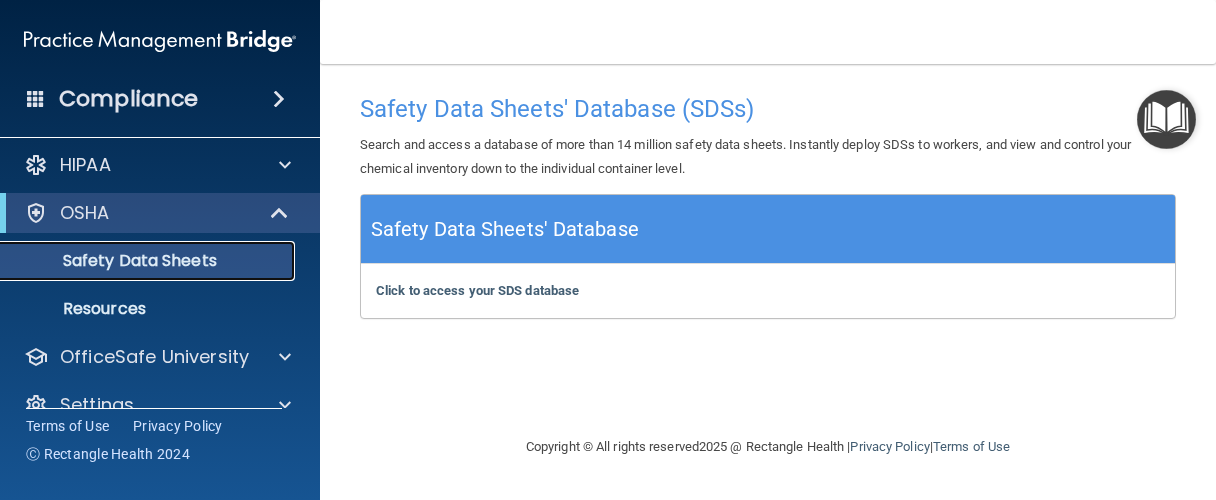 scroll, scrollTop: 0, scrollLeft: 0, axis: both 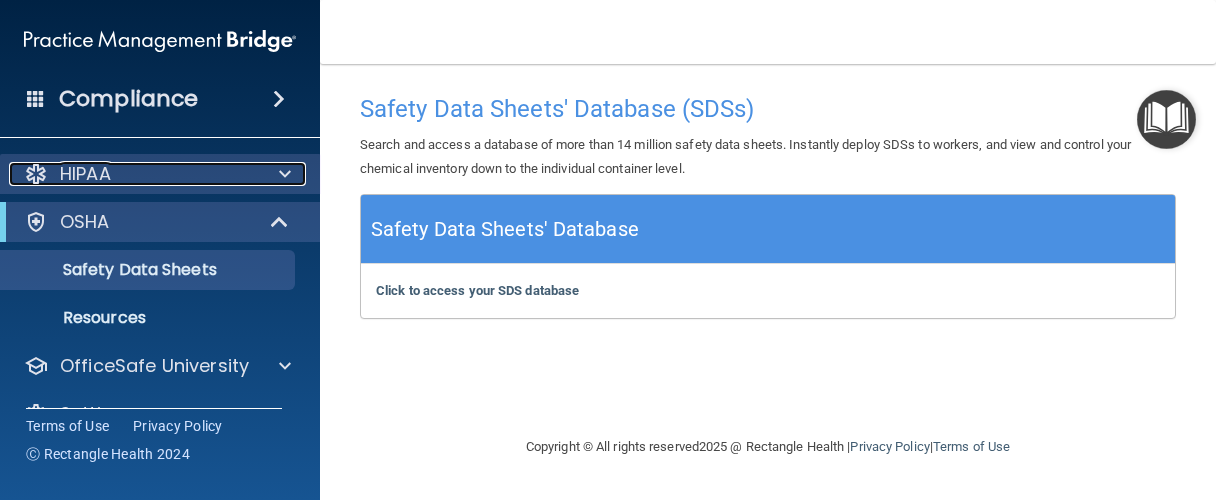 click on "HIPAA" at bounding box center [133, 174] 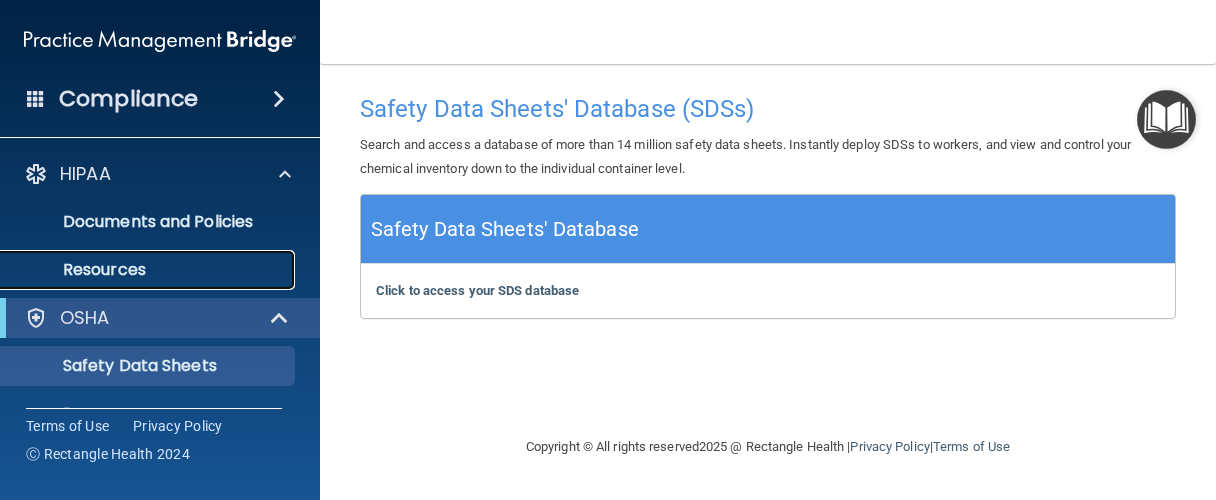 click on "Resources" at bounding box center [149, 270] 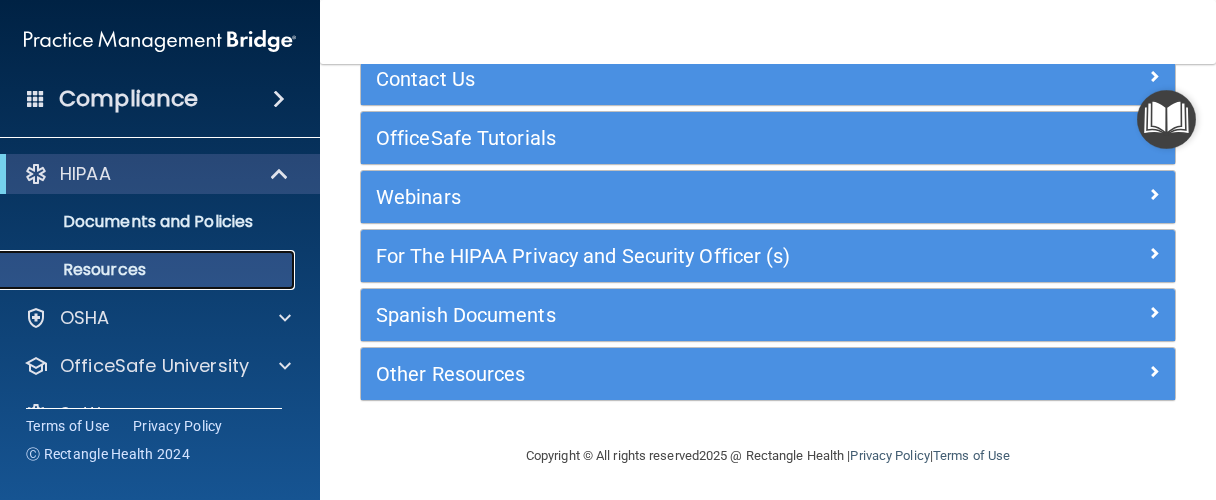 scroll, scrollTop: 0, scrollLeft: 0, axis: both 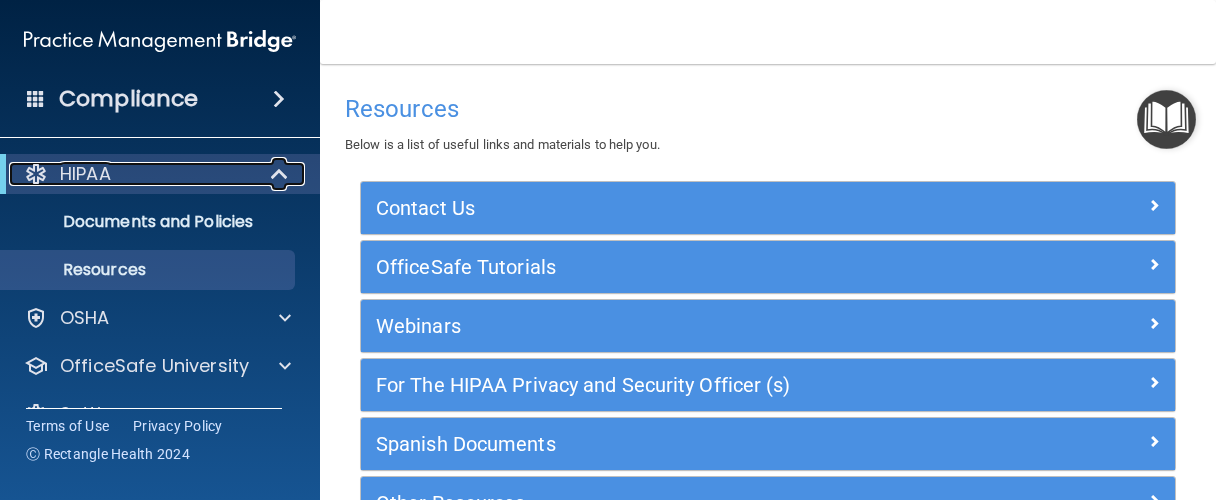 click on "HIPAA" at bounding box center (132, 174) 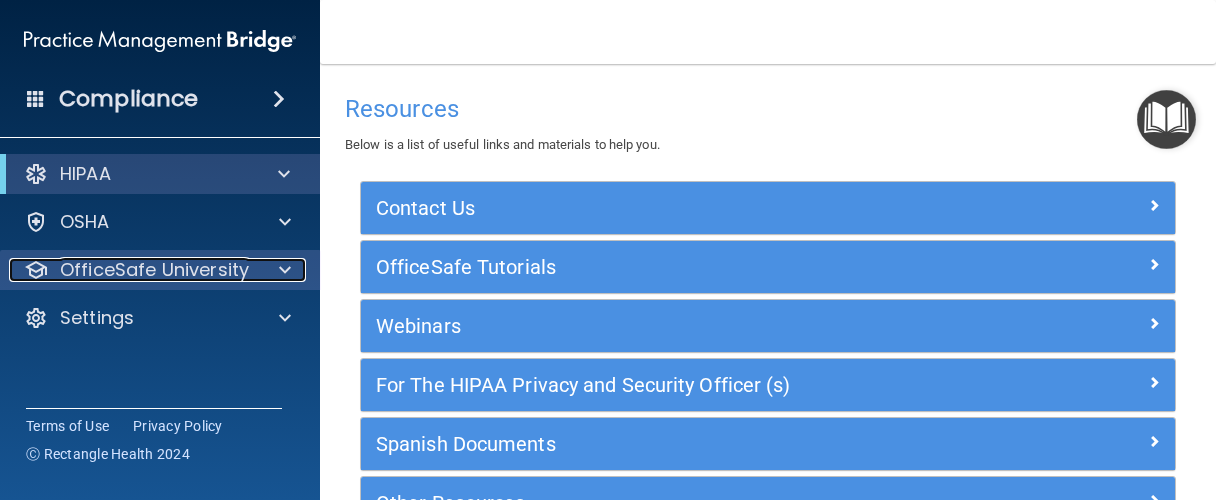 click on "OfficeSafe University" at bounding box center (154, 270) 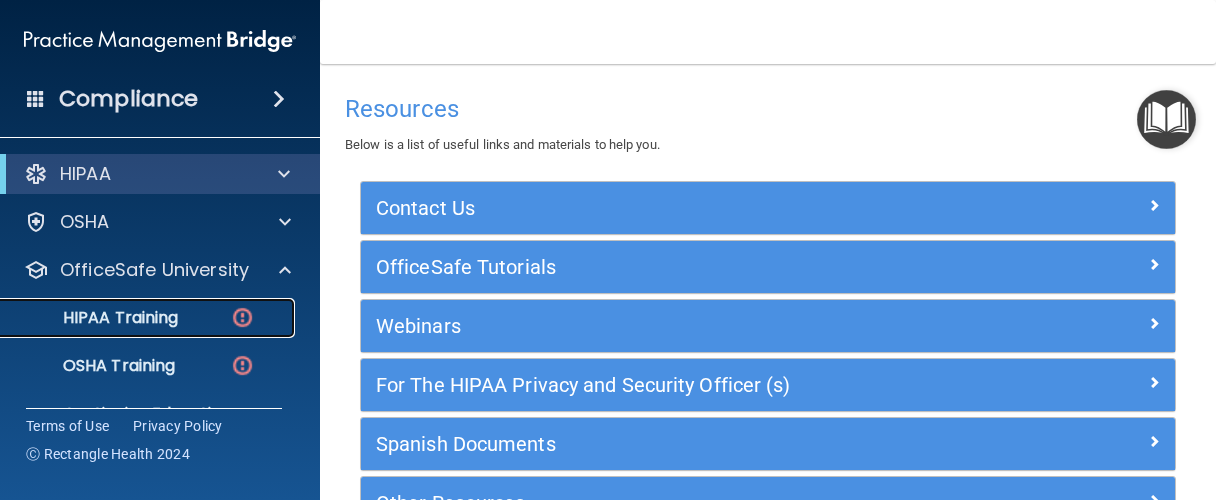 click on "HIPAA Training" at bounding box center (149, 318) 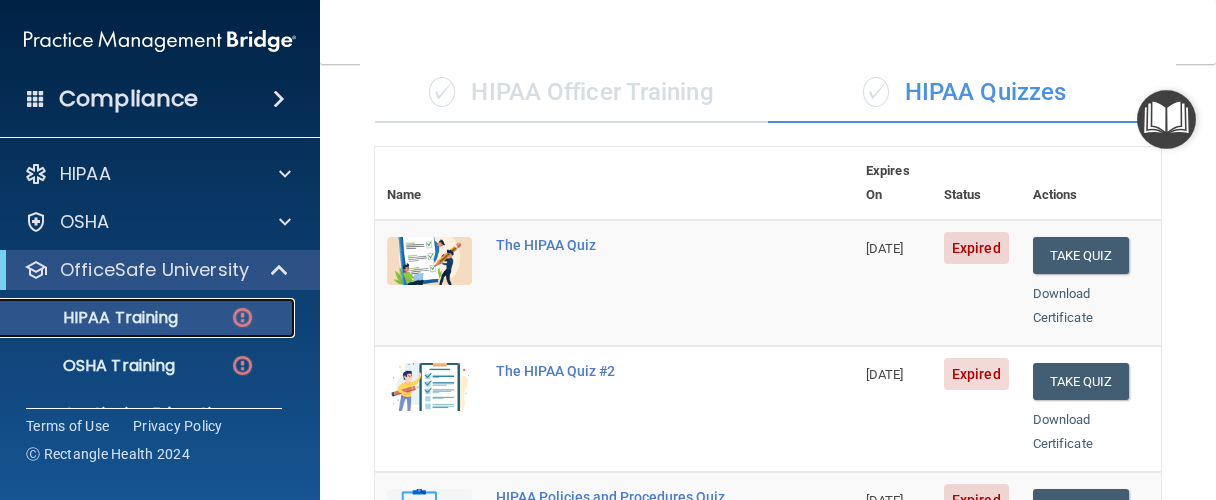 scroll, scrollTop: 0, scrollLeft: 0, axis: both 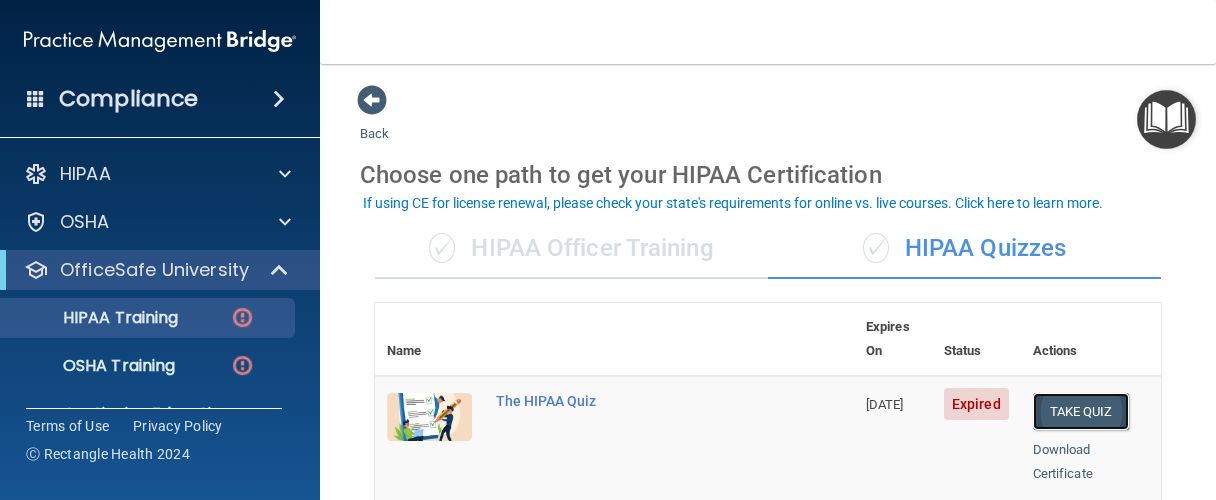 click on "Take Quiz" at bounding box center (1081, 411) 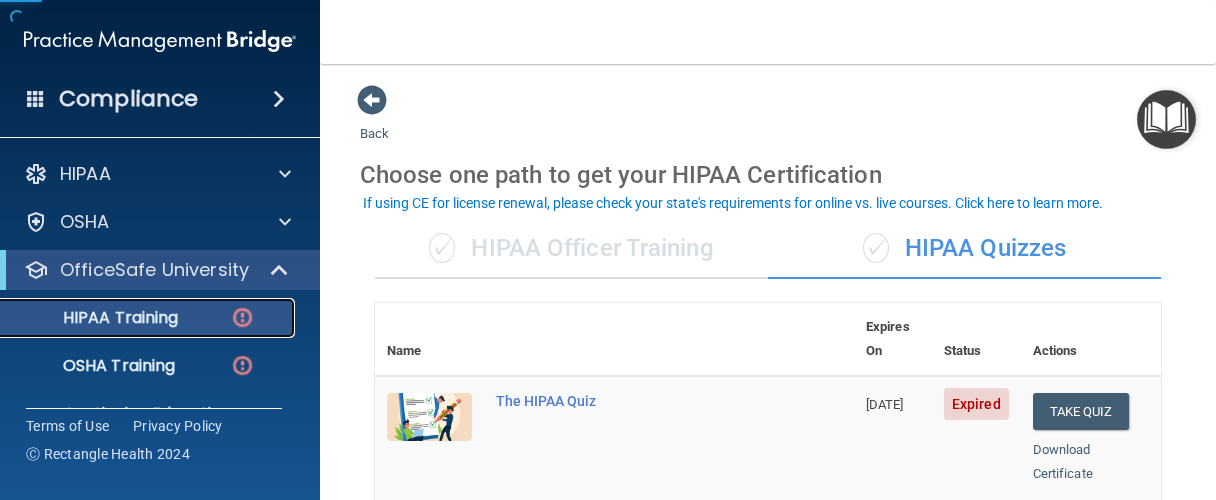click on "HIPAA Training" at bounding box center (95, 318) 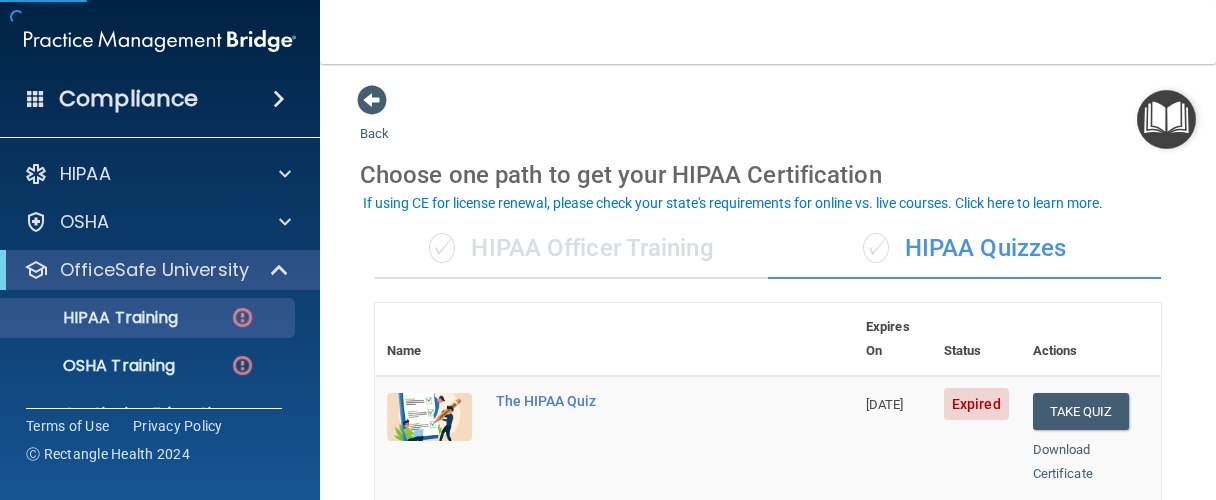 click on "✓   HIPAA Officer Training" at bounding box center [571, 249] 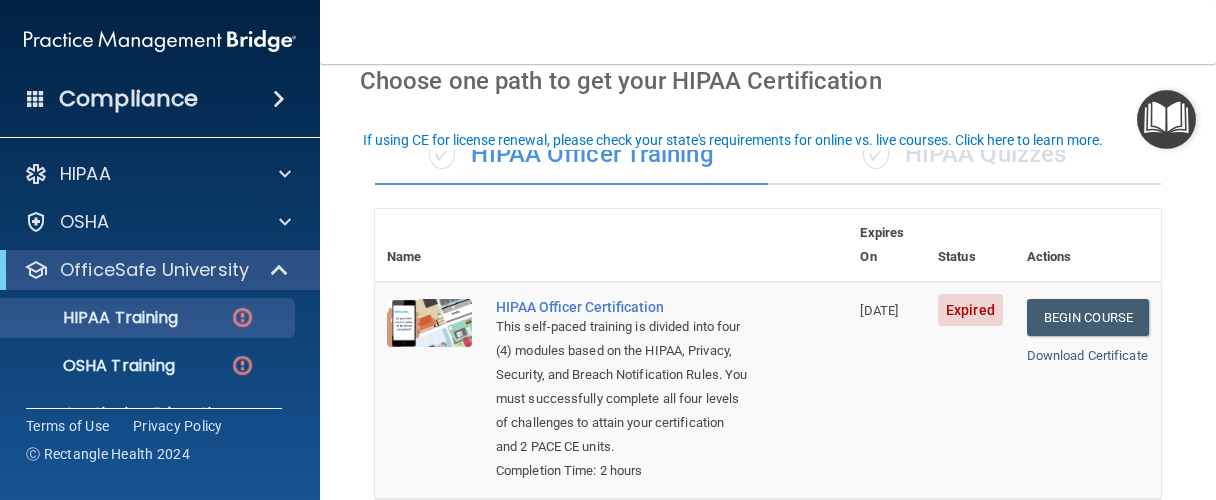 scroll, scrollTop: 285, scrollLeft: 0, axis: vertical 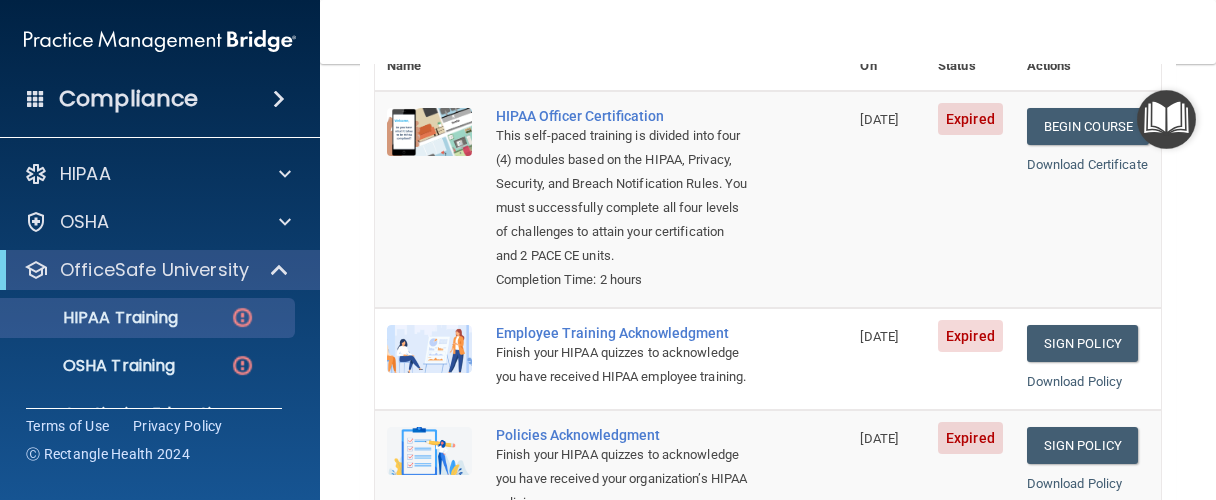 click on "Expired" at bounding box center (970, 119) 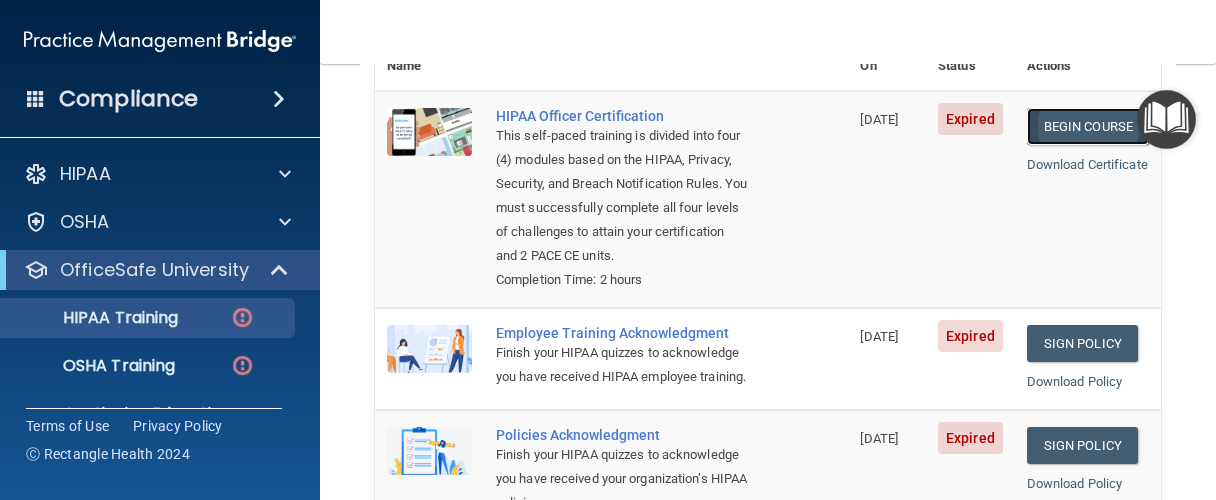 click on "Begin Course" at bounding box center [1088, 126] 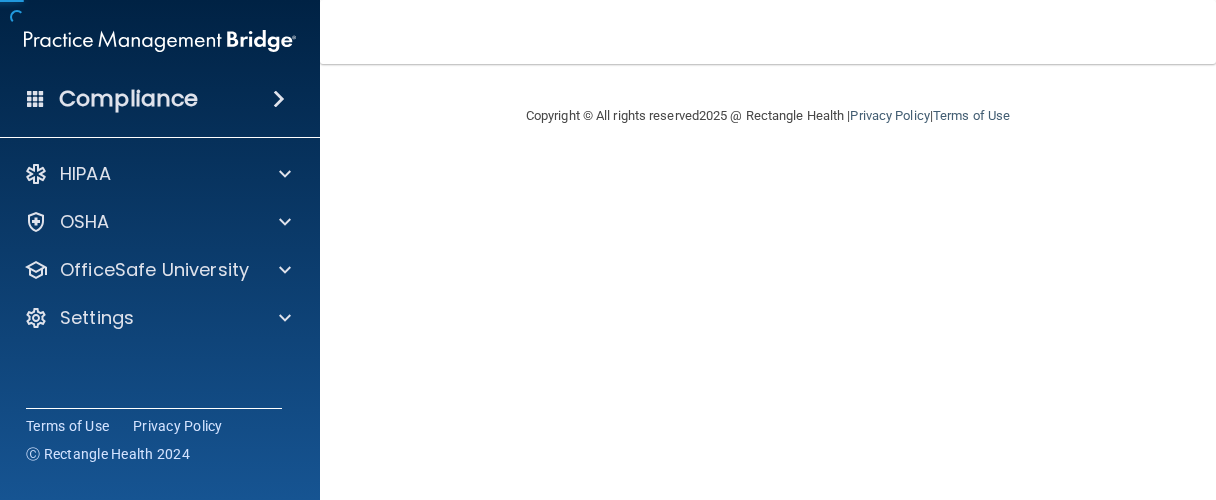 scroll, scrollTop: 0, scrollLeft: 0, axis: both 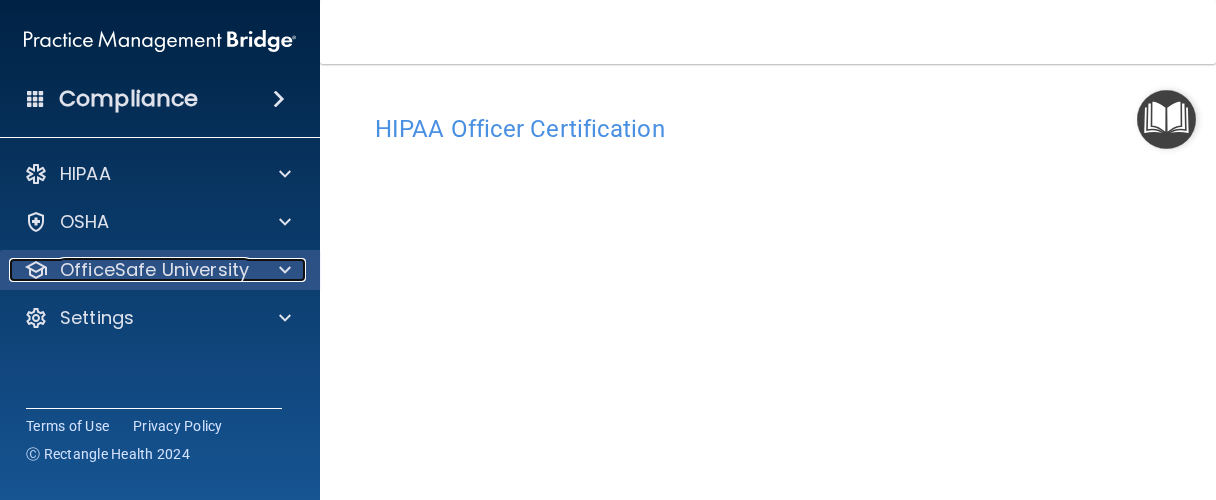 click on "OfficeSafe University" at bounding box center (154, 270) 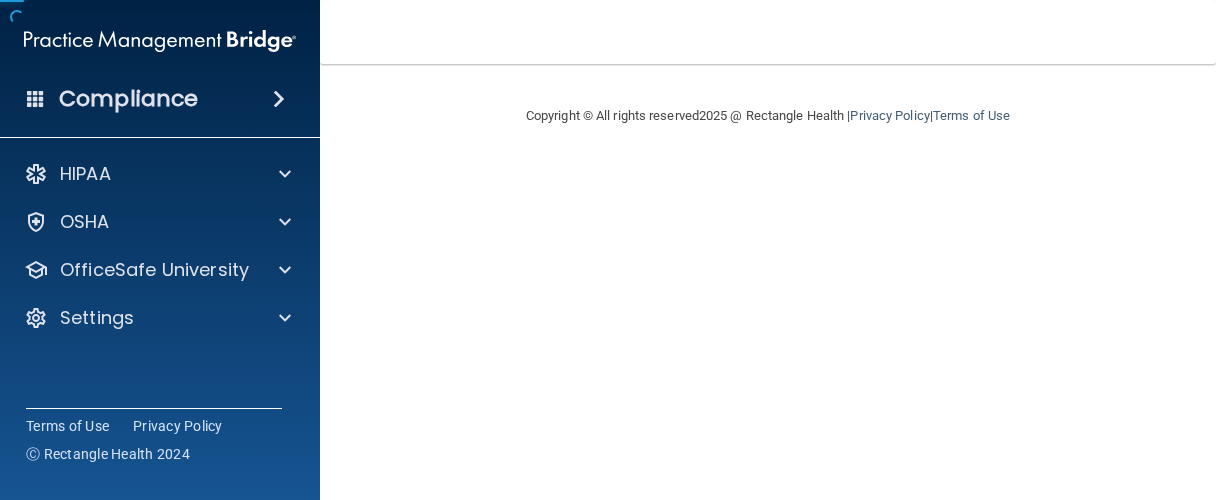 scroll, scrollTop: 0, scrollLeft: 0, axis: both 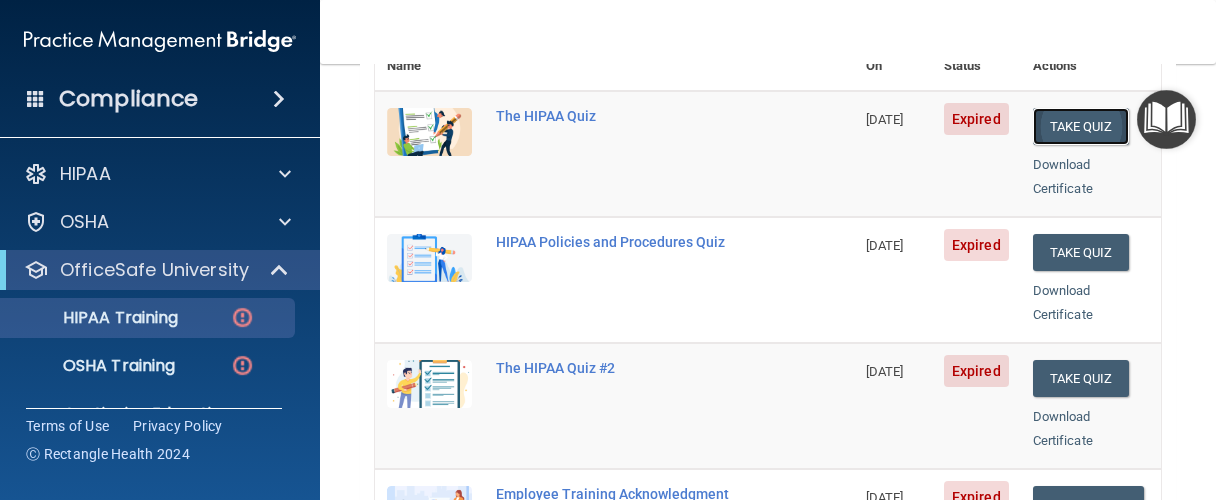click on "Take Quiz" at bounding box center [1081, 126] 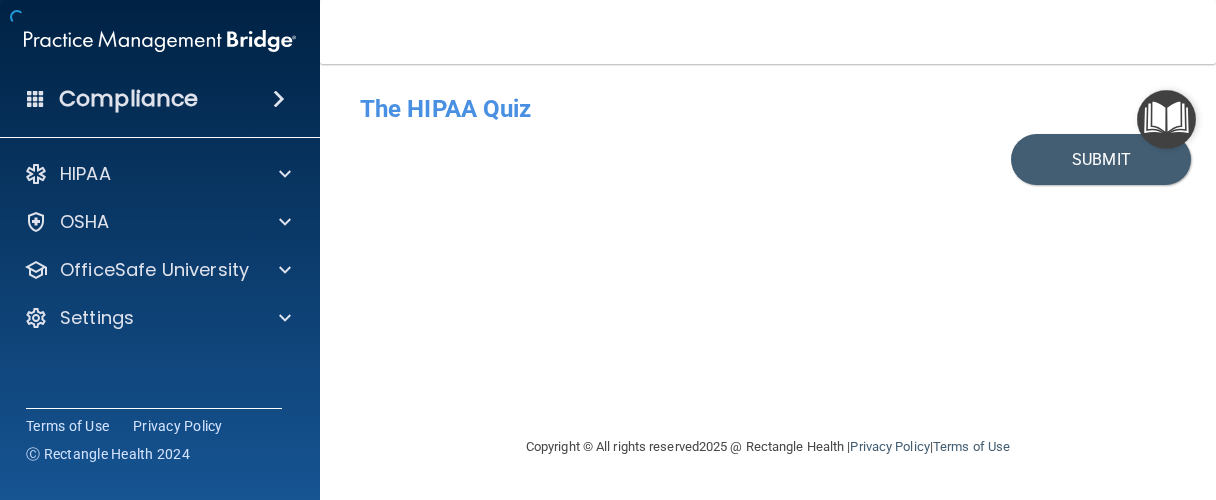 scroll, scrollTop: 0, scrollLeft: 0, axis: both 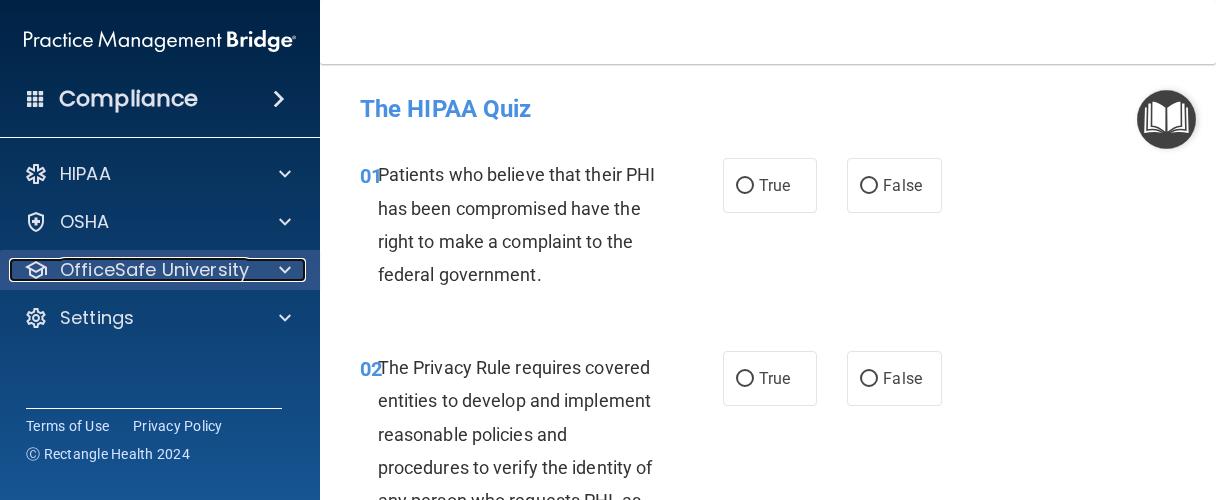 click on "OfficeSafe University" at bounding box center [154, 270] 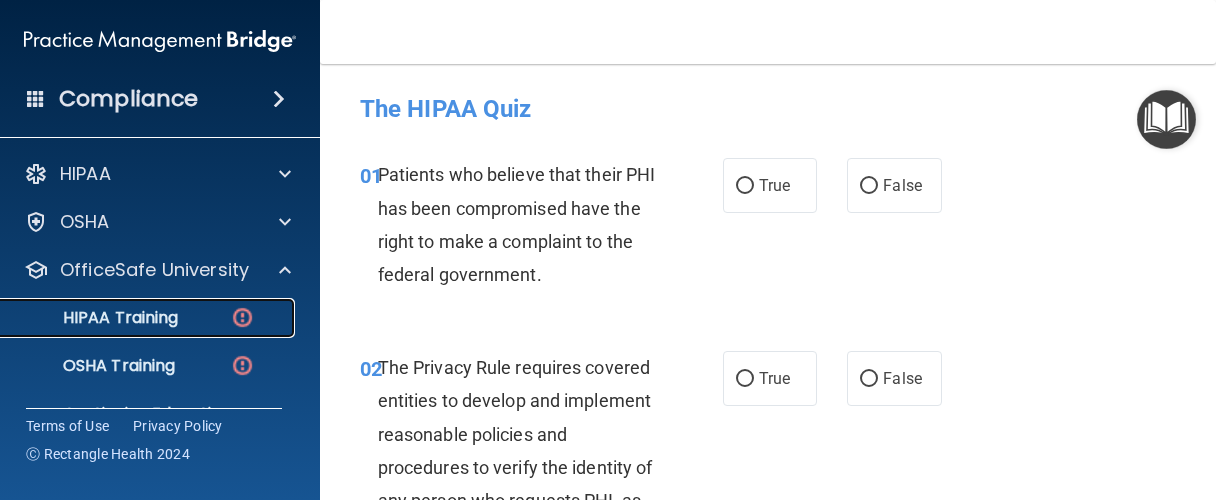 click on "HIPAA Training" at bounding box center [95, 318] 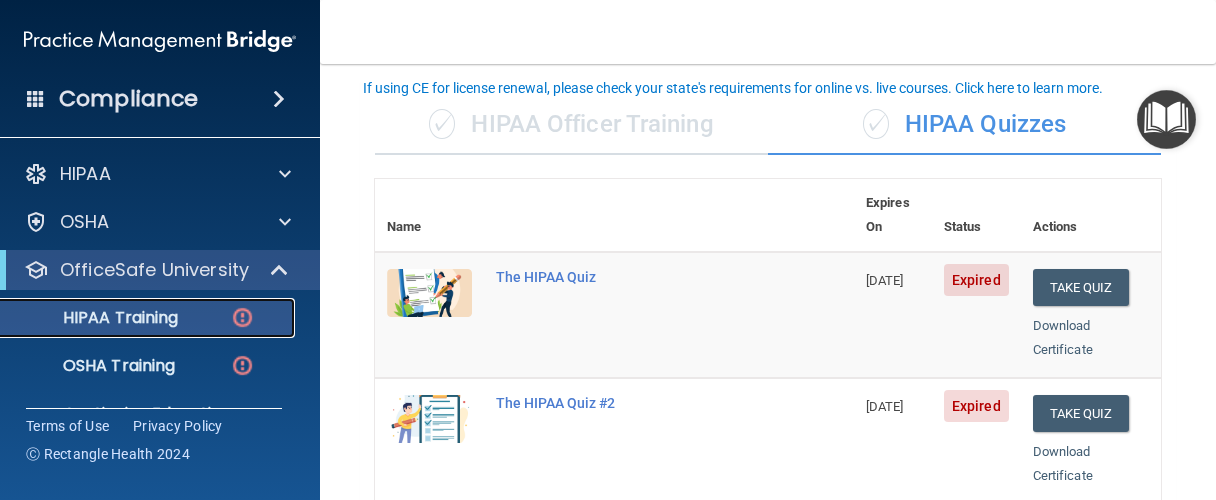 scroll, scrollTop: 95, scrollLeft: 0, axis: vertical 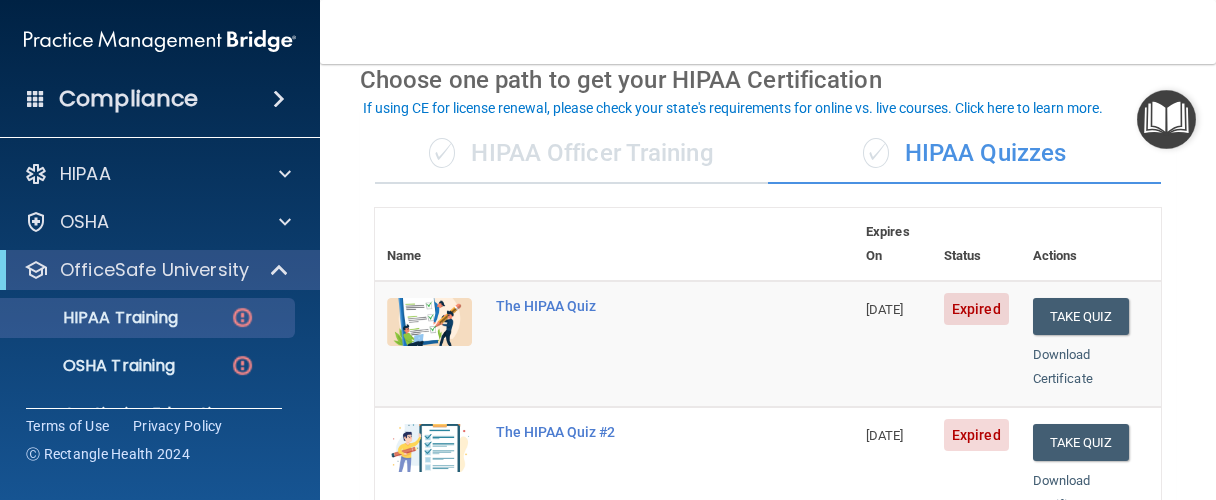 click on "✓   HIPAA Officer Training" at bounding box center [571, 154] 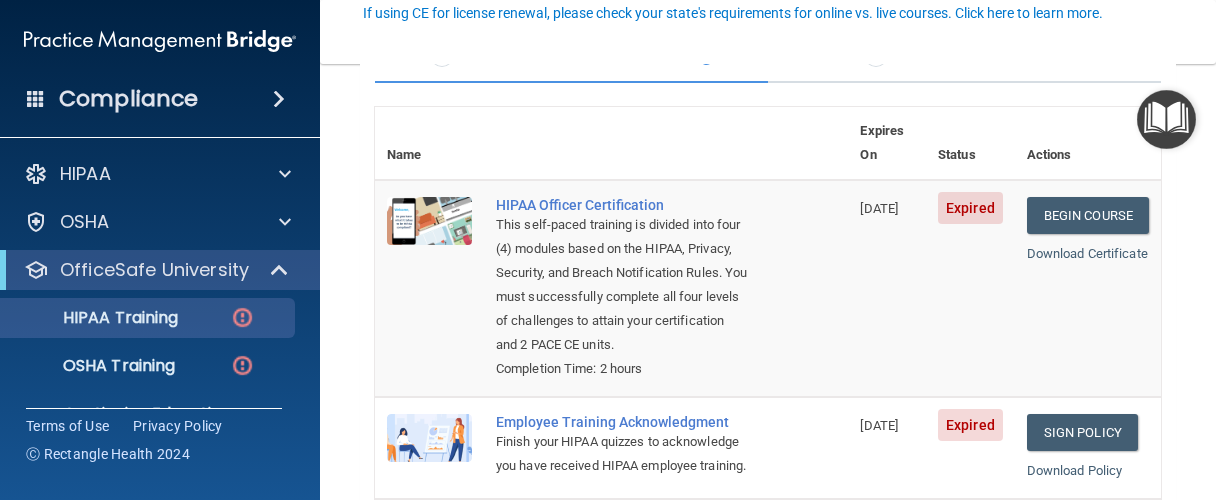 scroll, scrollTop: 190, scrollLeft: 0, axis: vertical 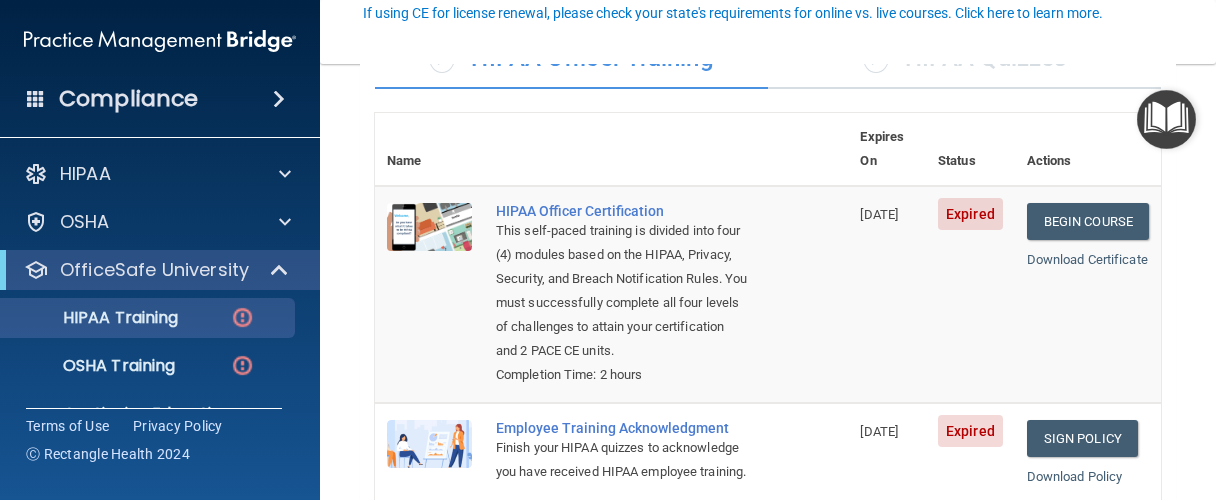 click on "Expired" at bounding box center (970, 214) 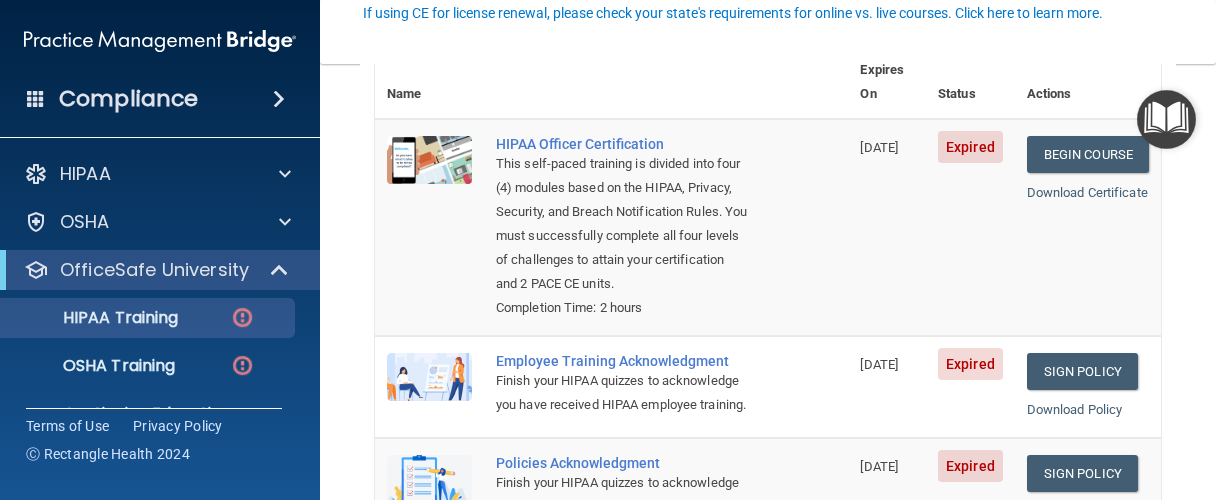 scroll, scrollTop: 285, scrollLeft: 0, axis: vertical 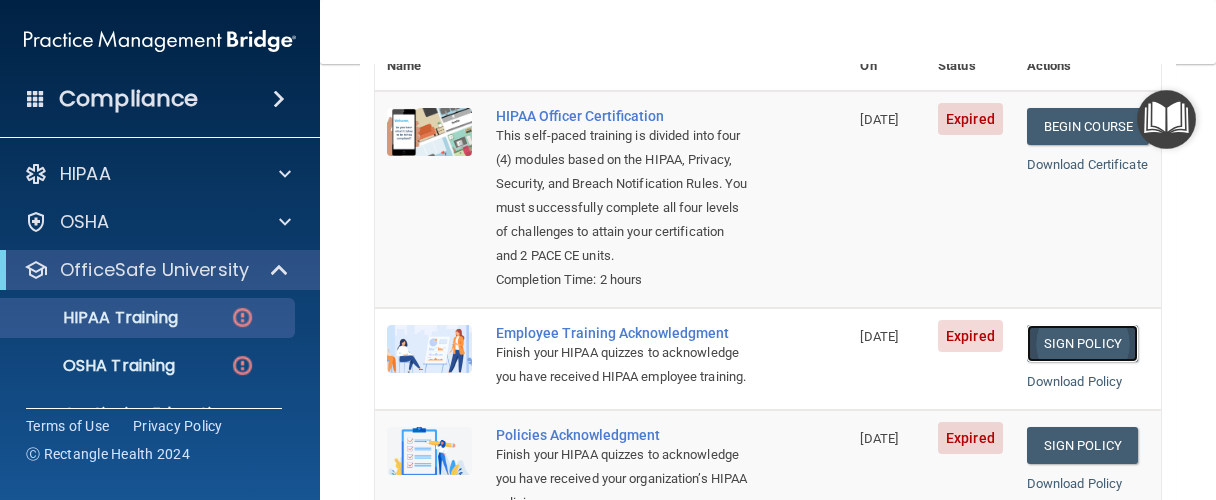 click on "Sign Policy" at bounding box center (1082, 343) 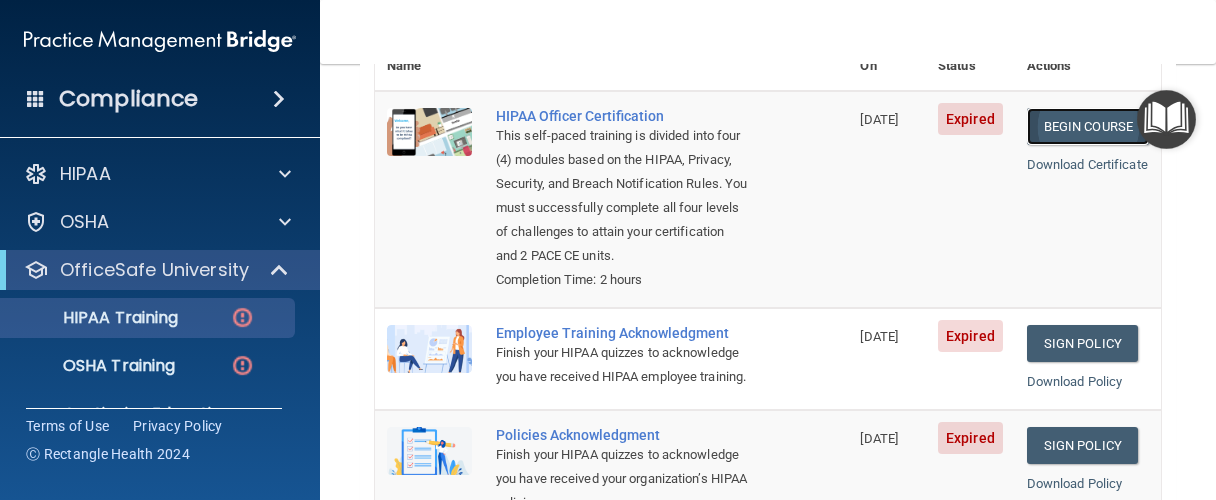 click on "Begin Course" at bounding box center [1088, 126] 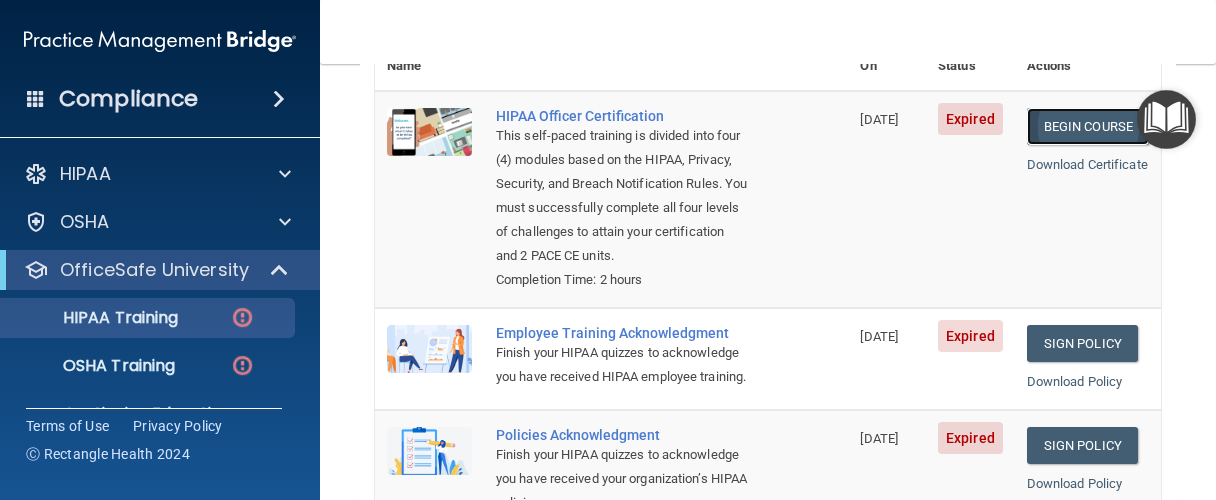 click on "Begin Course" at bounding box center [1088, 126] 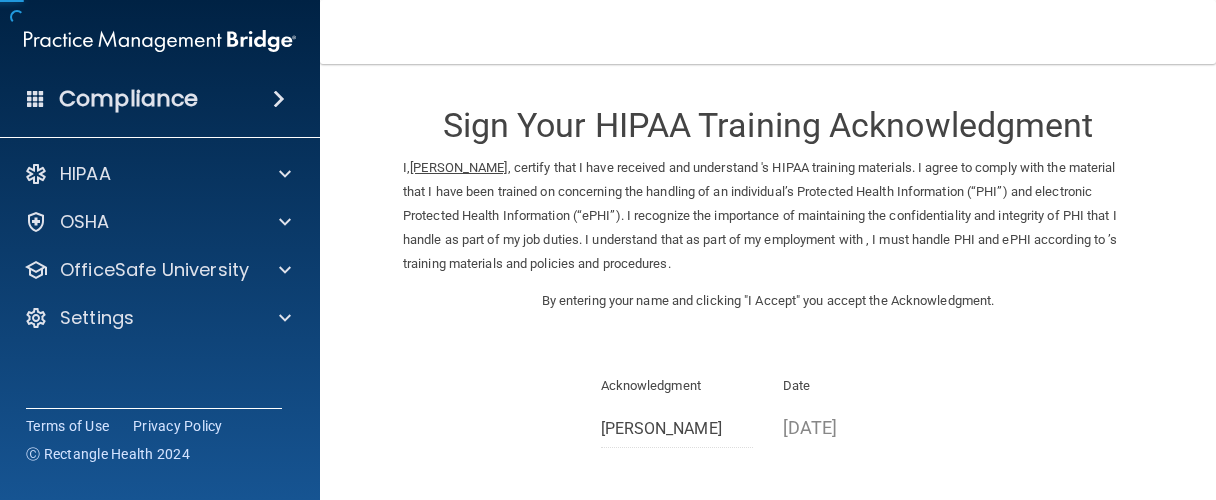 scroll, scrollTop: 0, scrollLeft: 0, axis: both 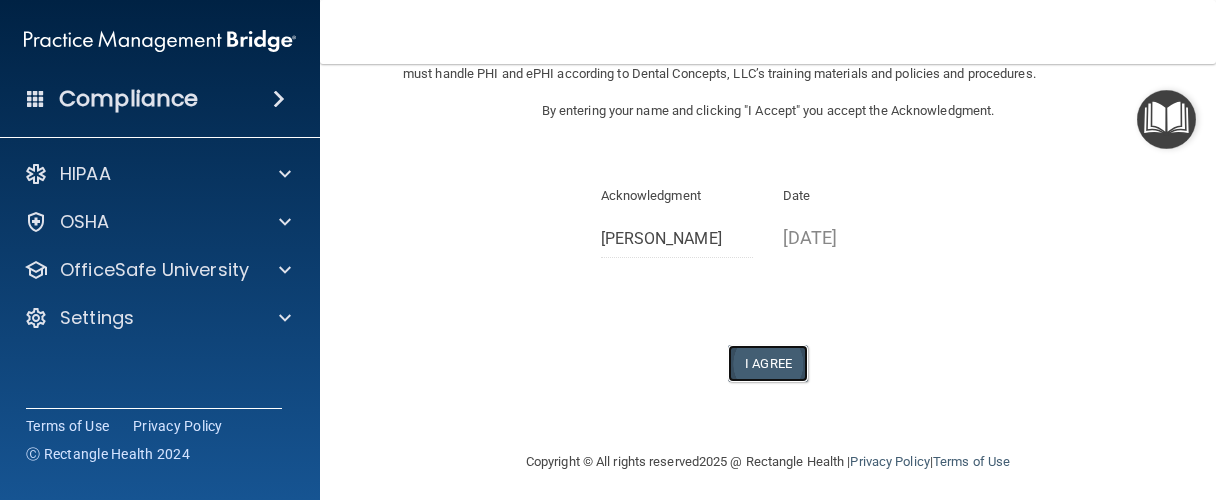 click on "I Agree" at bounding box center (768, 363) 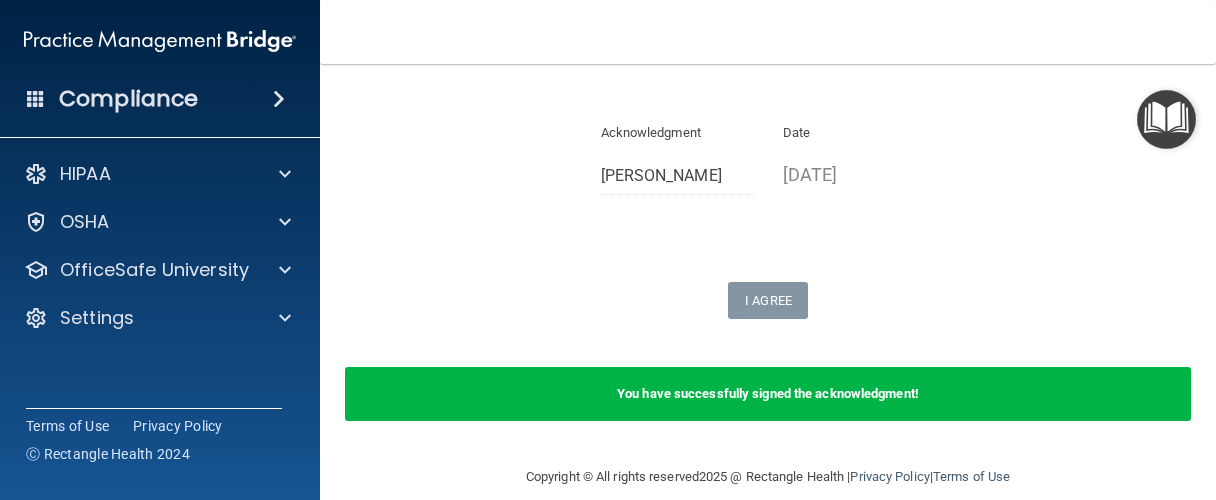 scroll, scrollTop: 278, scrollLeft: 0, axis: vertical 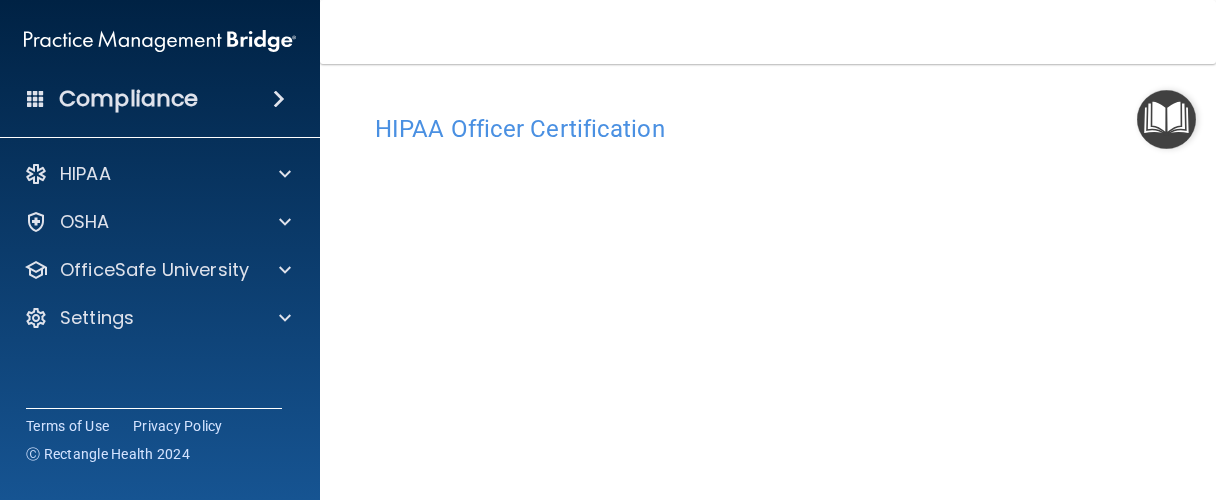 click on "HIPAA Officer Certification" at bounding box center (768, 129) 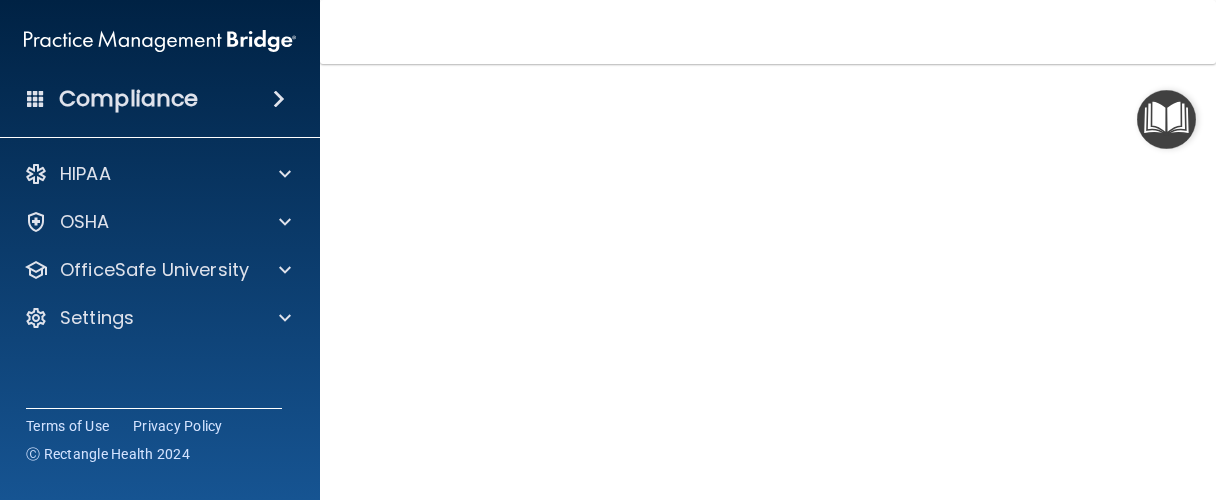 scroll, scrollTop: 0, scrollLeft: 0, axis: both 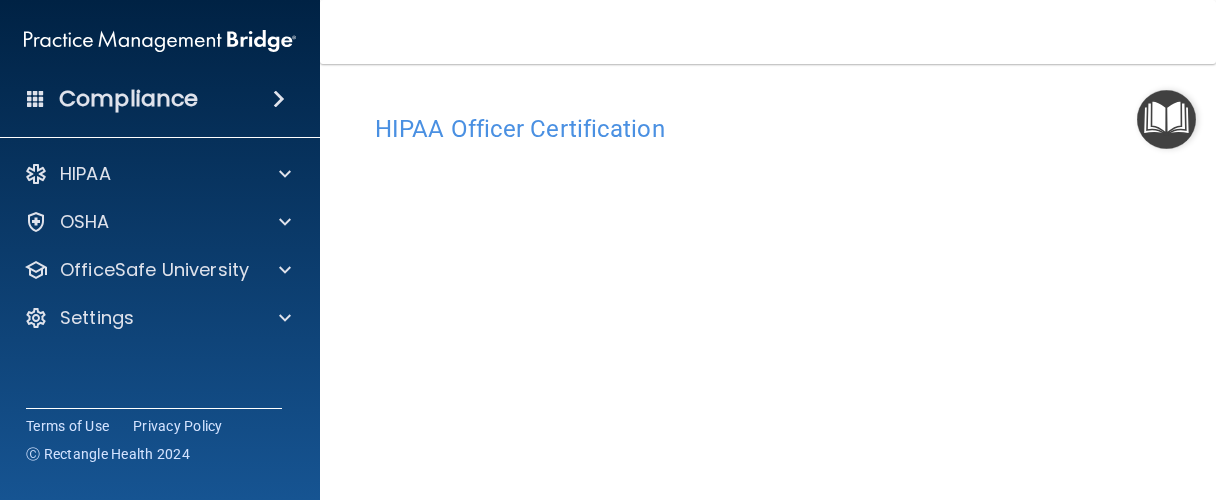 click on "HIPAA Officer Certification         This course doesn’t expire until [DATE]. Are you sure you want to take this course now?   Take the course anyway!" at bounding box center (768, 467) 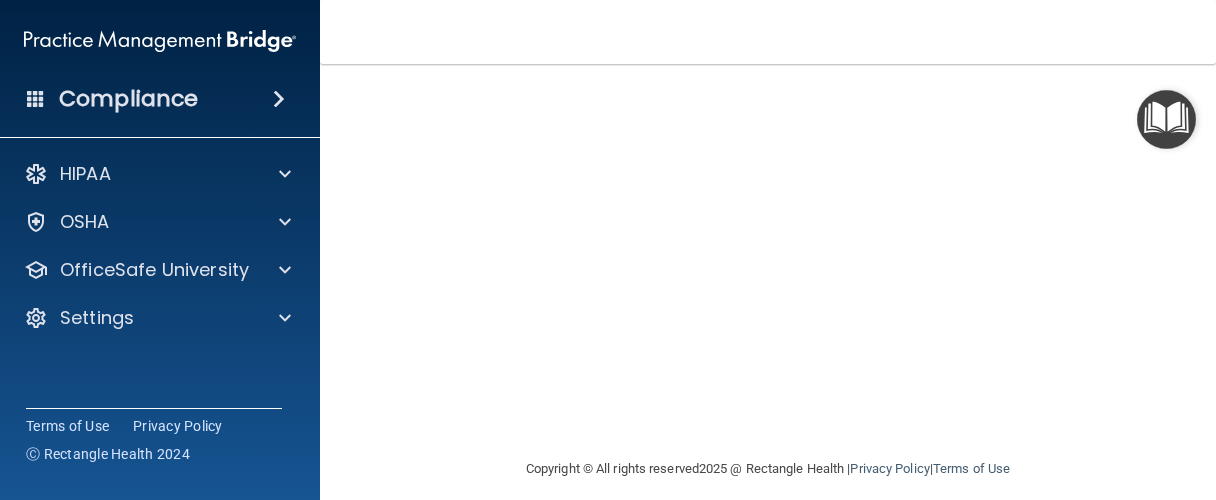 scroll, scrollTop: 391, scrollLeft: 0, axis: vertical 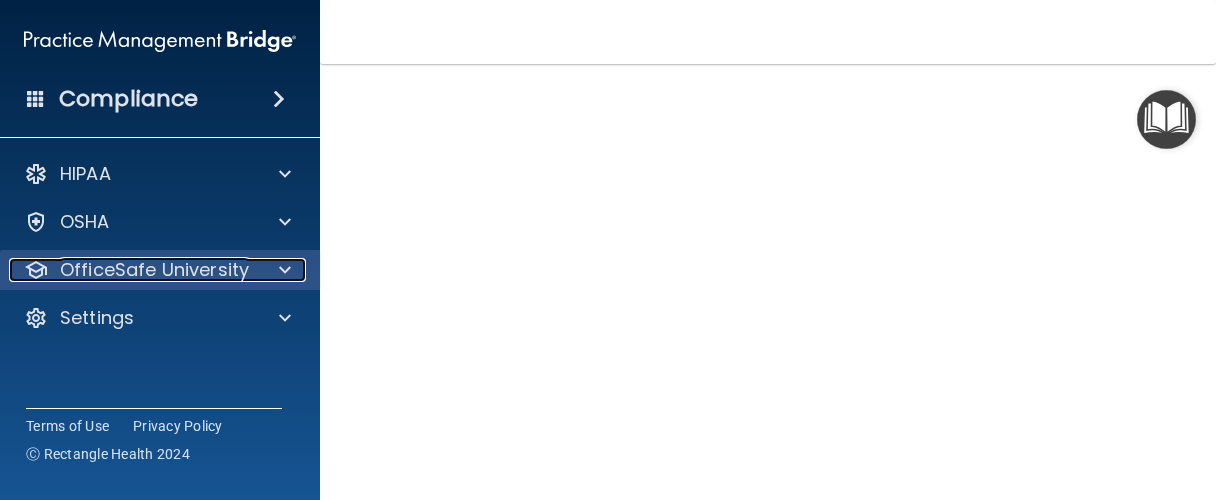click at bounding box center (282, 270) 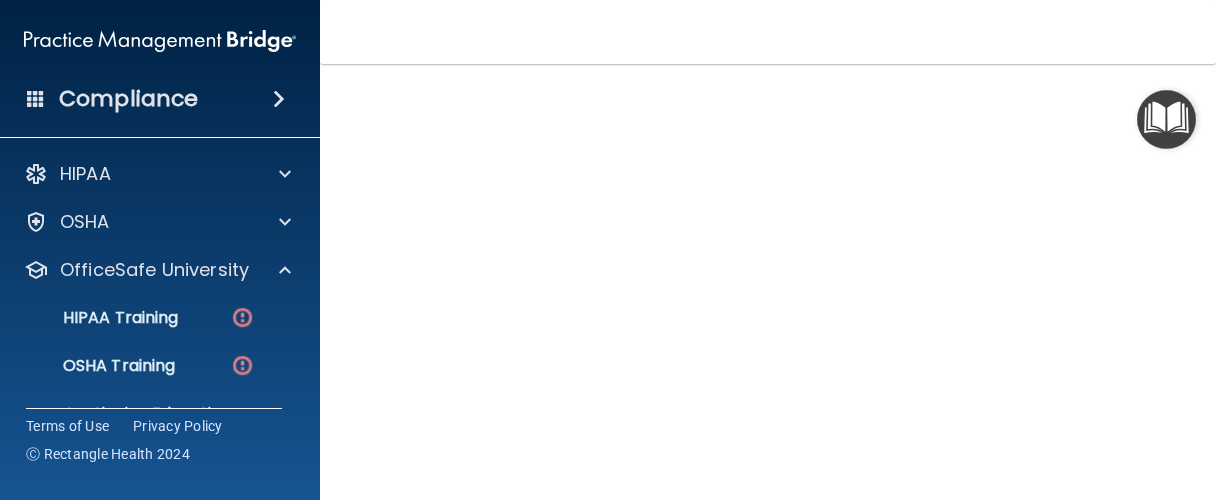 scroll, scrollTop: 190, scrollLeft: 0, axis: vertical 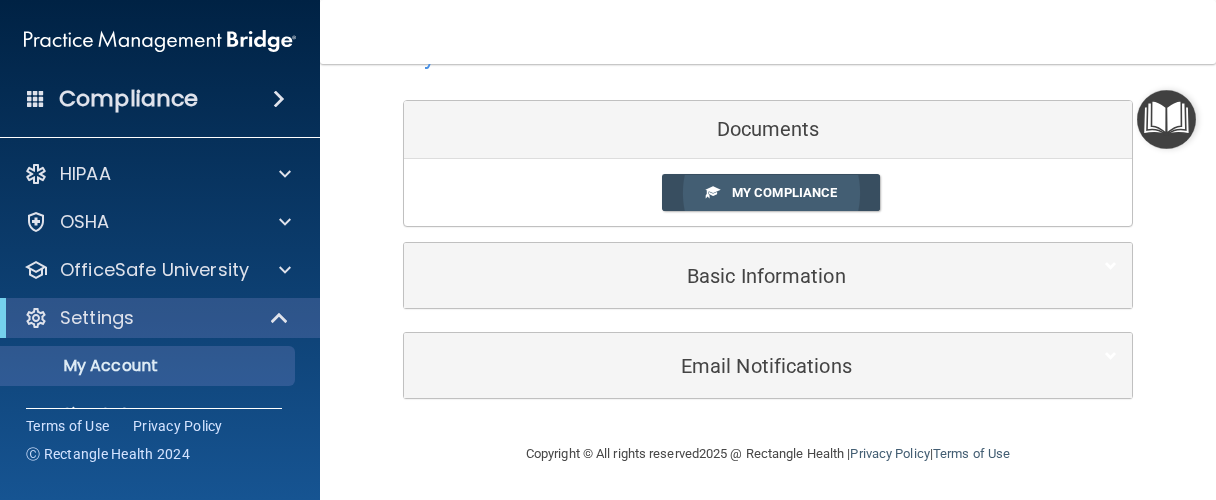 click on "My Compliance" at bounding box center (784, 192) 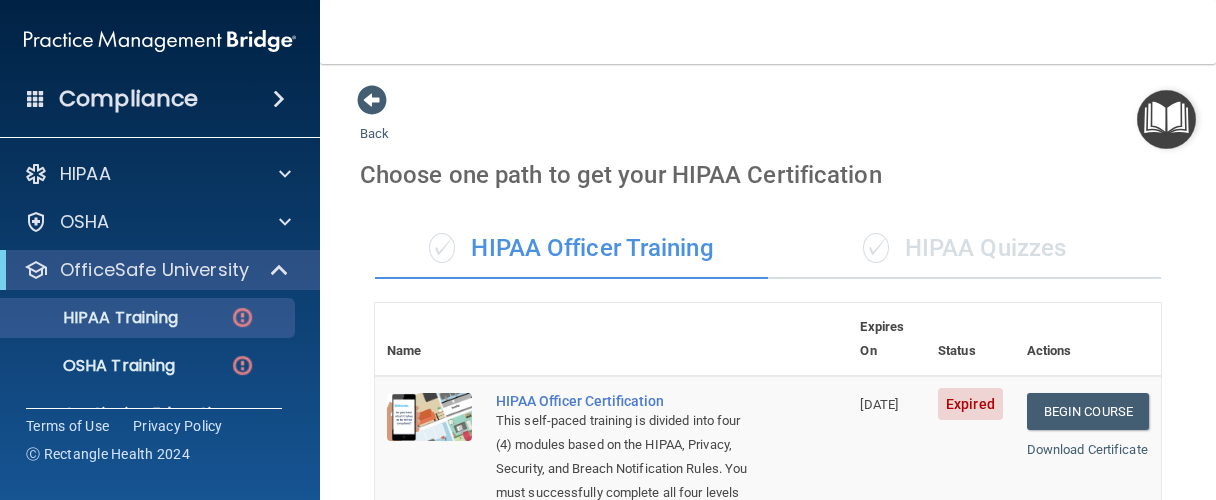 scroll, scrollTop: 0, scrollLeft: 0, axis: both 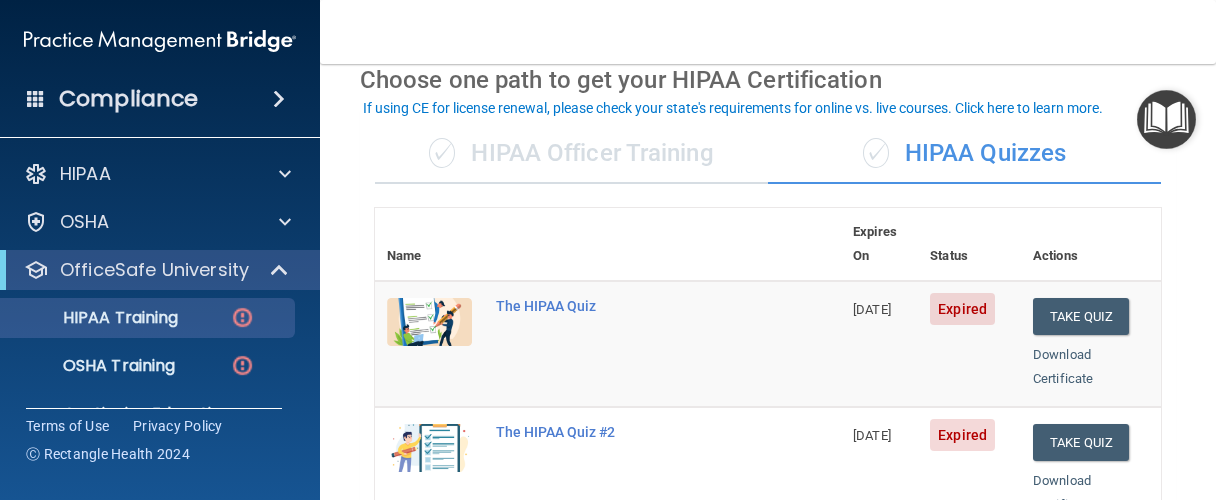 click on "✓   HIPAA Officer Training" at bounding box center (571, 154) 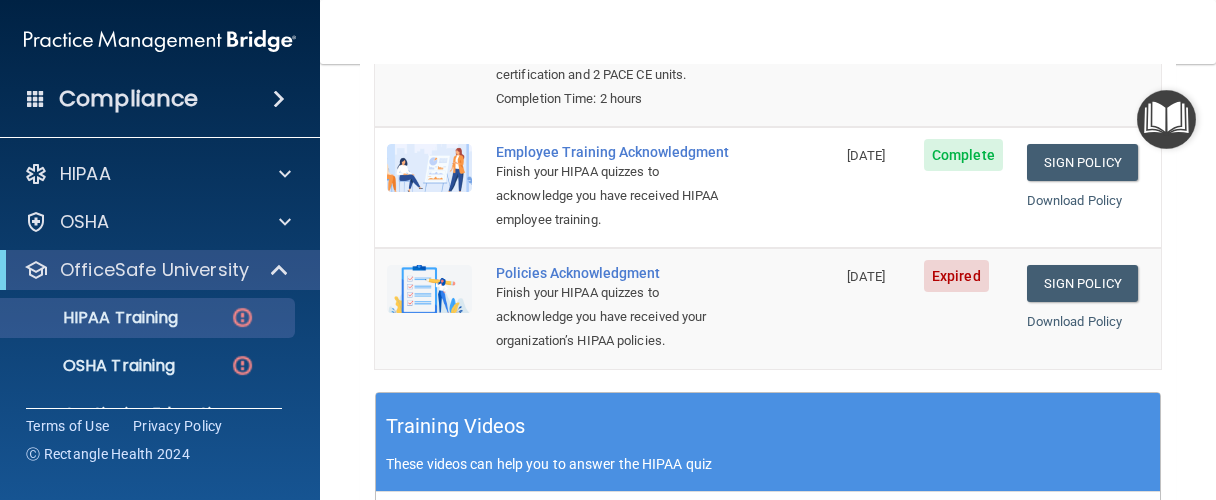 scroll, scrollTop: 570, scrollLeft: 0, axis: vertical 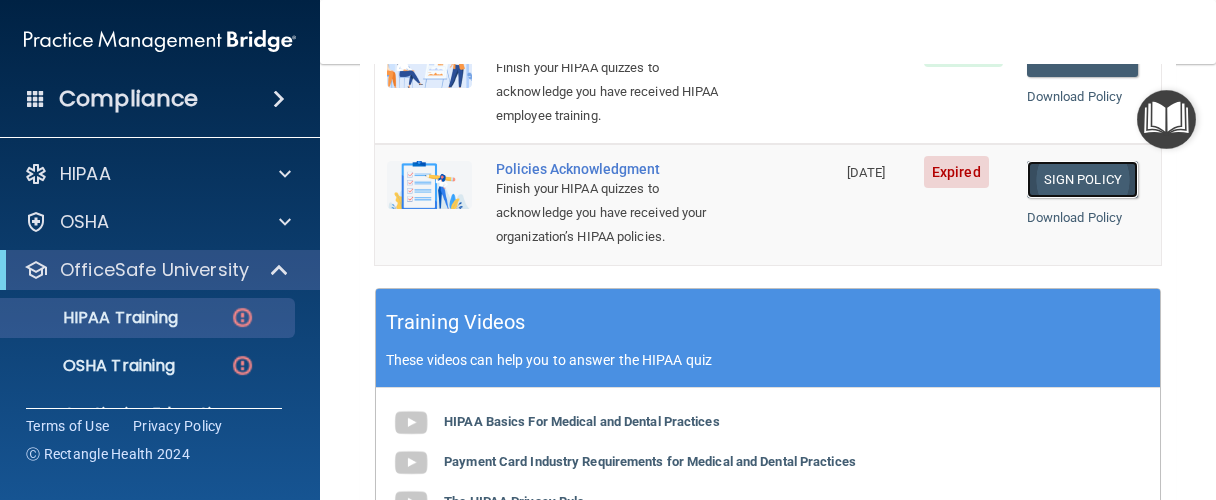 click on "Sign Policy" at bounding box center (1082, 179) 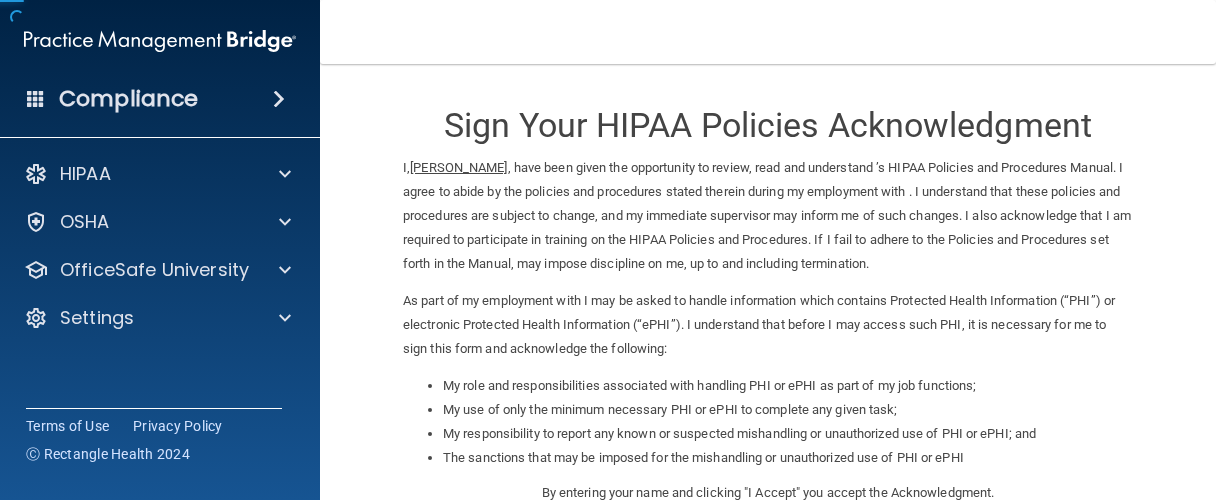 scroll, scrollTop: 0, scrollLeft: 0, axis: both 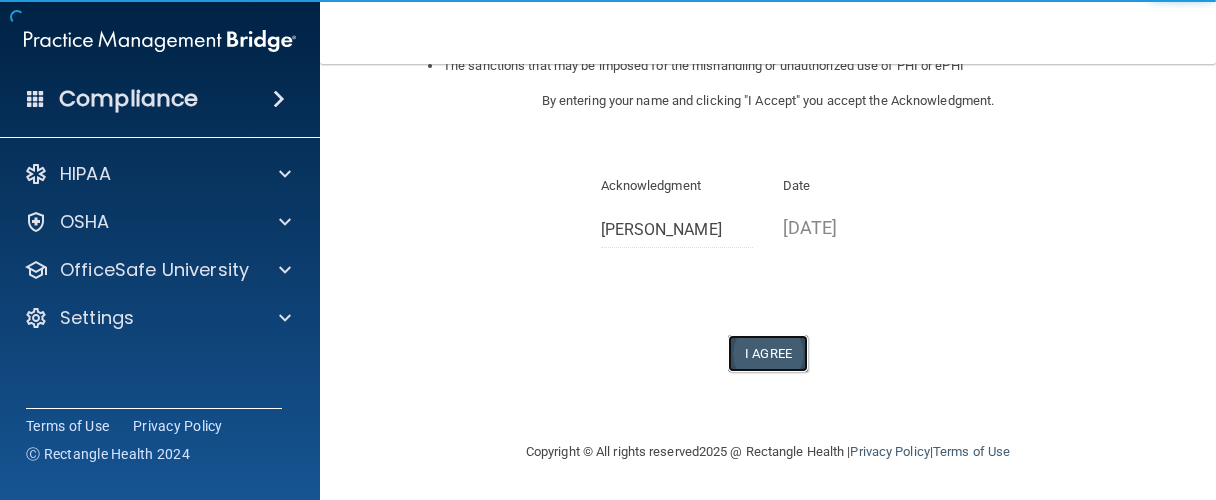 click on "I Agree" at bounding box center (768, 353) 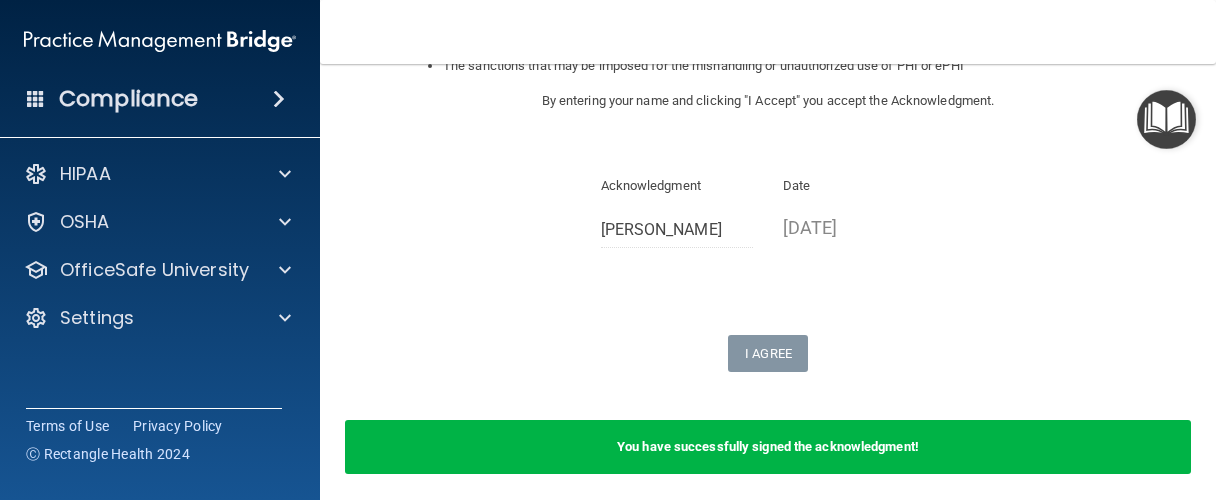 scroll, scrollTop: 495, scrollLeft: 0, axis: vertical 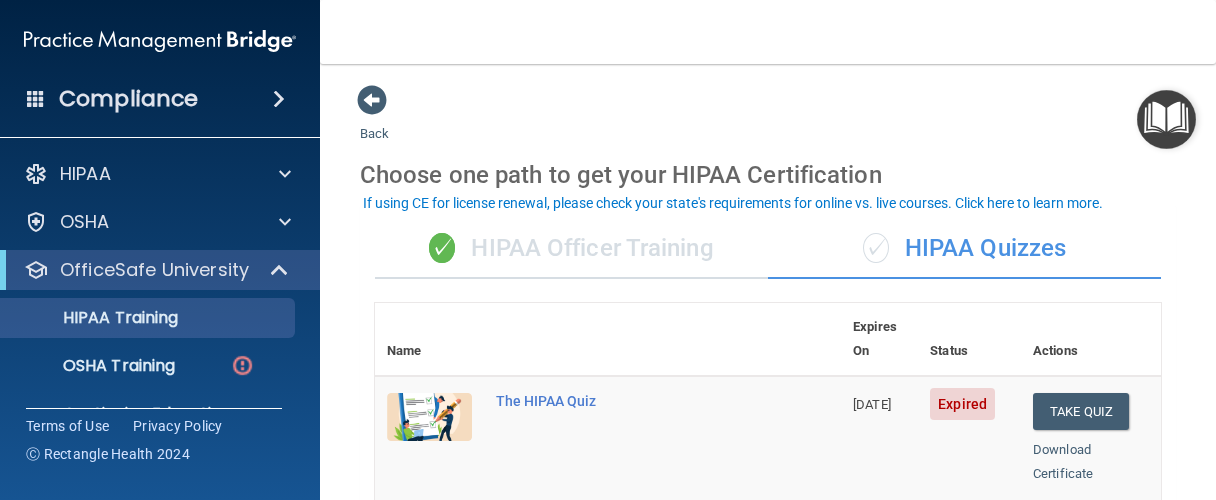 click on "✓   HIPAA Officer Training" at bounding box center [571, 249] 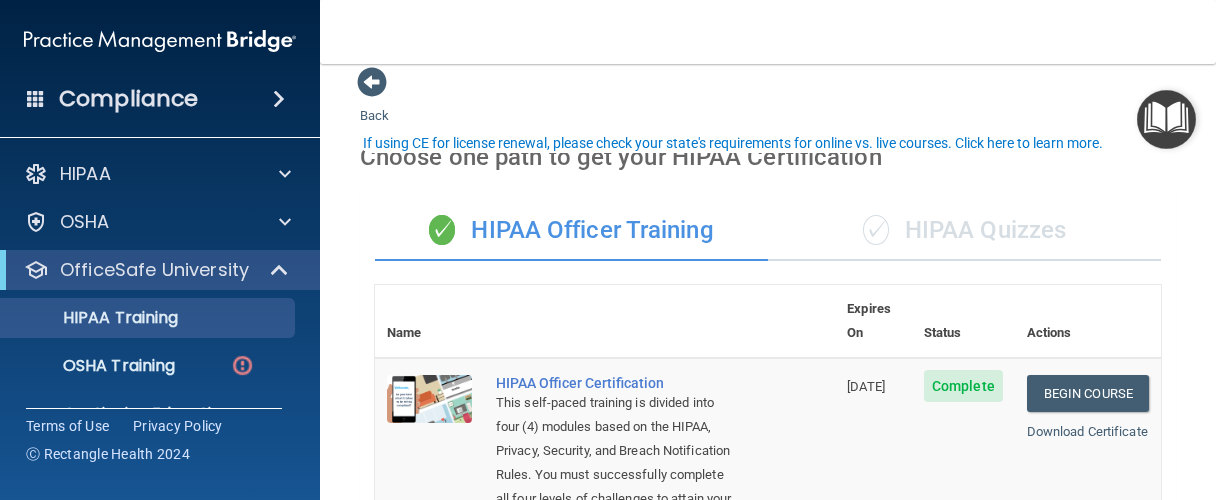 scroll, scrollTop: 0, scrollLeft: 0, axis: both 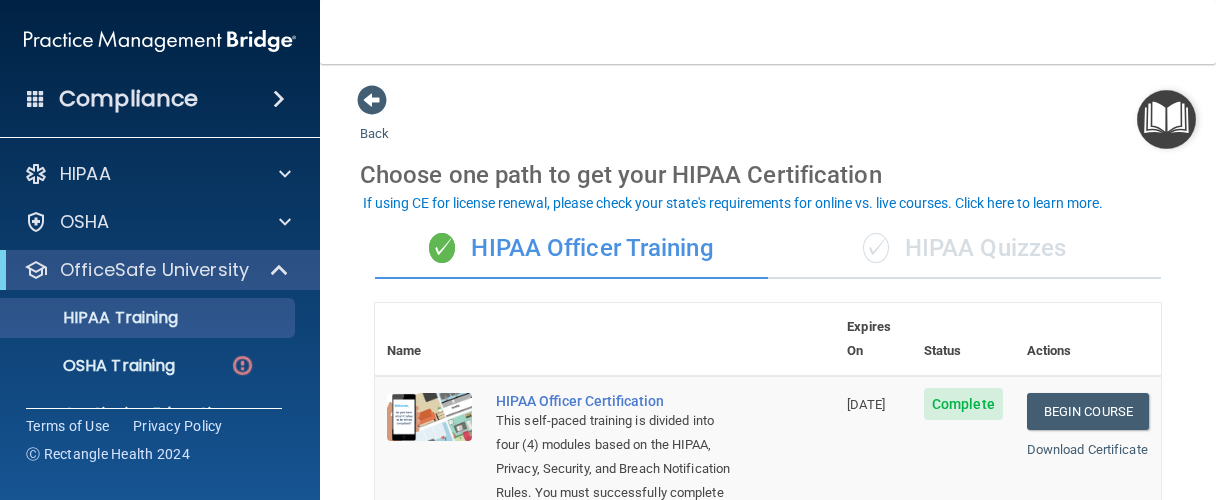 click on "✓   HIPAA Quizzes" at bounding box center (964, 249) 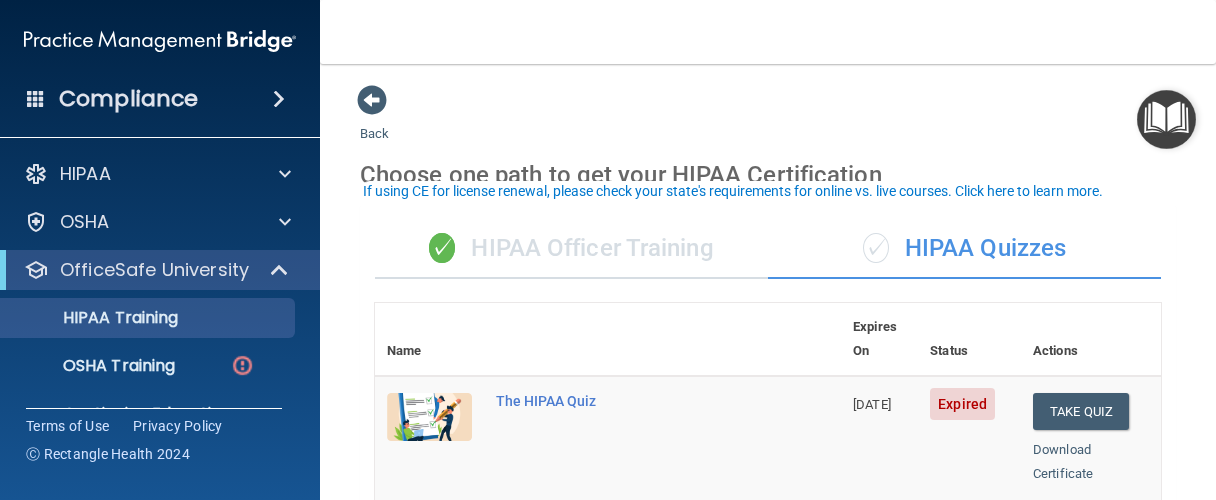 scroll, scrollTop: 95, scrollLeft: 0, axis: vertical 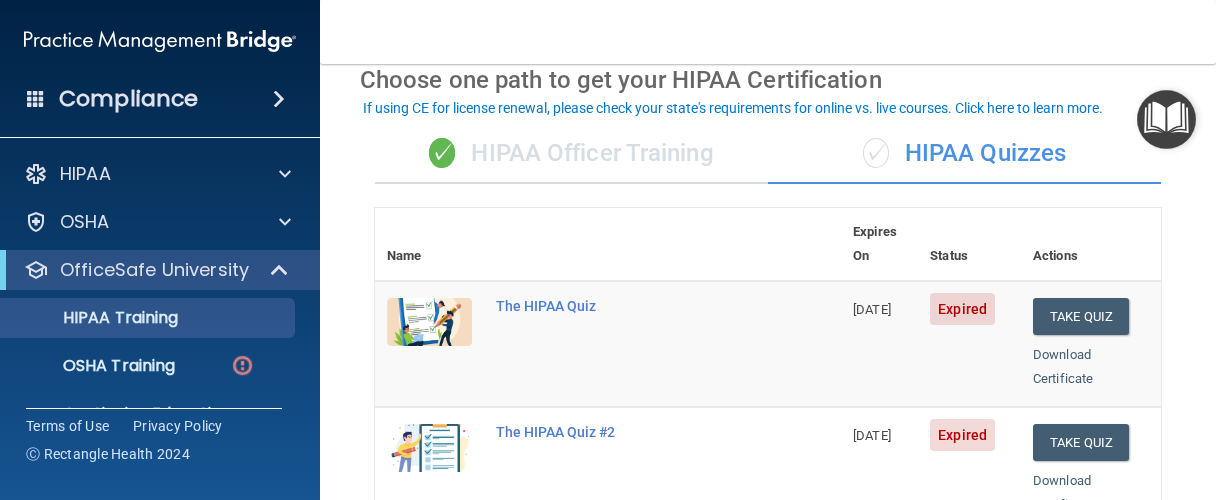 click at bounding box center [662, 244] 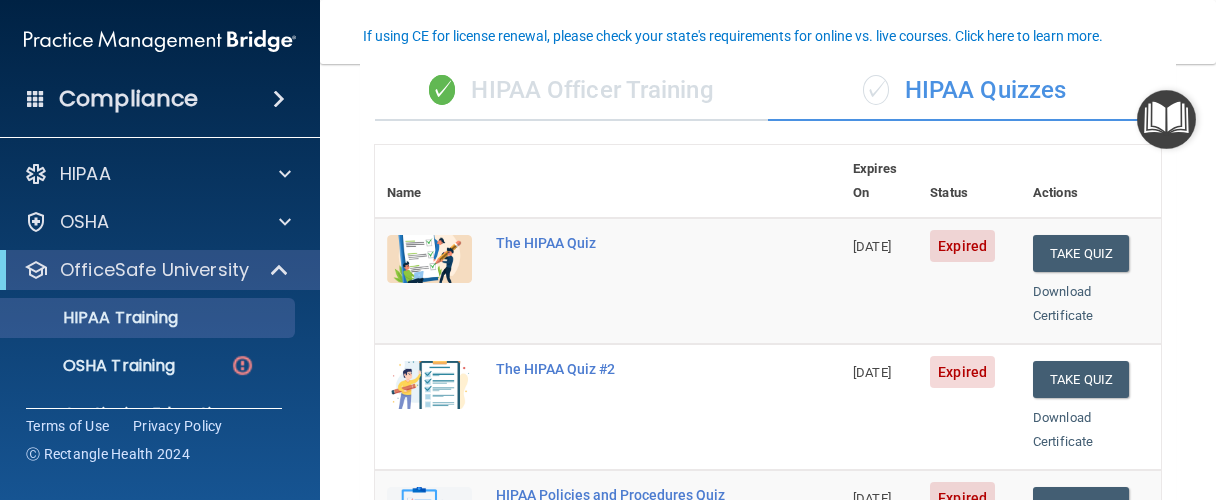 scroll, scrollTop: 190, scrollLeft: 0, axis: vertical 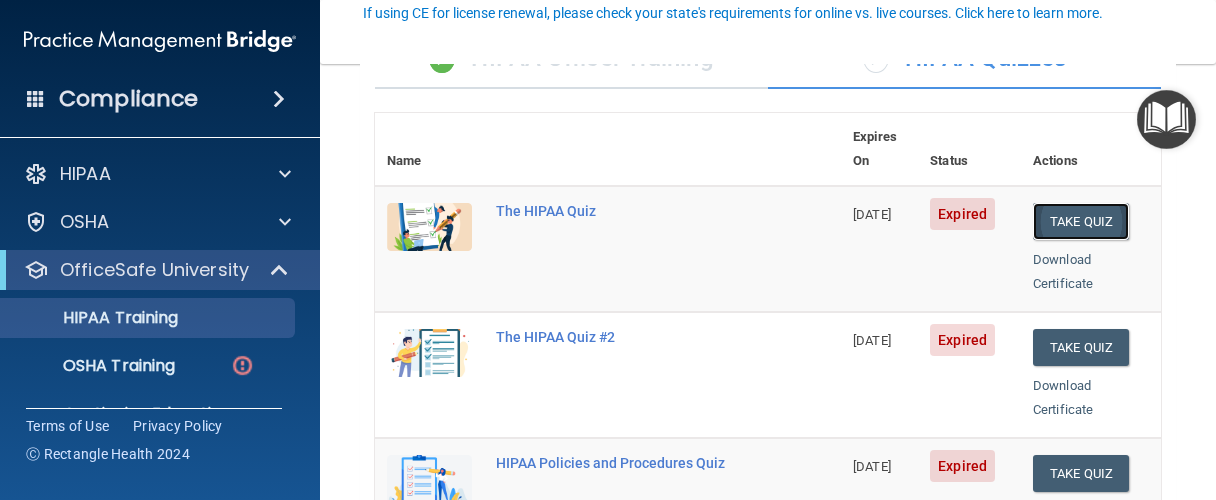 click on "Take Quiz" at bounding box center [1081, 221] 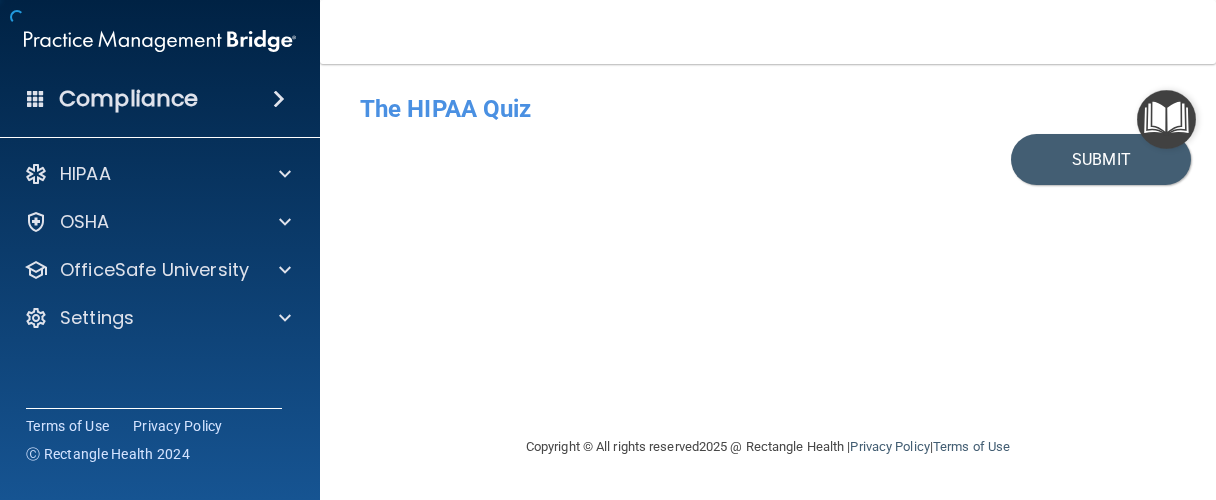 scroll, scrollTop: 0, scrollLeft: 0, axis: both 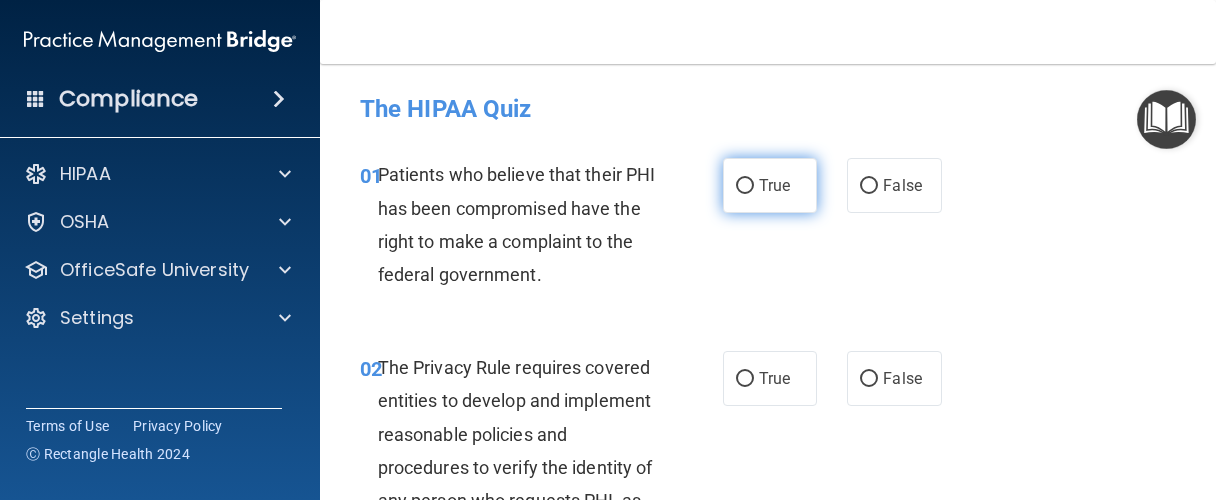 click on "True" at bounding box center [770, 185] 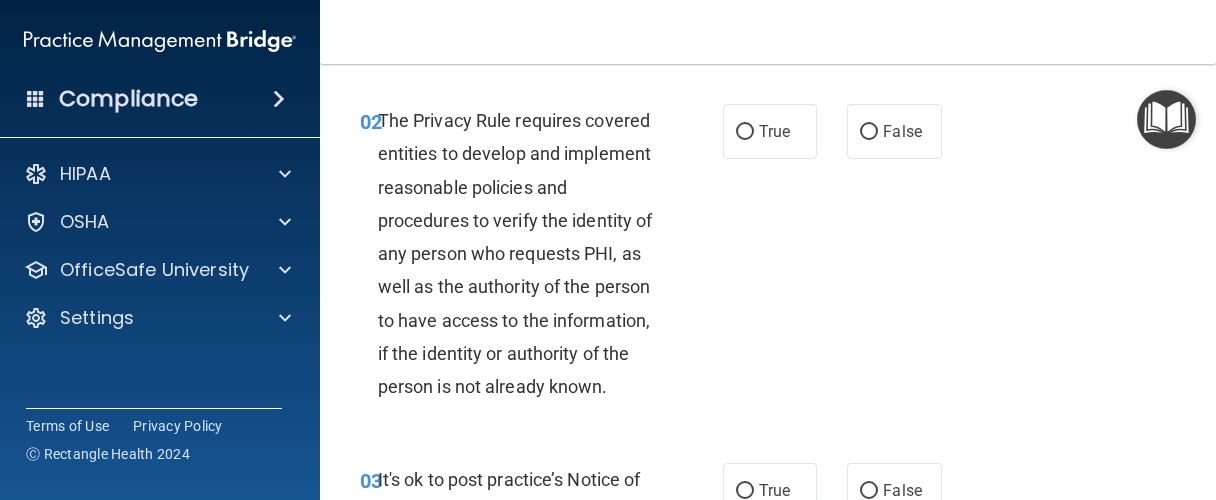 scroll, scrollTop: 285, scrollLeft: 0, axis: vertical 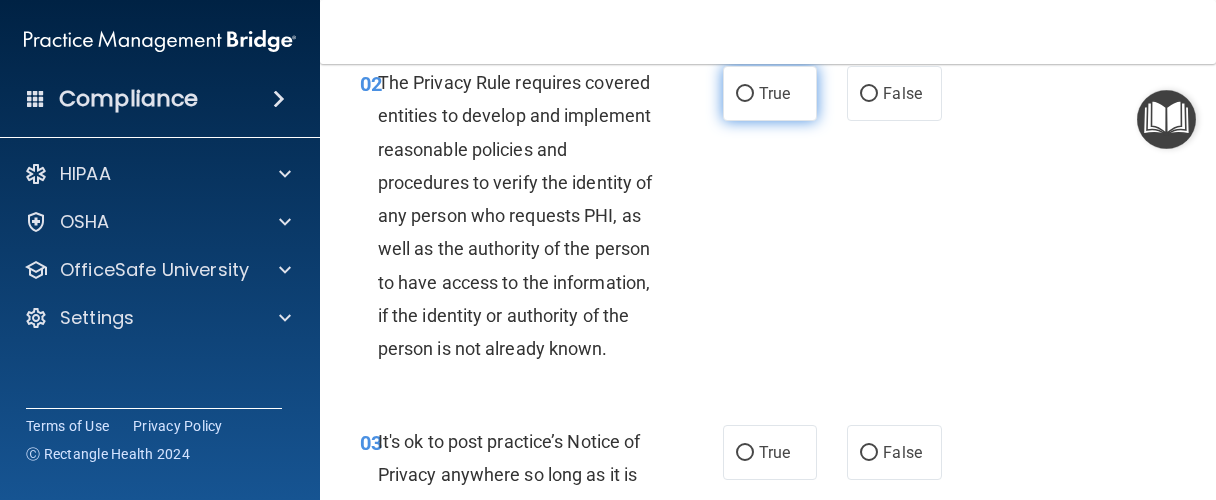 click on "True" at bounding box center (770, 93) 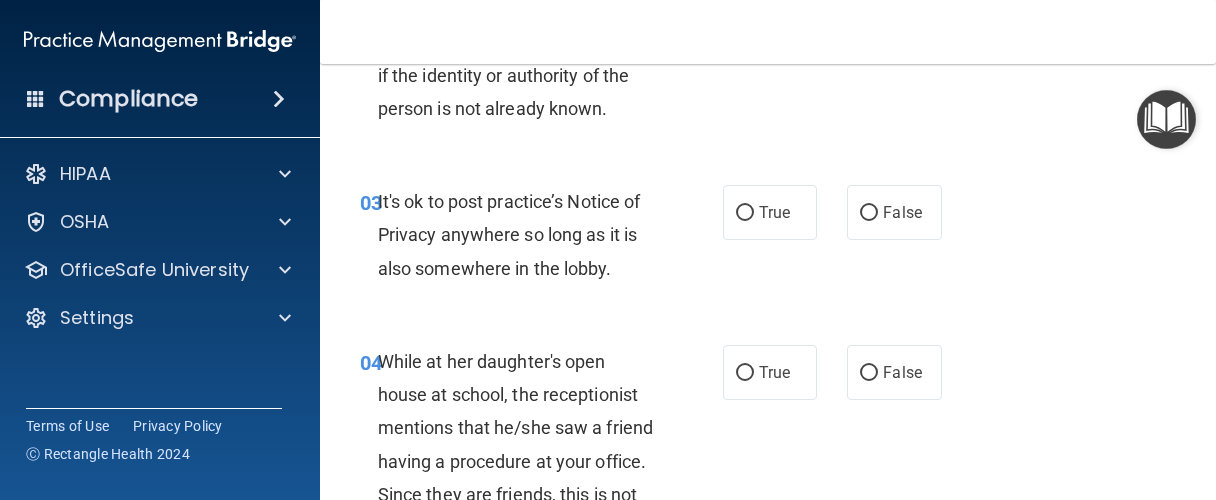 scroll, scrollTop: 570, scrollLeft: 0, axis: vertical 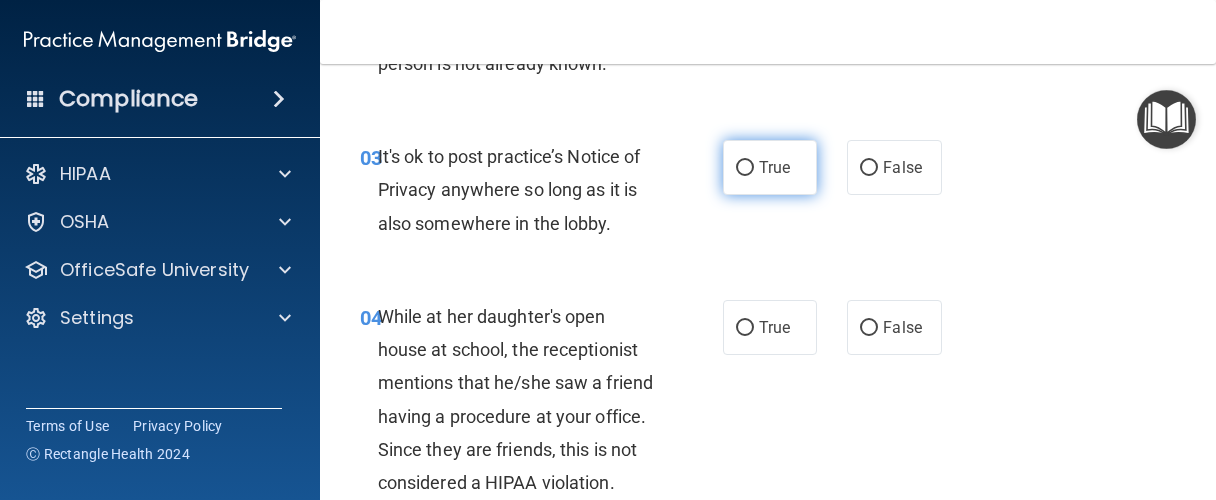 click on "True" at bounding box center (774, 167) 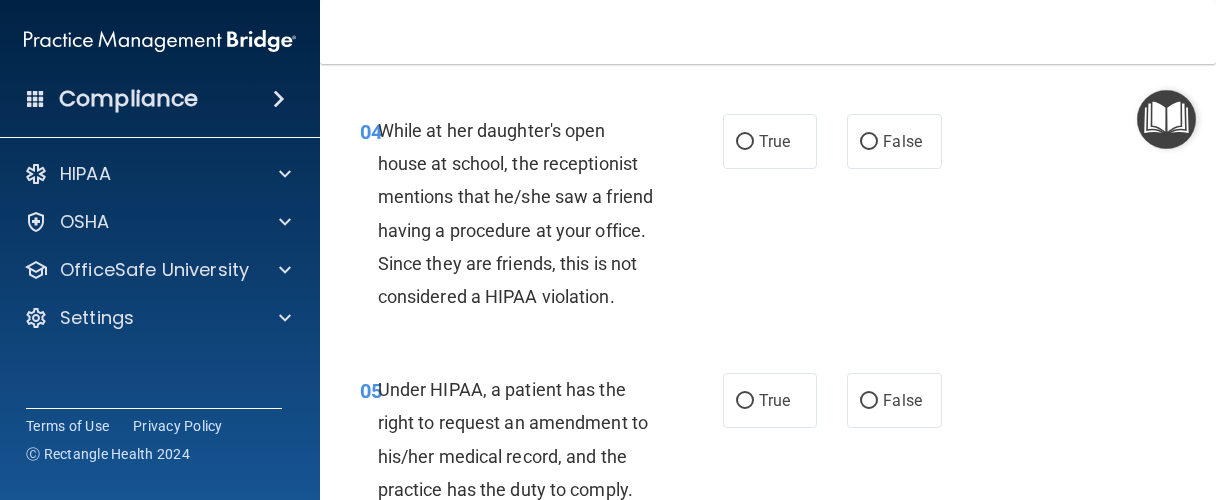 scroll, scrollTop: 760, scrollLeft: 0, axis: vertical 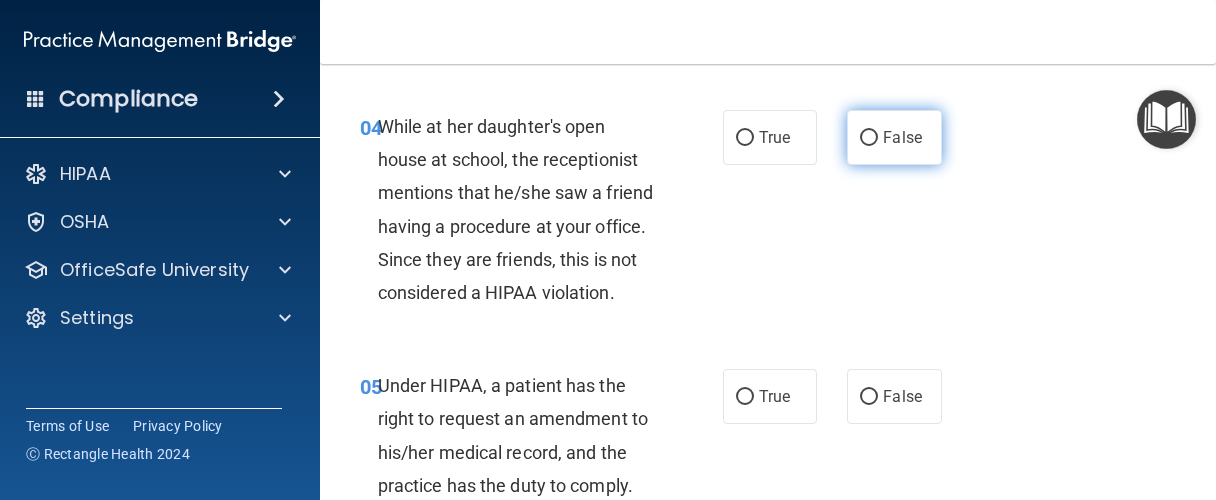 click on "False" at bounding box center [894, 137] 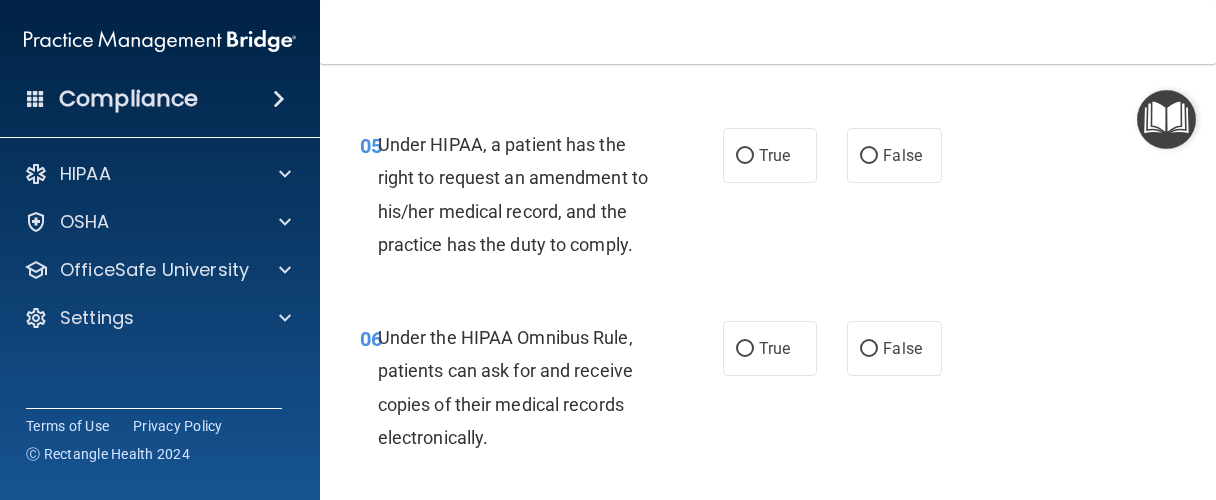 scroll, scrollTop: 1045, scrollLeft: 0, axis: vertical 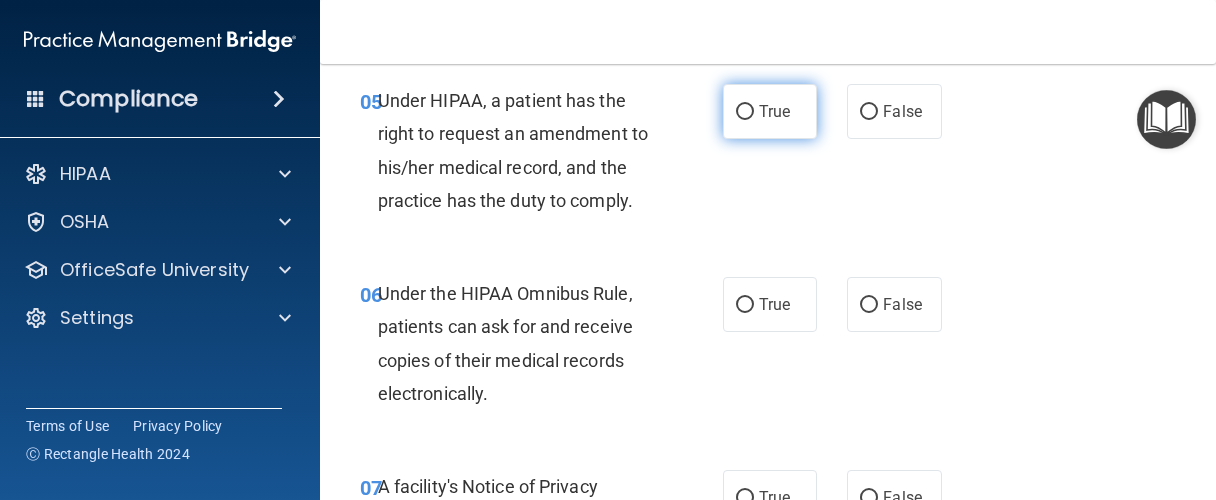 click on "True" at bounding box center (774, 111) 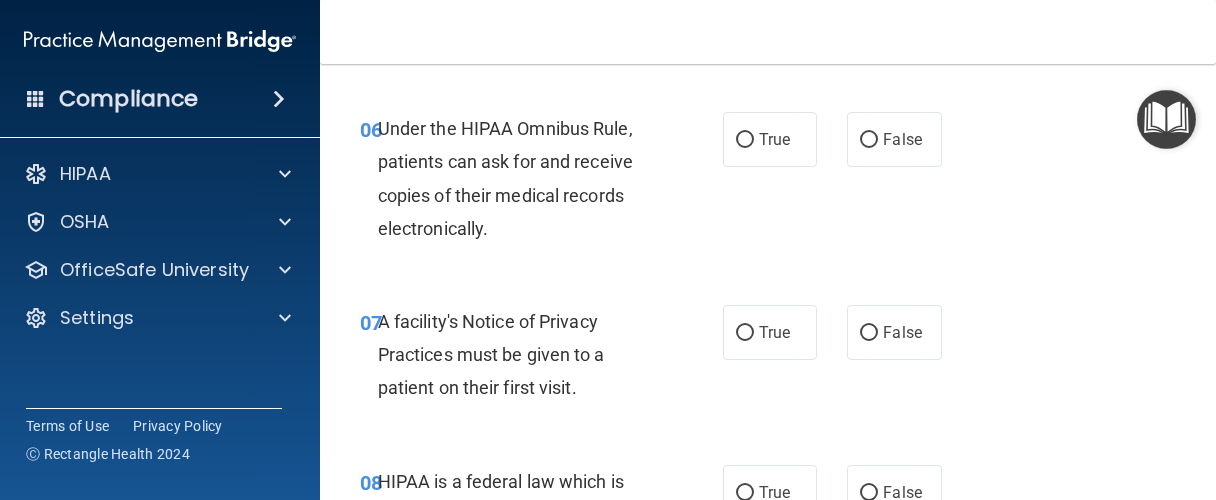 scroll, scrollTop: 1235, scrollLeft: 0, axis: vertical 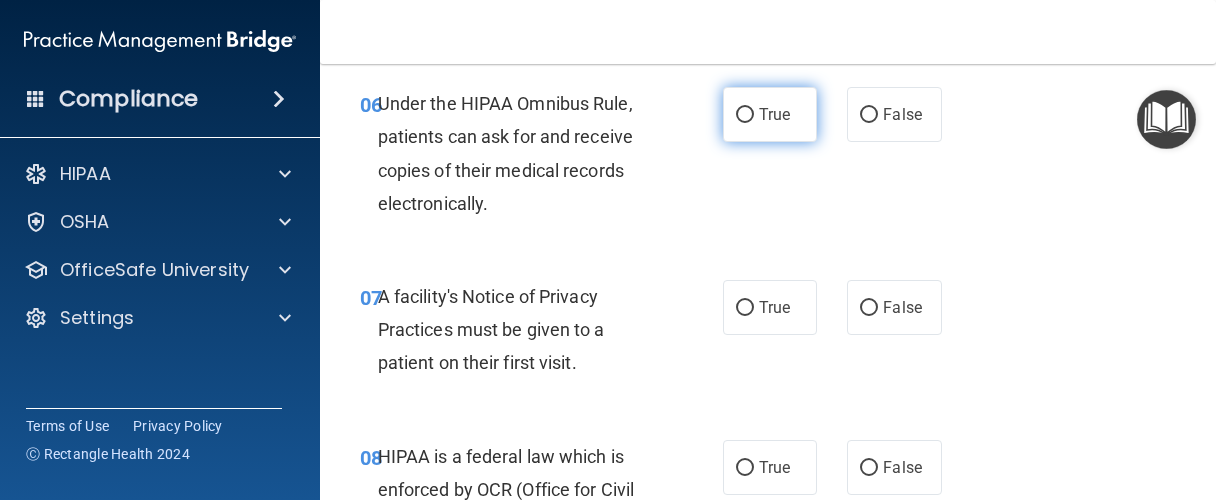 click on "True" at bounding box center [774, 114] 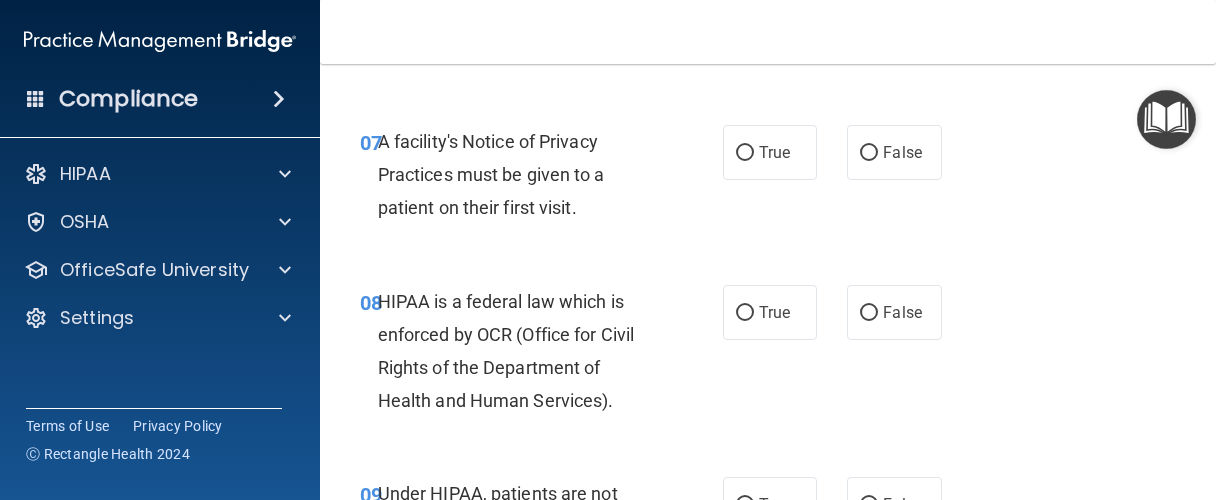 scroll, scrollTop: 1425, scrollLeft: 0, axis: vertical 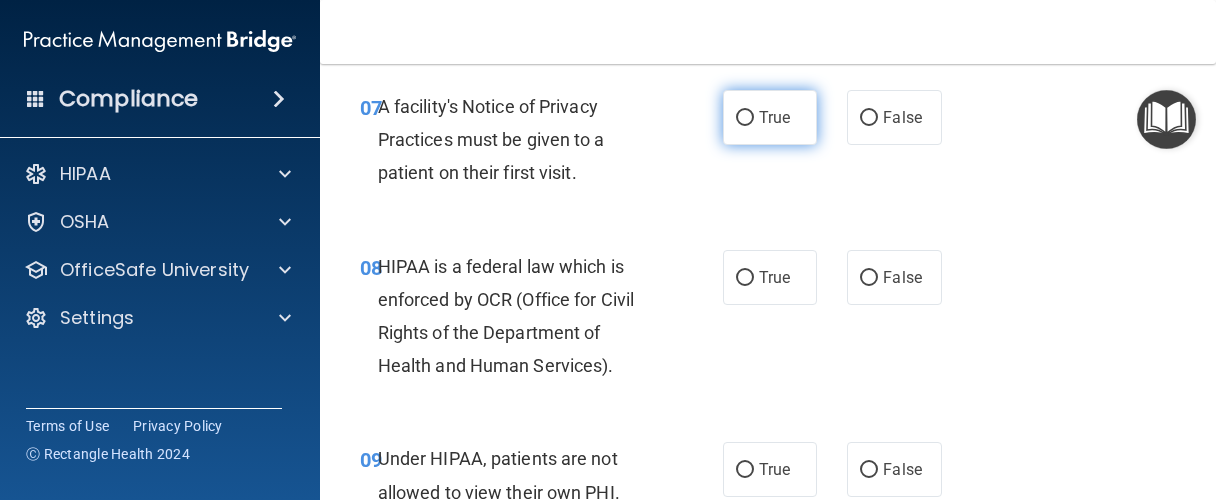click on "True" at bounding box center [770, 117] 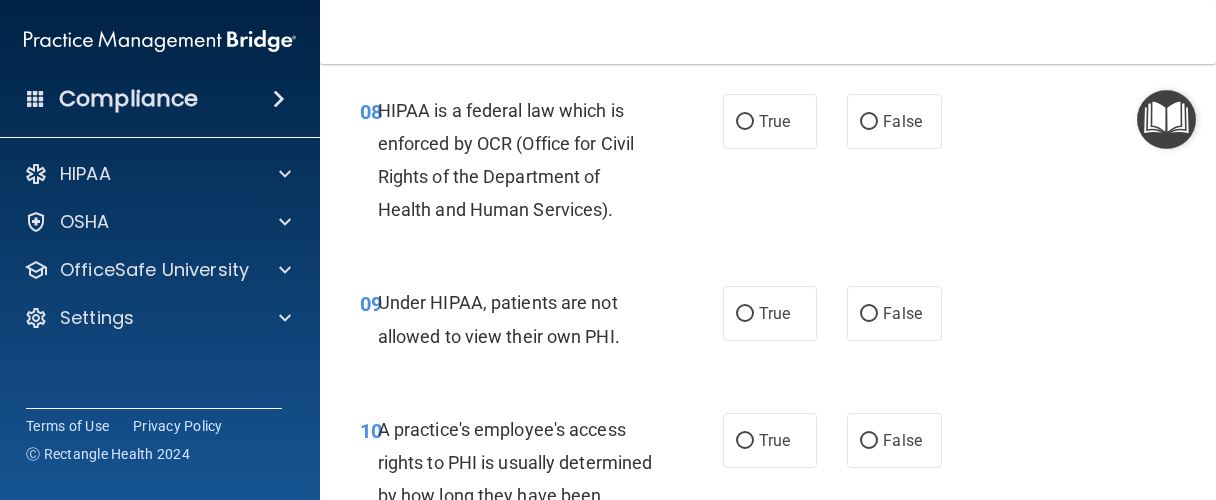 scroll, scrollTop: 1615, scrollLeft: 0, axis: vertical 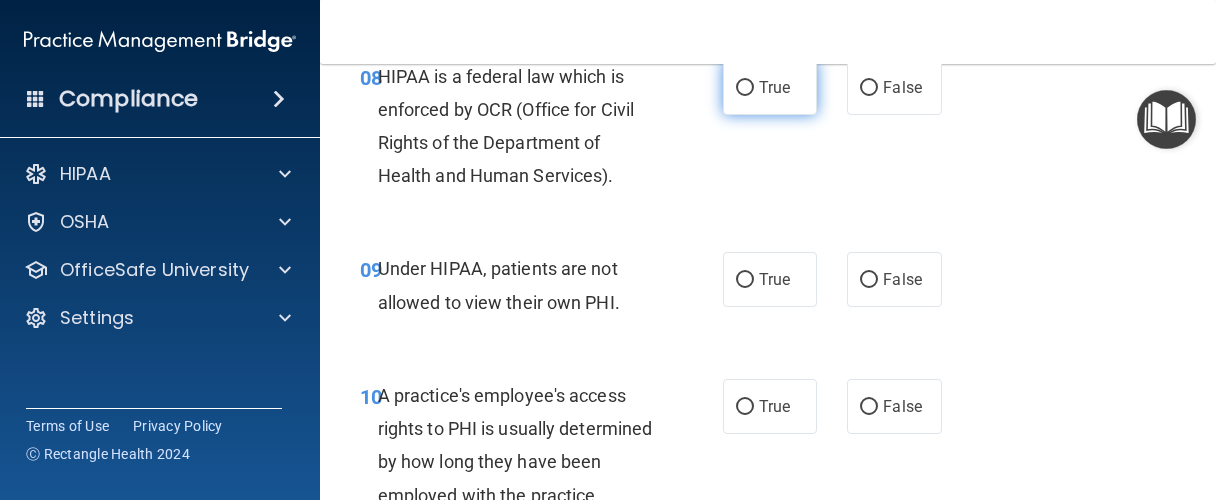 click on "True" at bounding box center [774, 87] 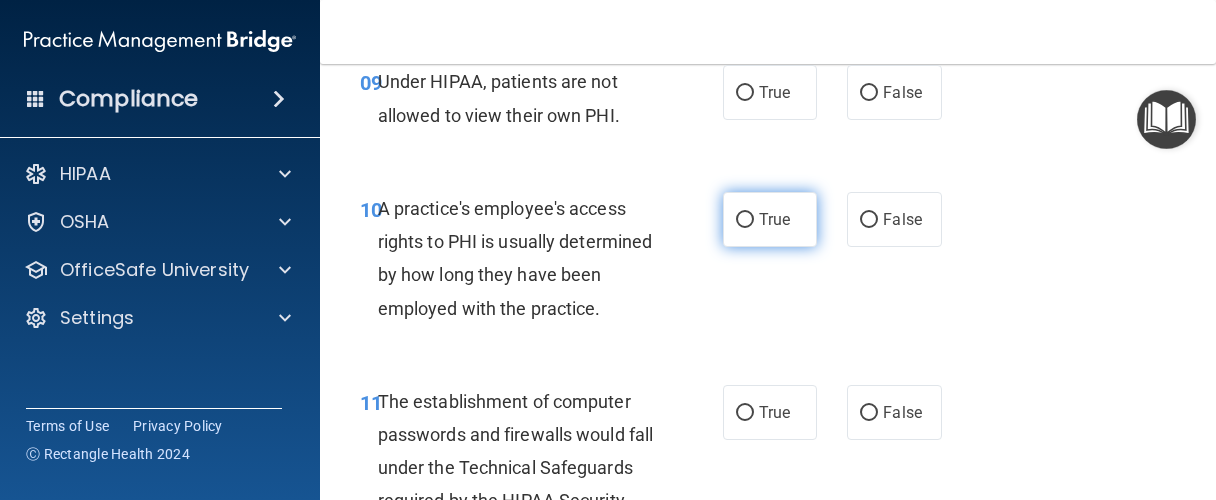 scroll, scrollTop: 1805, scrollLeft: 0, axis: vertical 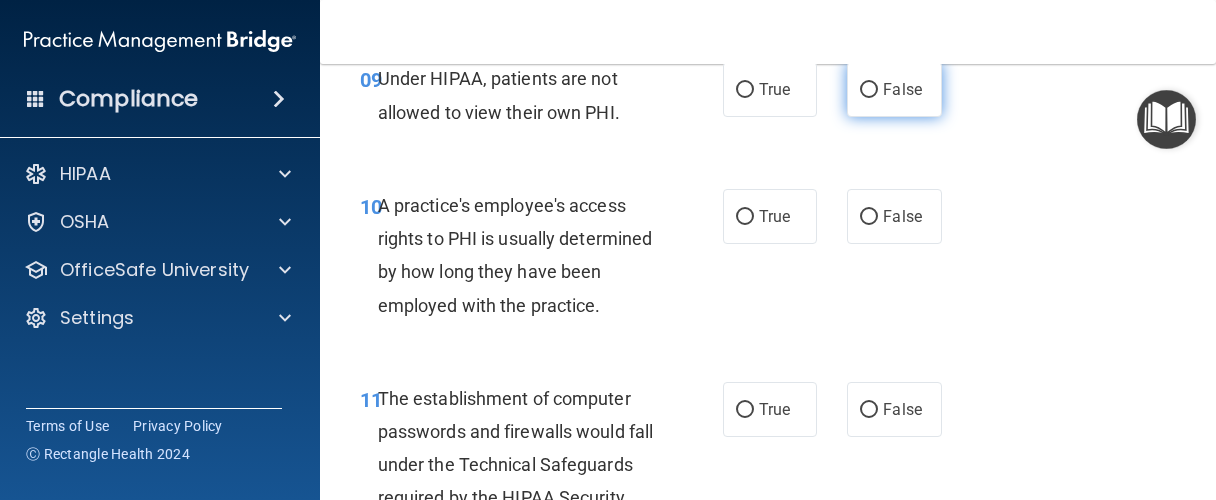 click on "False" at bounding box center [902, 89] 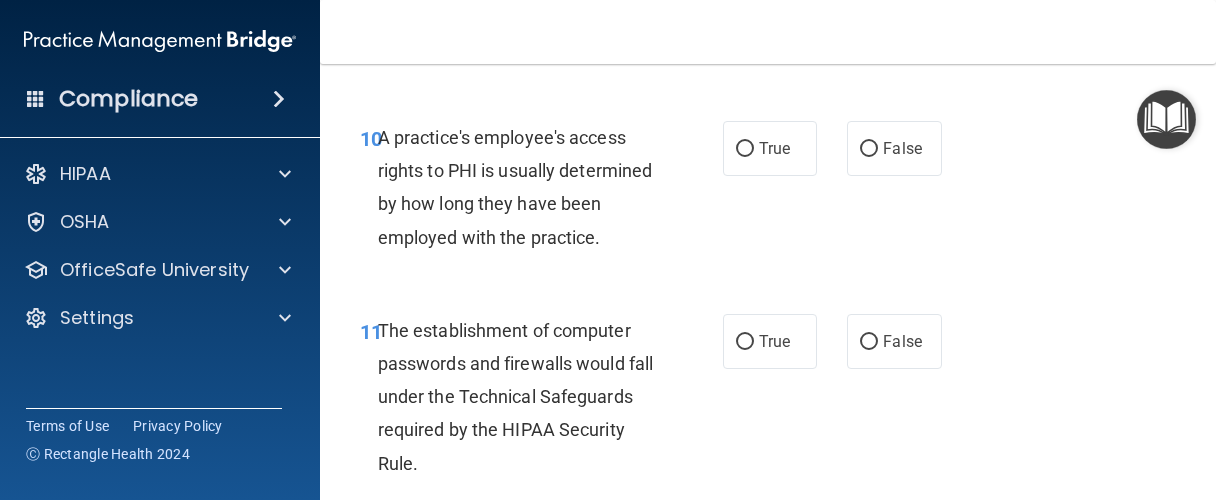 scroll, scrollTop: 1900, scrollLeft: 0, axis: vertical 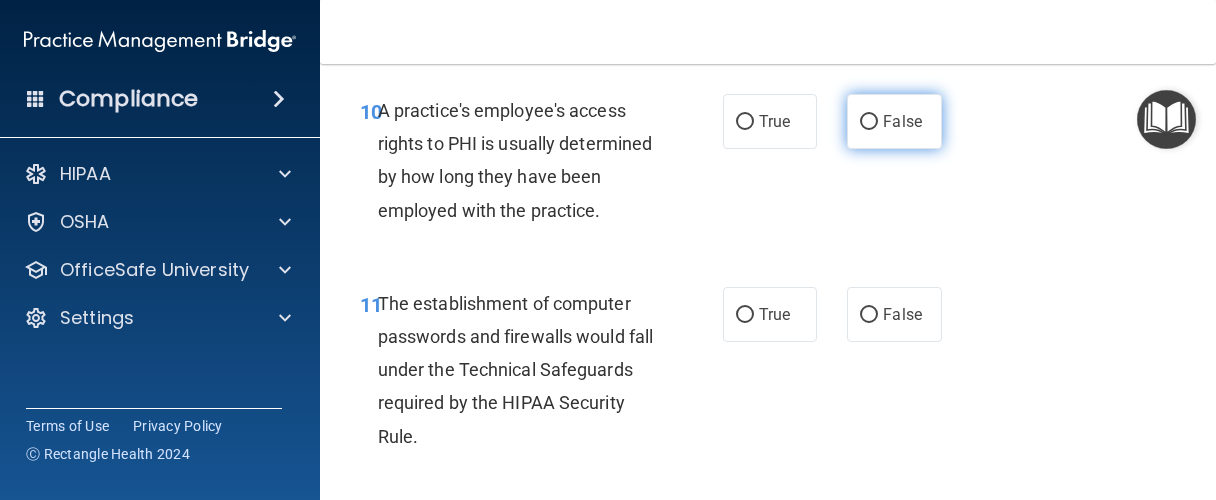 click on "False" at bounding box center (894, 121) 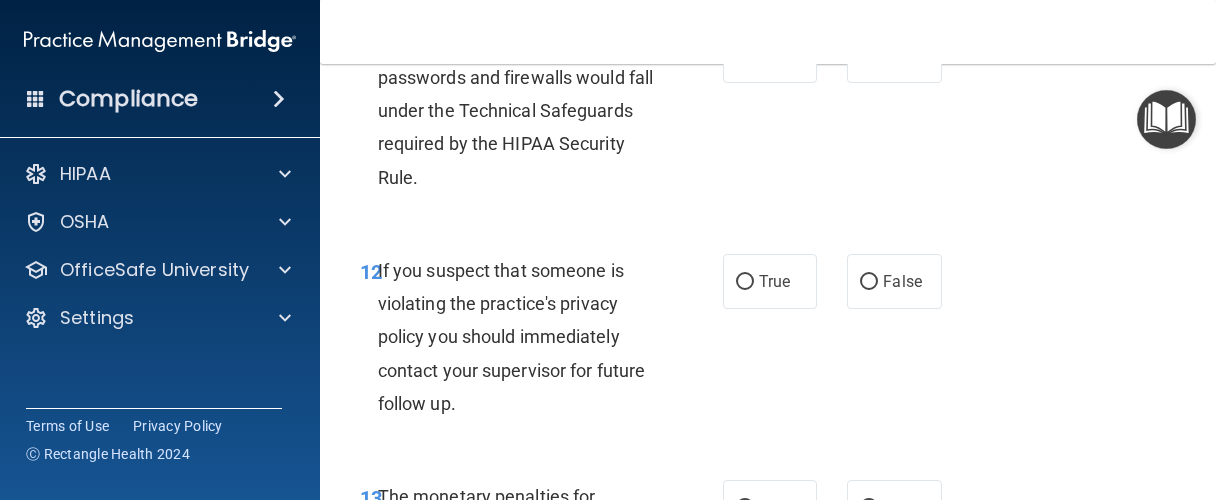 scroll, scrollTop: 2185, scrollLeft: 0, axis: vertical 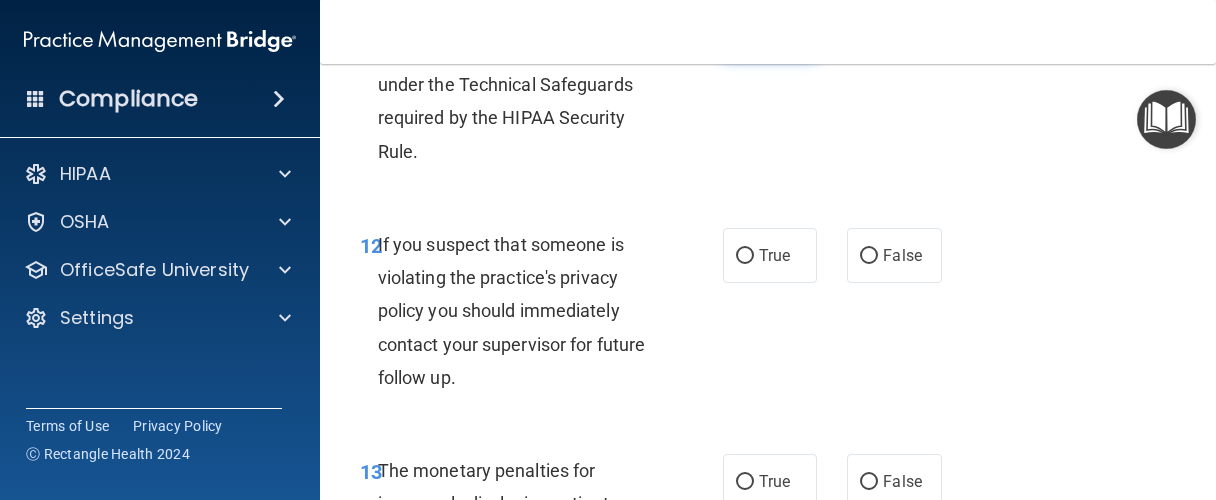click on "True" at bounding box center (774, 29) 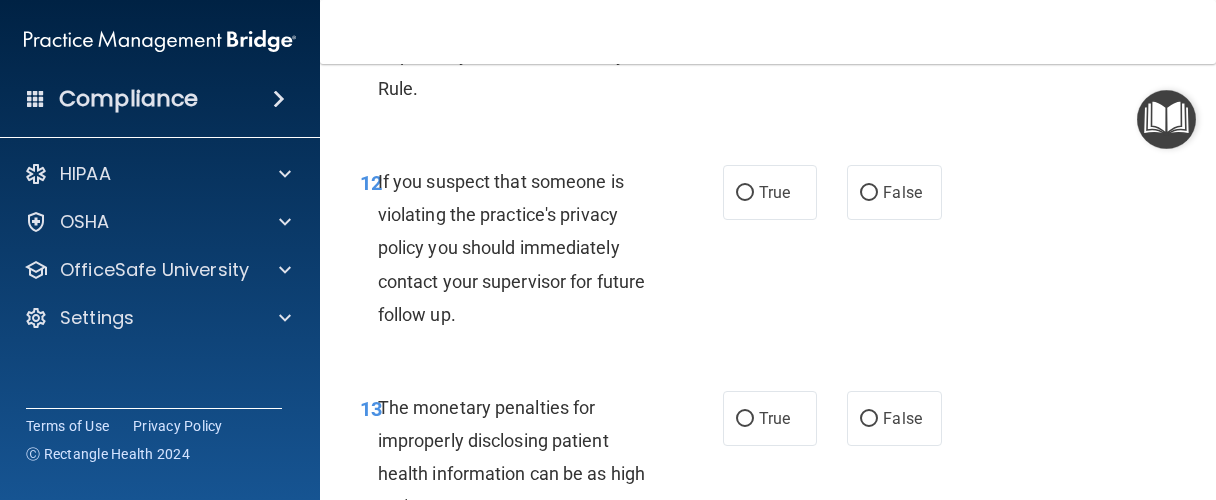 scroll, scrollTop: 2375, scrollLeft: 0, axis: vertical 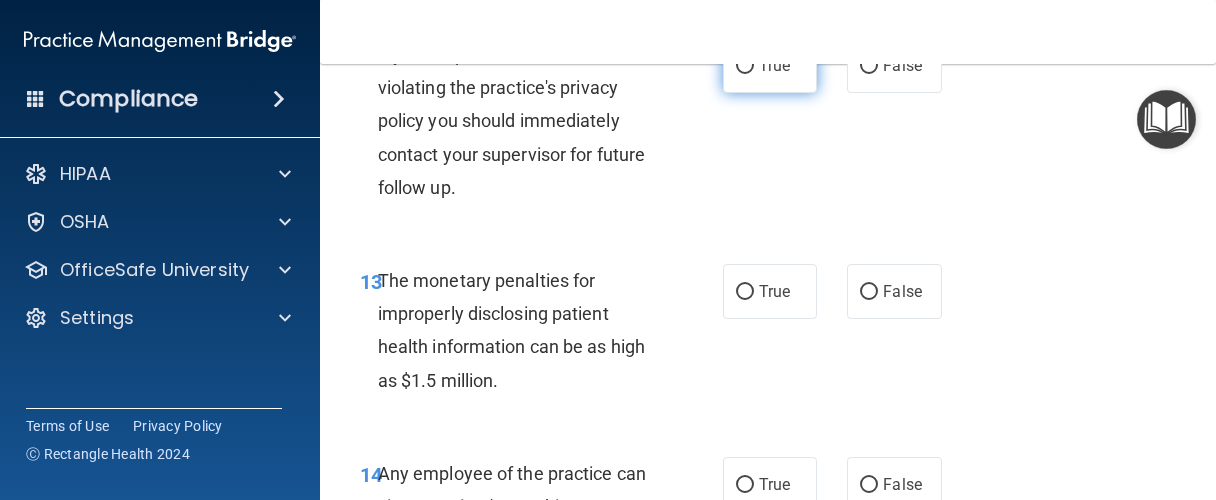 click on "True" at bounding box center (770, 65) 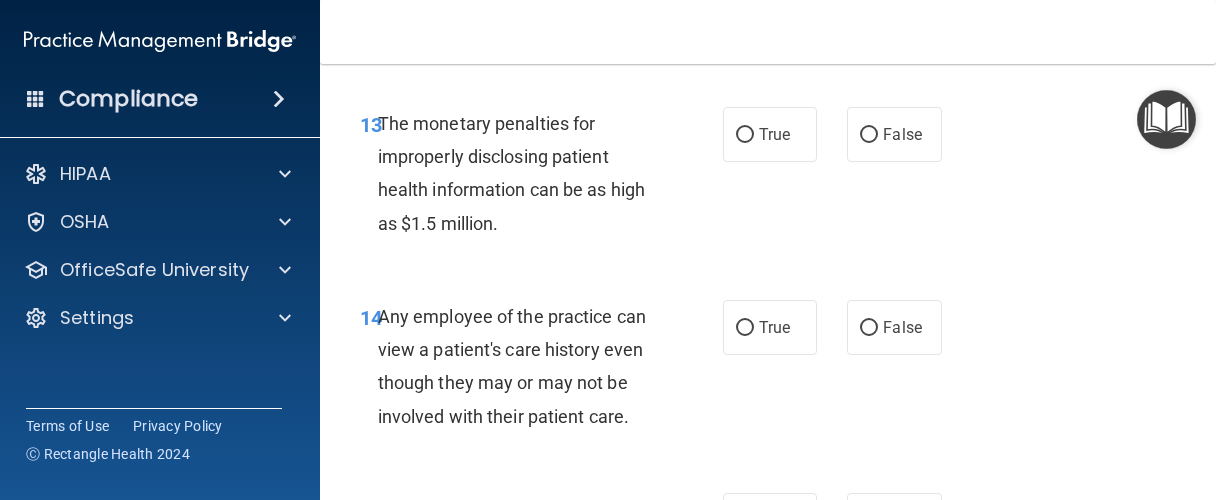 scroll, scrollTop: 2565, scrollLeft: 0, axis: vertical 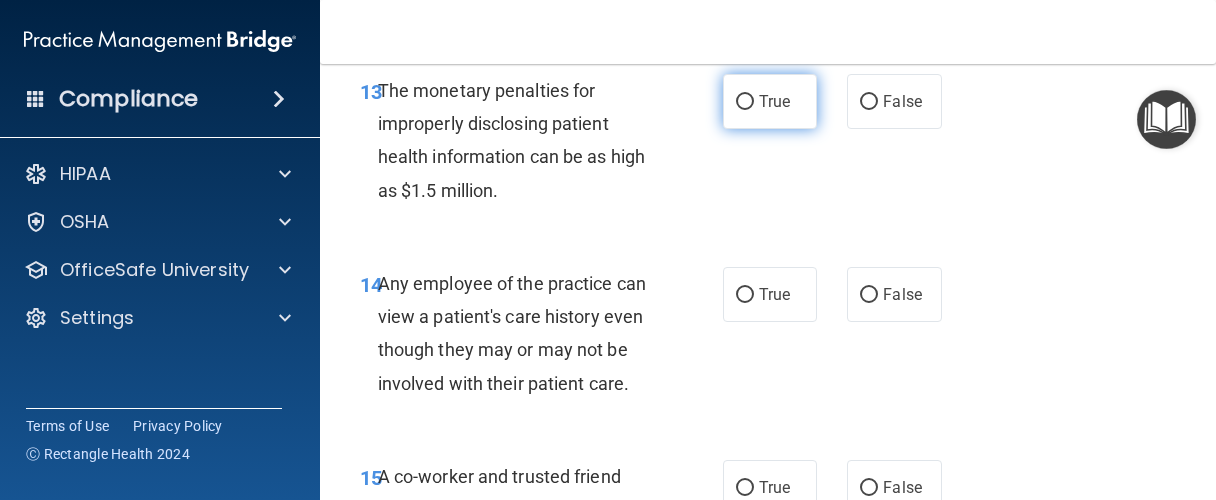 click on "True" at bounding box center (770, 101) 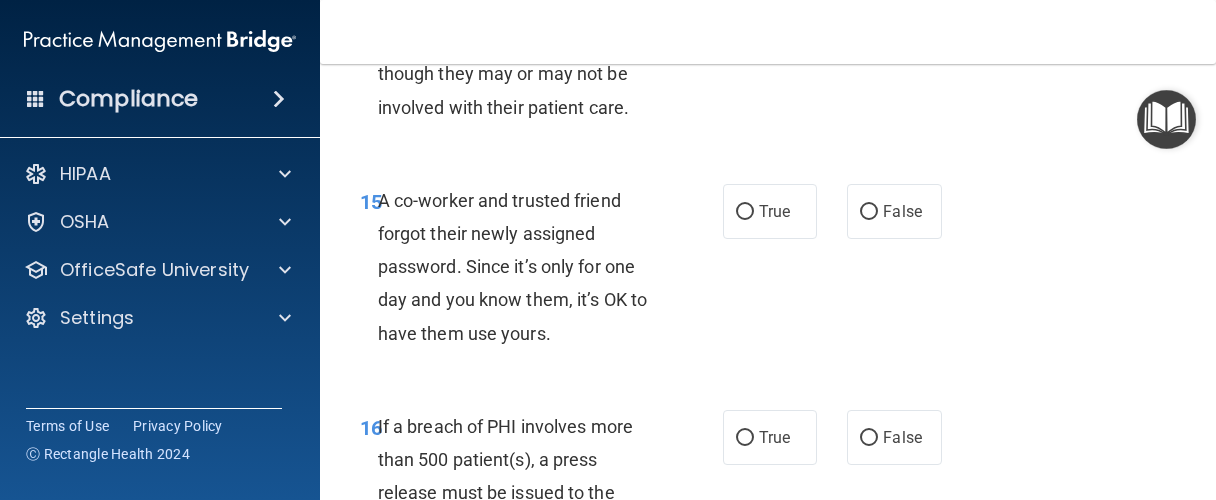 scroll, scrollTop: 2850, scrollLeft: 0, axis: vertical 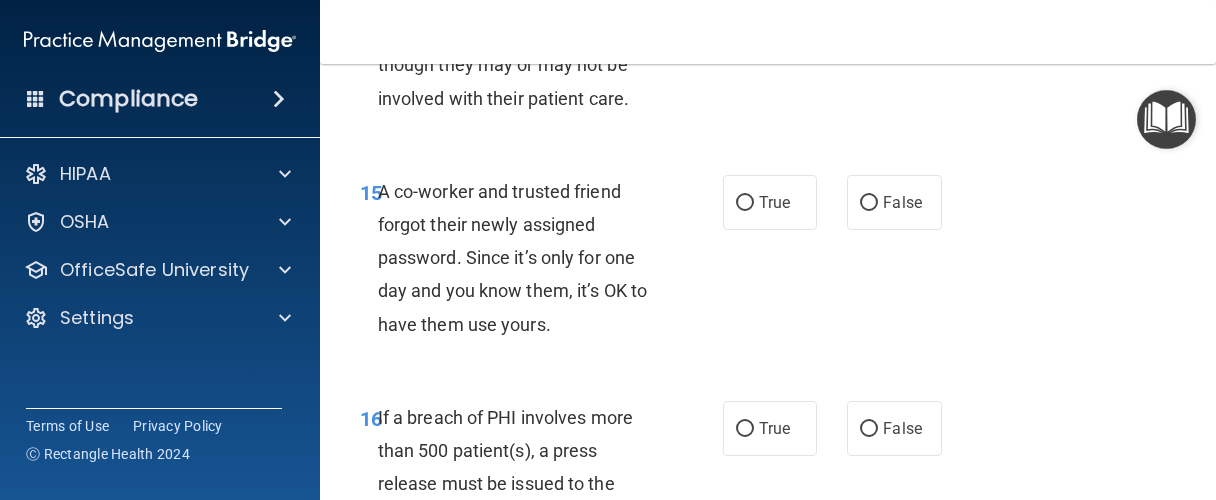 click on "False" at bounding box center (894, 9) 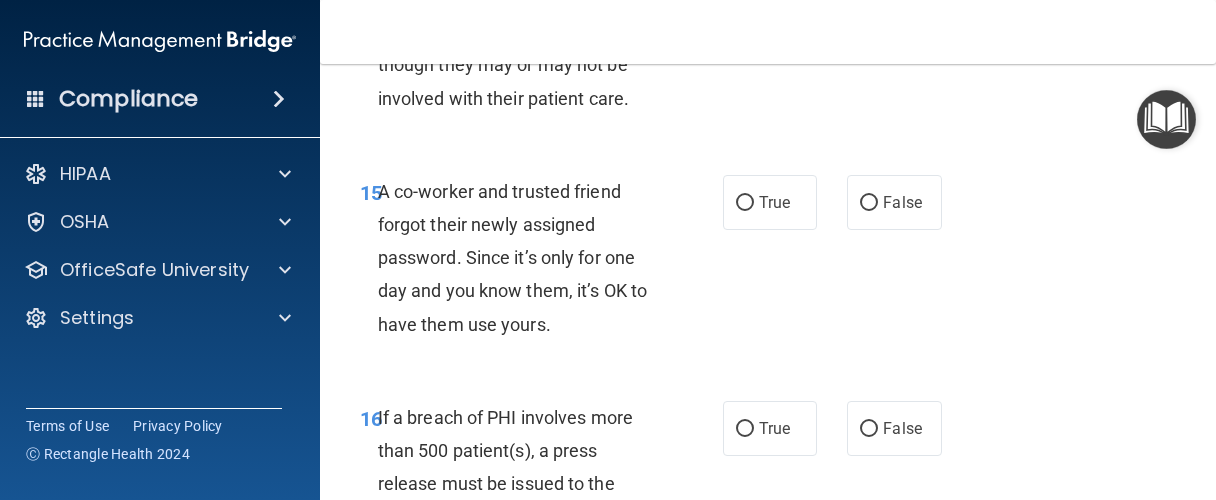 click on "False" at bounding box center [894, 9] 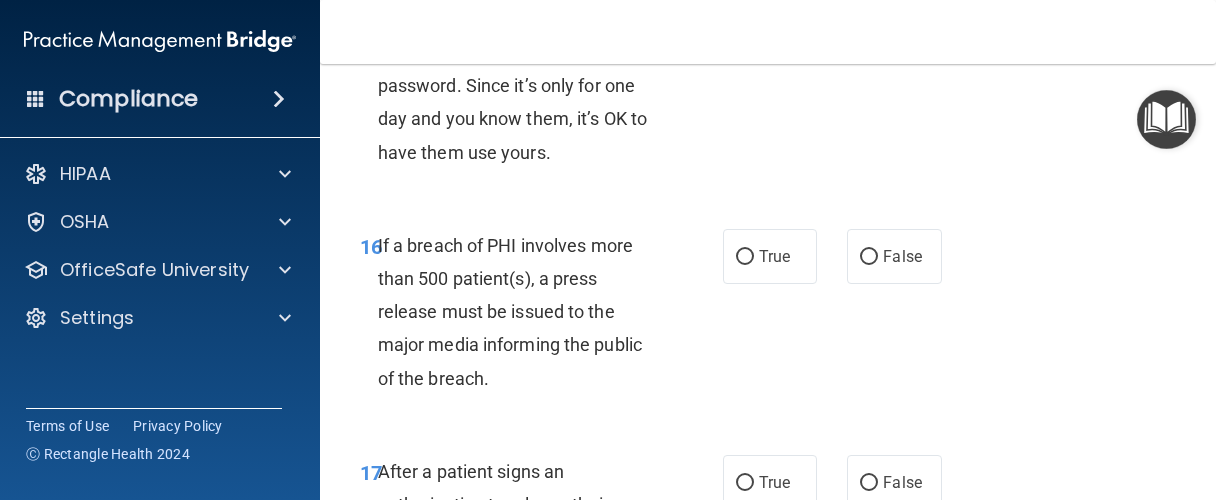scroll, scrollTop: 3040, scrollLeft: 0, axis: vertical 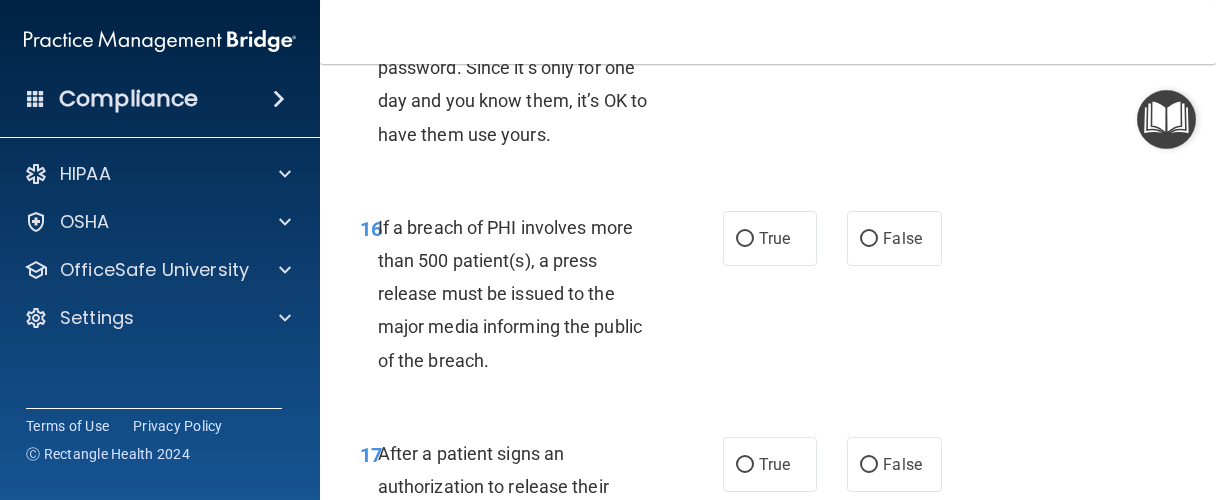 click on "15       A co-worker and trusted friend forgot their newly assigned password. Since it’s only for one day and you know them, it’s OK to have them use yours.                 True           False" at bounding box center [768, 73] 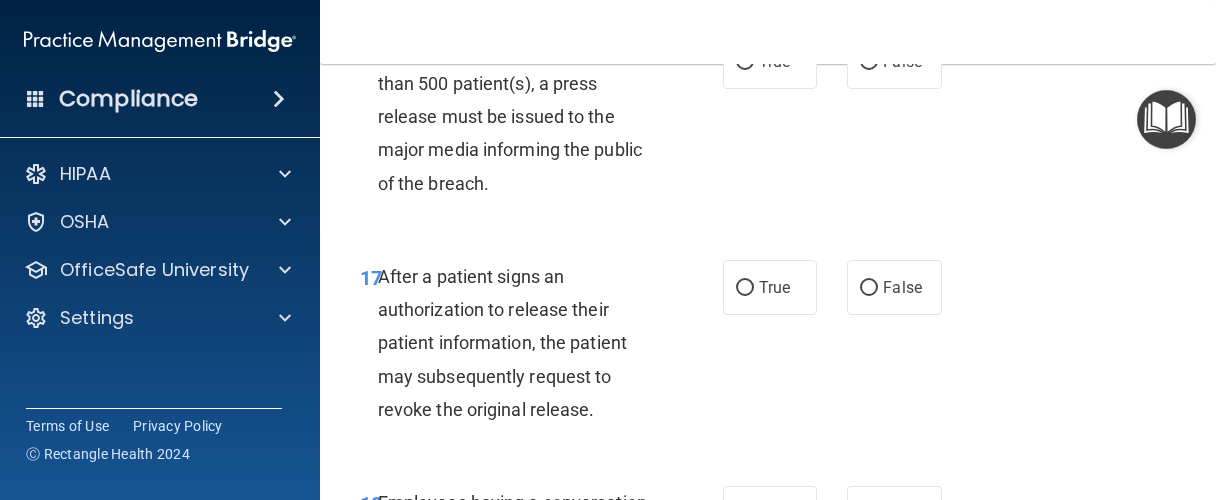 scroll, scrollTop: 3230, scrollLeft: 0, axis: vertical 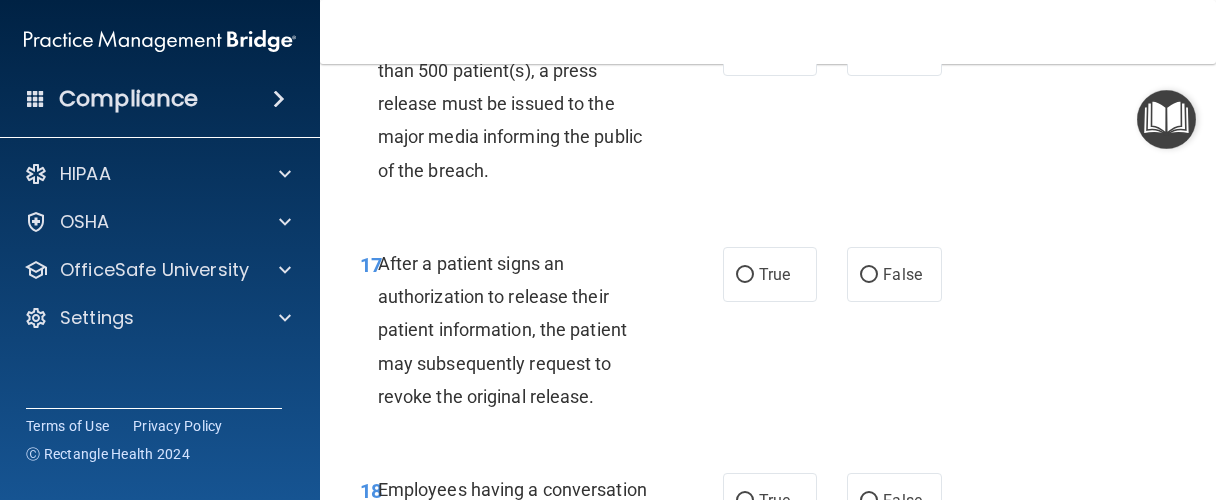 click on "16       If a breach of PHI involves more than 500 patient(s), a press release must be issued to the major media informing the public of the breach.                 True           False" at bounding box center [768, 109] 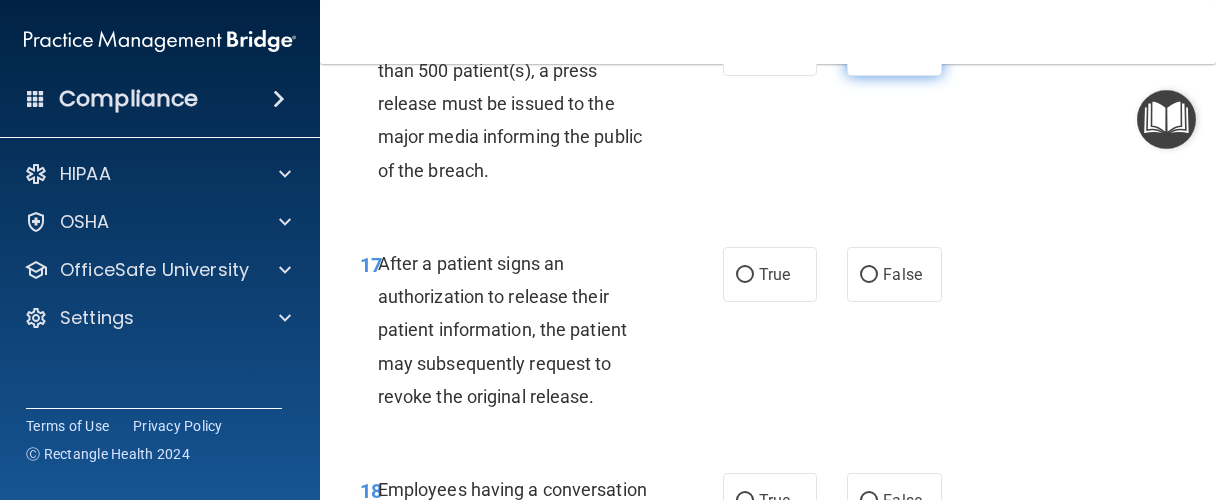 click on "False" at bounding box center (894, 48) 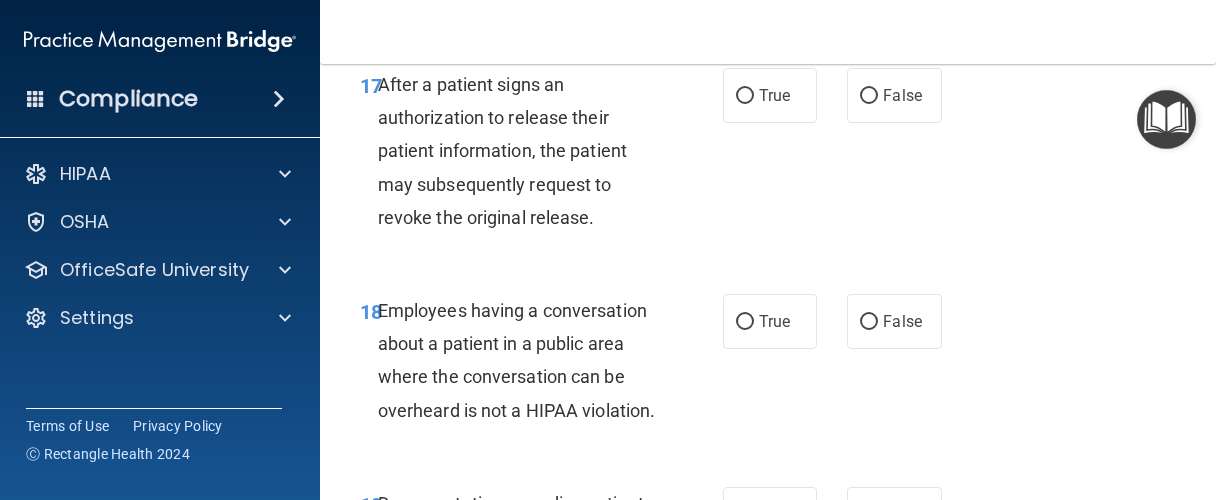 scroll, scrollTop: 3420, scrollLeft: 0, axis: vertical 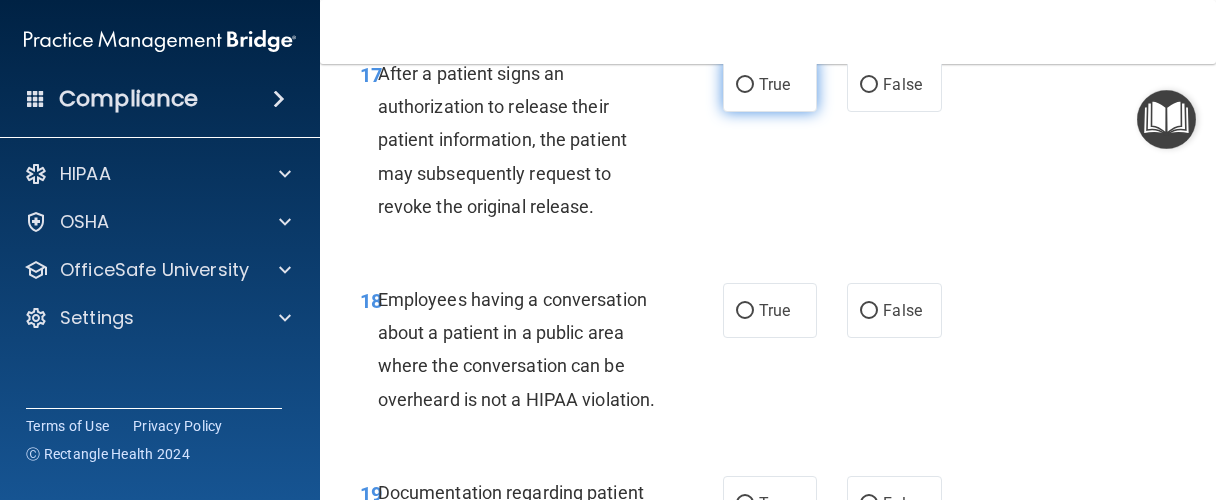 click on "True" at bounding box center (770, 84) 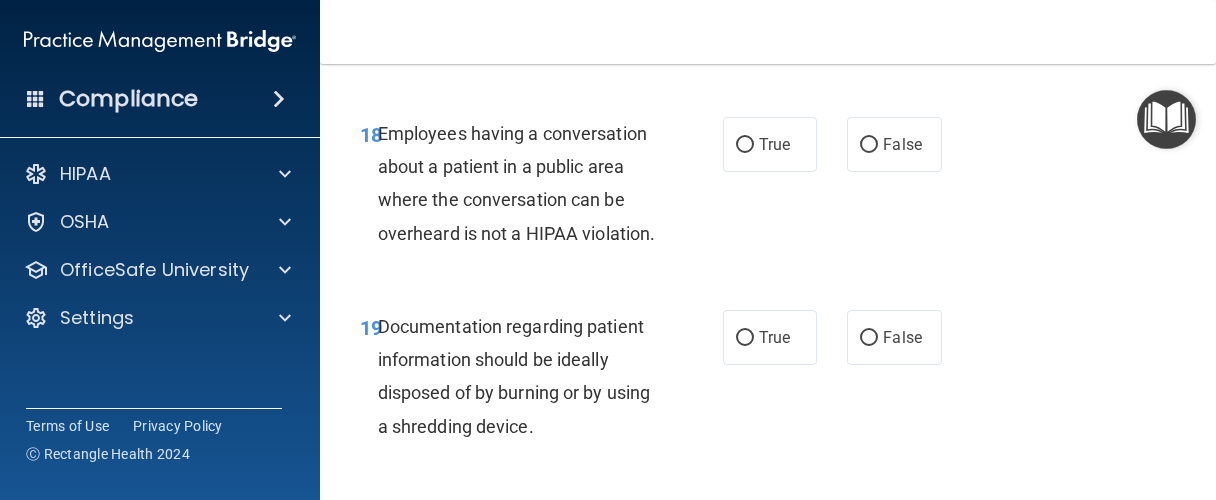 scroll, scrollTop: 3610, scrollLeft: 0, axis: vertical 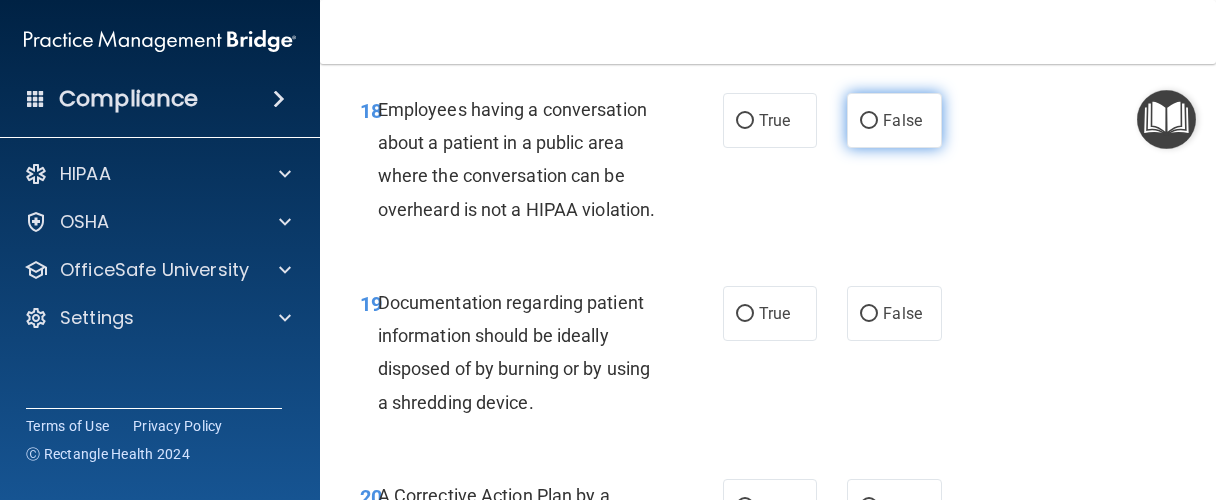 click on "False" at bounding box center [869, 121] 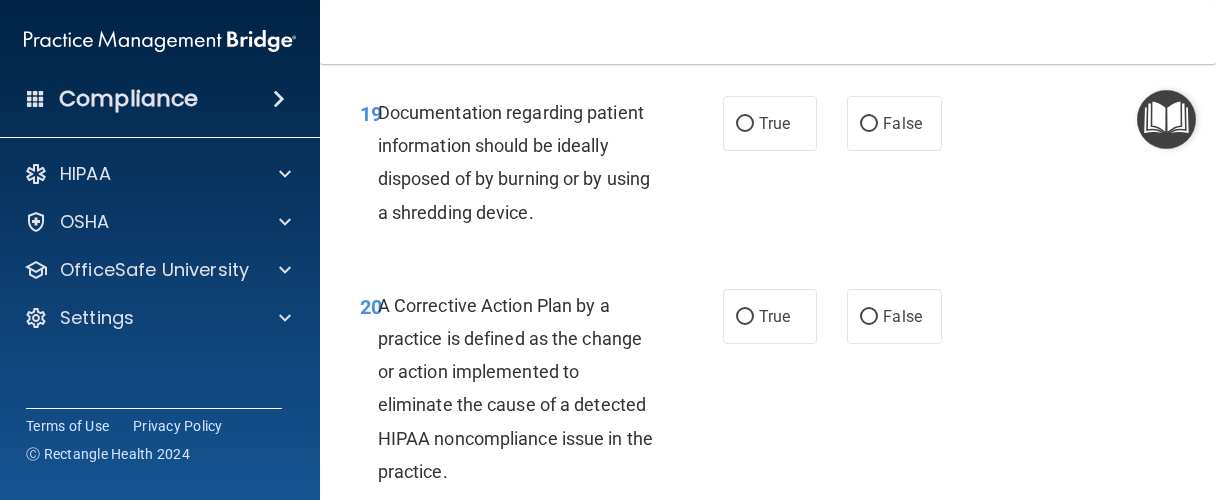 scroll, scrollTop: 3895, scrollLeft: 0, axis: vertical 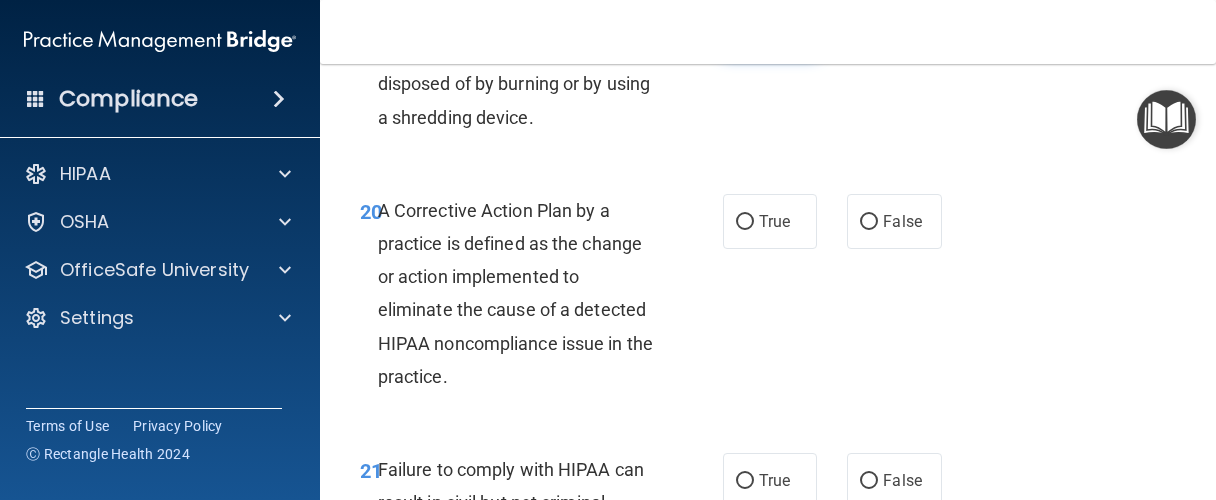 click on "True" at bounding box center [770, 28] 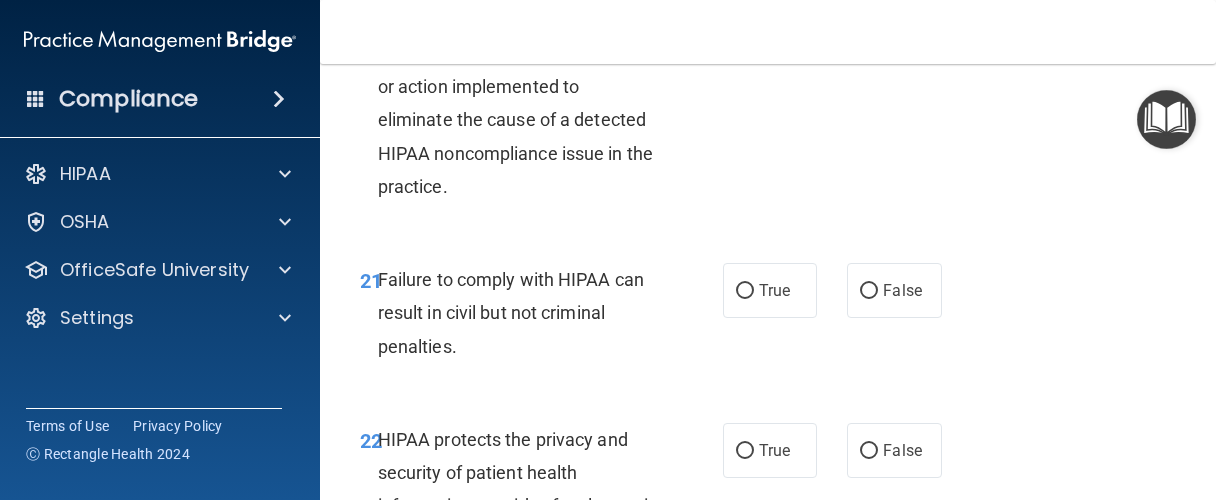 scroll, scrollTop: 3895, scrollLeft: 0, axis: vertical 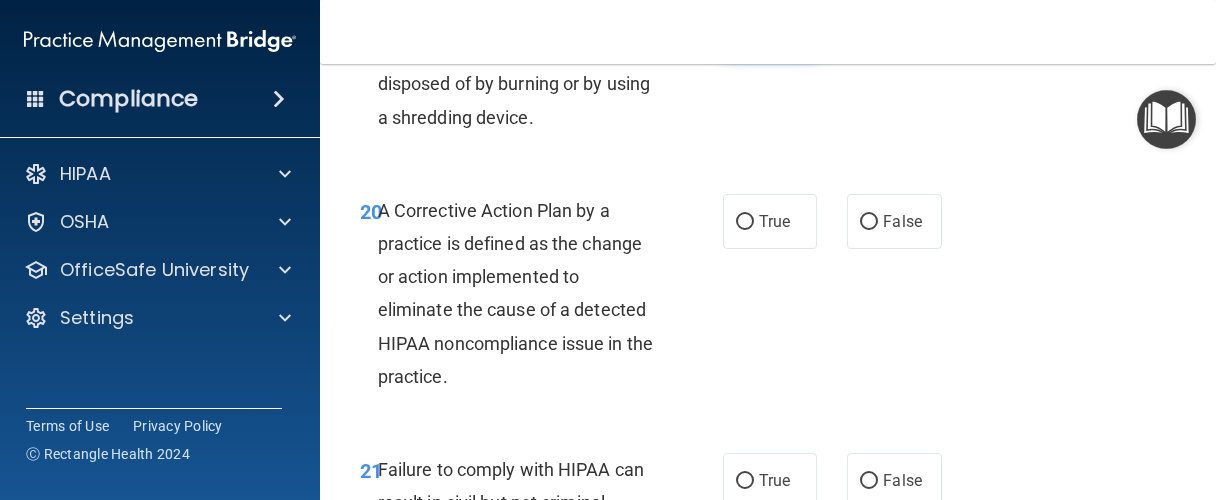 click on "True" at bounding box center (770, 28) 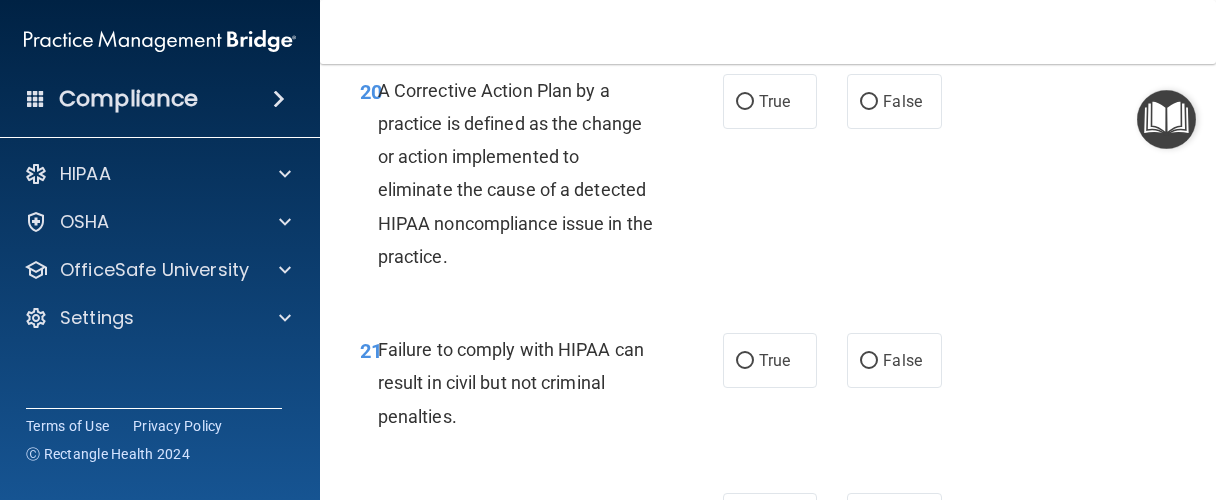 scroll, scrollTop: 4085, scrollLeft: 0, axis: vertical 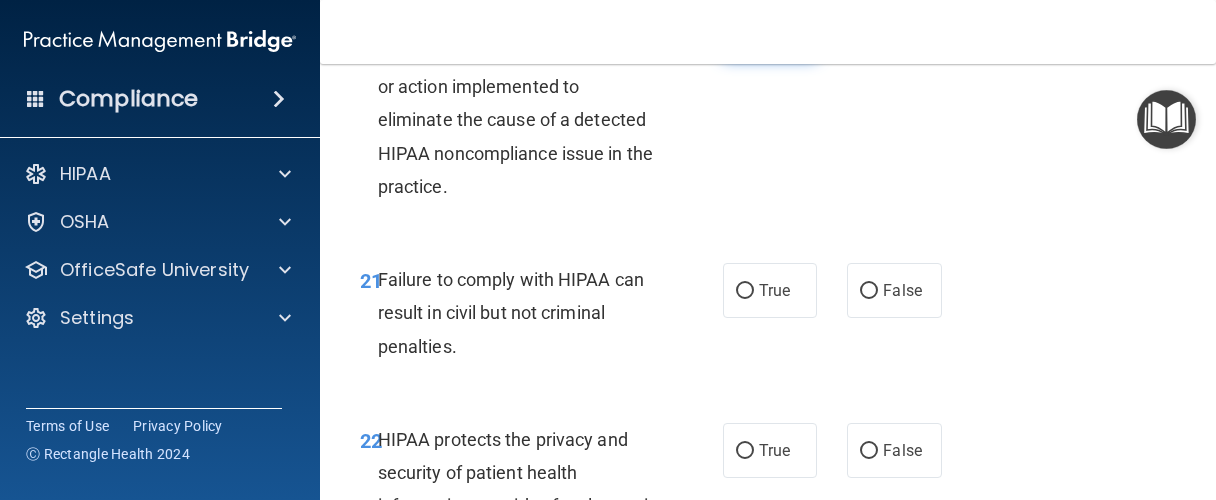 click on "True" at bounding box center [770, 31] 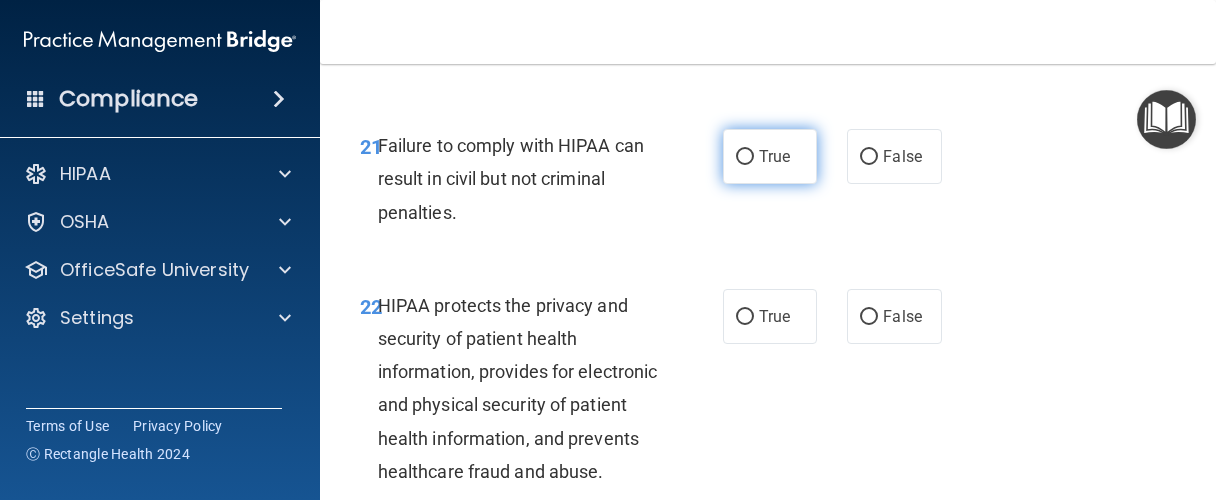 scroll, scrollTop: 4275, scrollLeft: 0, axis: vertical 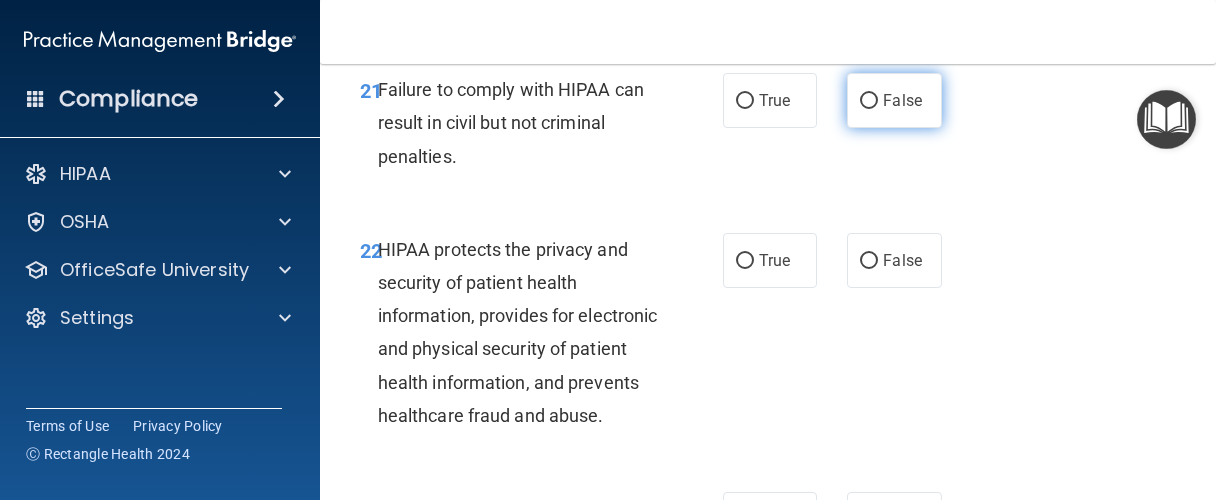 click on "False" at bounding box center [894, 100] 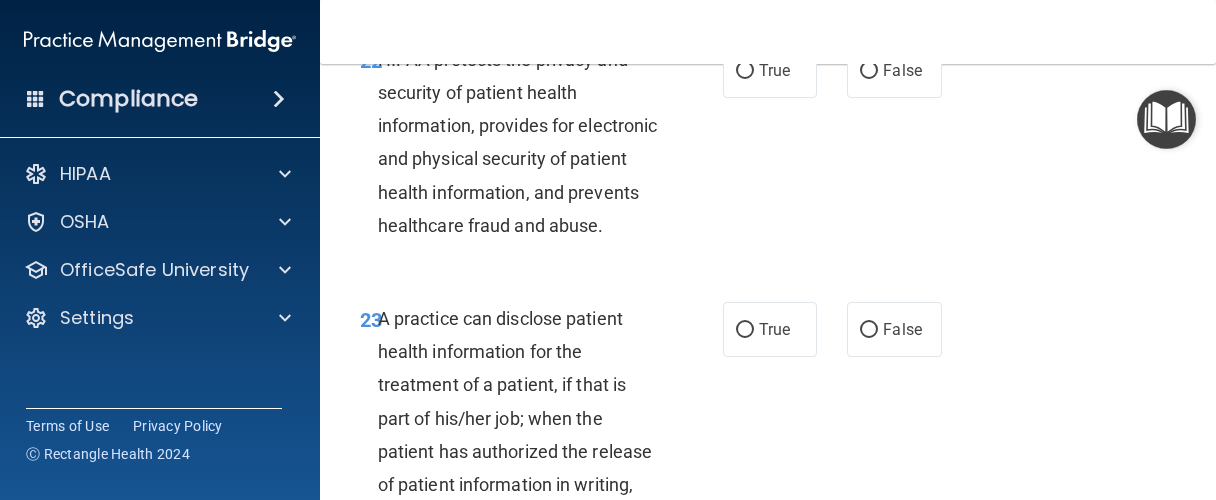 scroll, scrollTop: 4560, scrollLeft: 0, axis: vertical 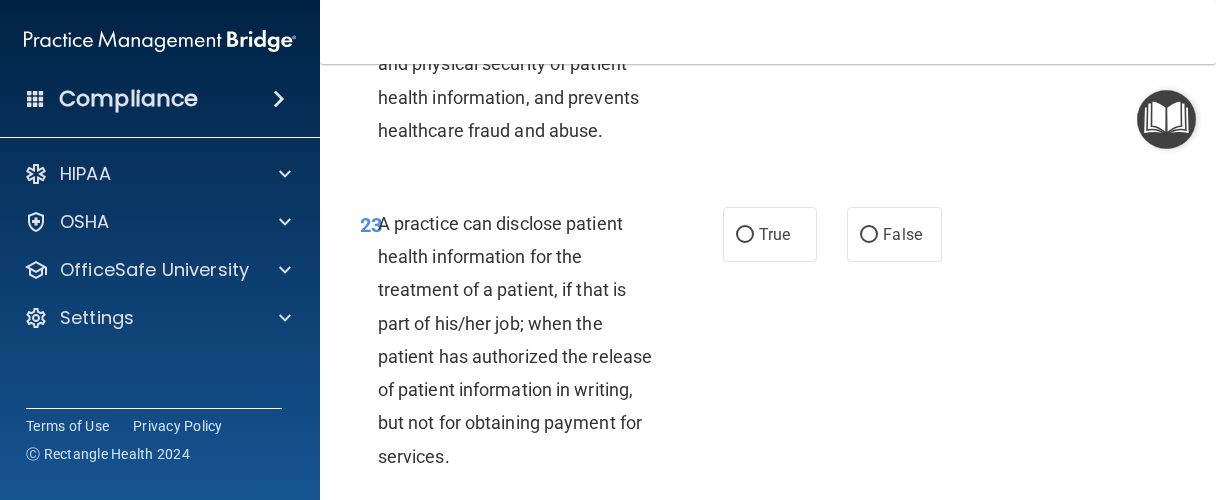 click on "True" at bounding box center (770, -25) 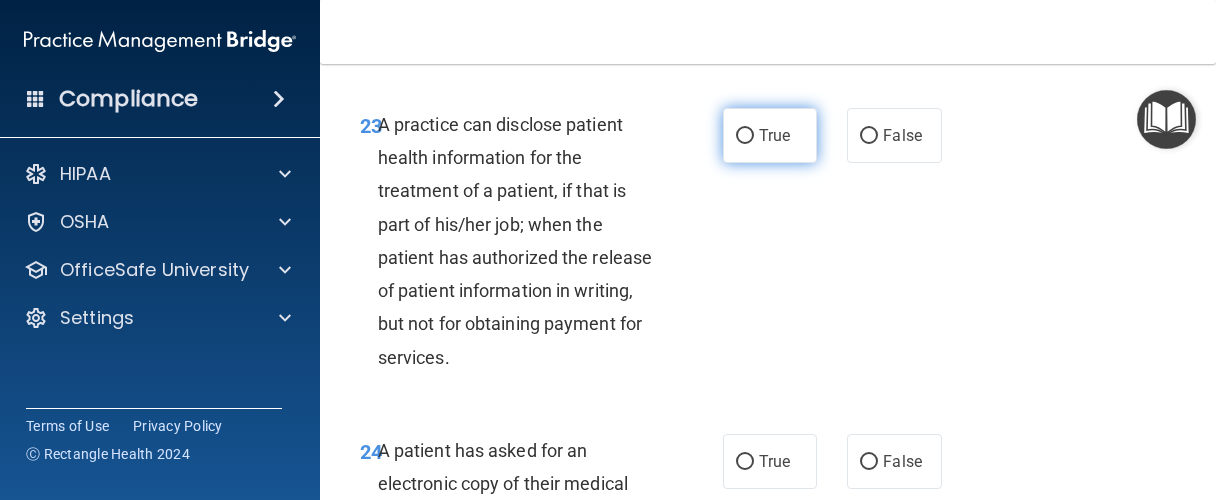 scroll, scrollTop: 4845, scrollLeft: 0, axis: vertical 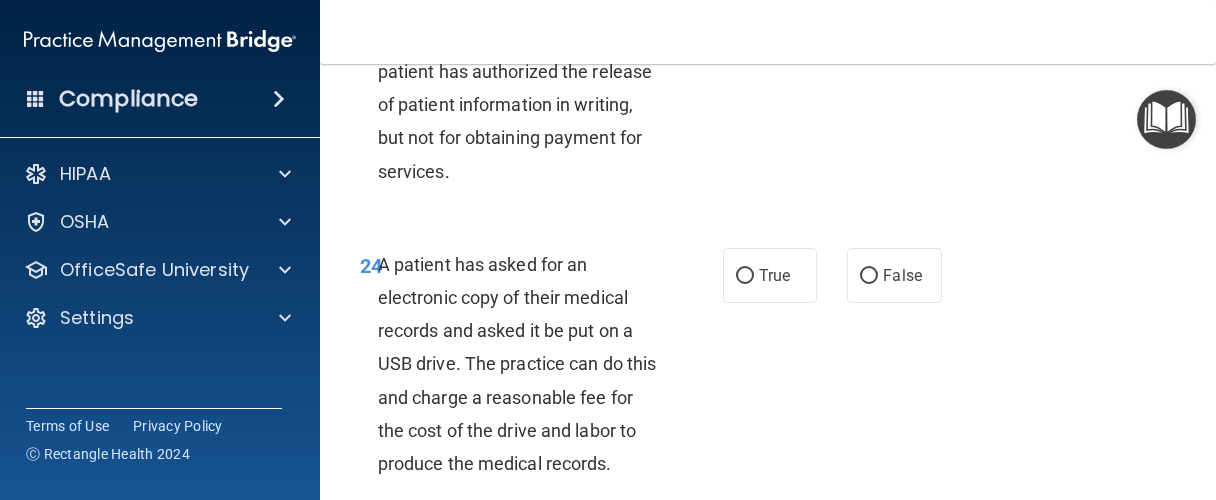 click on "True" at bounding box center [770, -51] 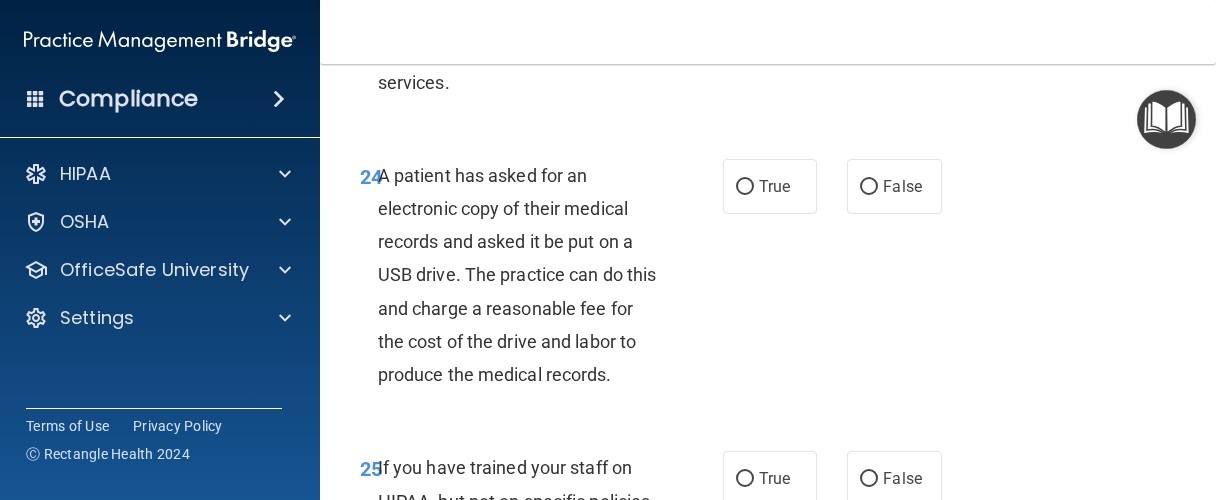scroll, scrollTop: 5130, scrollLeft: 0, axis: vertical 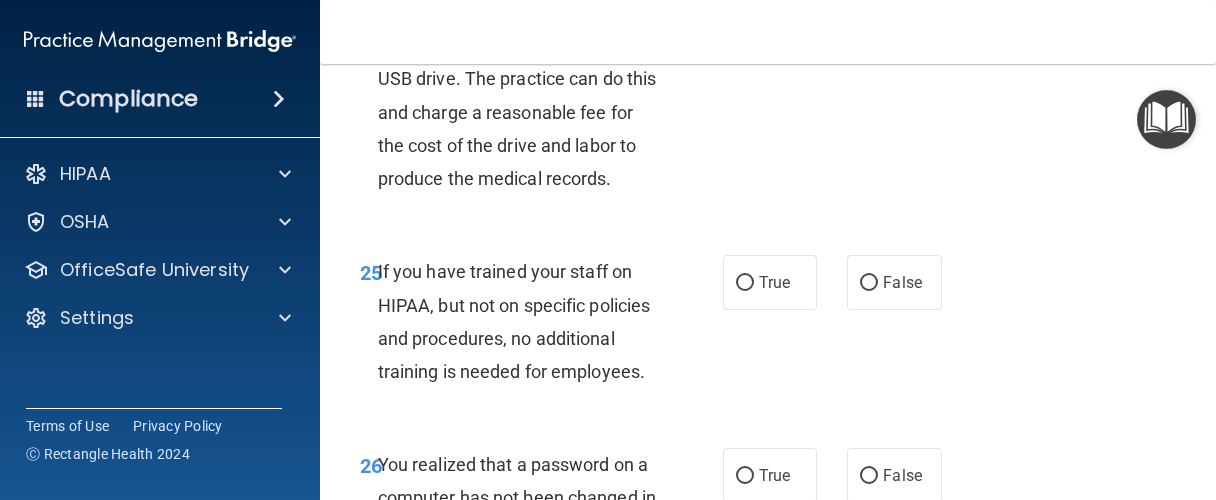 click on "True" at bounding box center (745, -9) 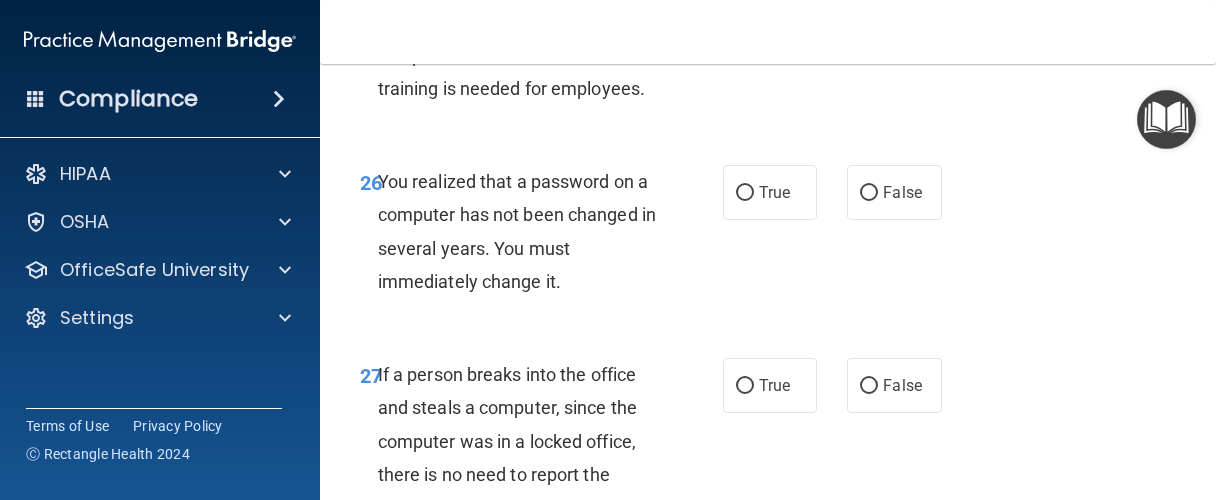 scroll, scrollTop: 5415, scrollLeft: 0, axis: vertical 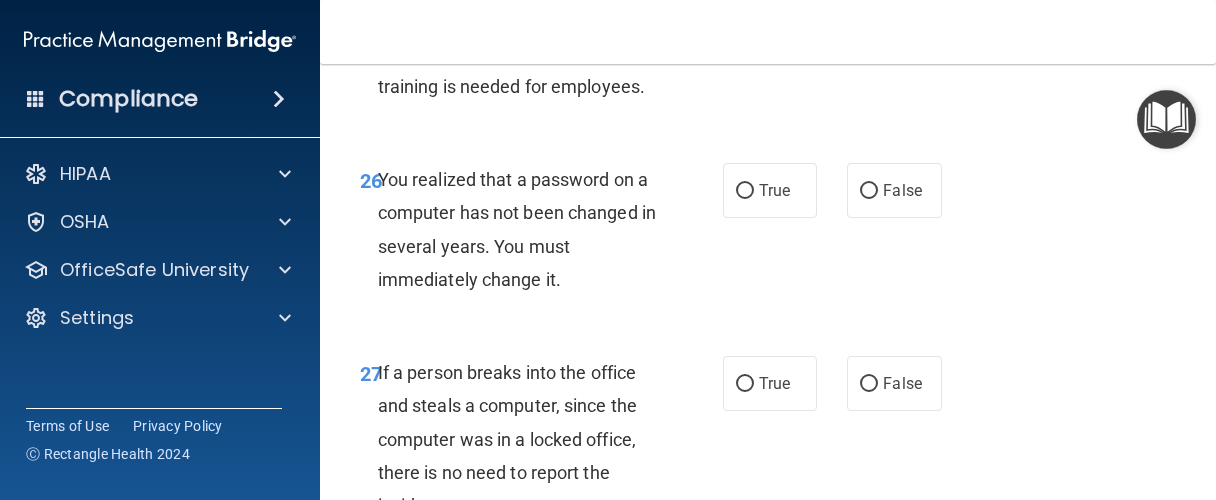 click on "False" at bounding box center [894, -3] 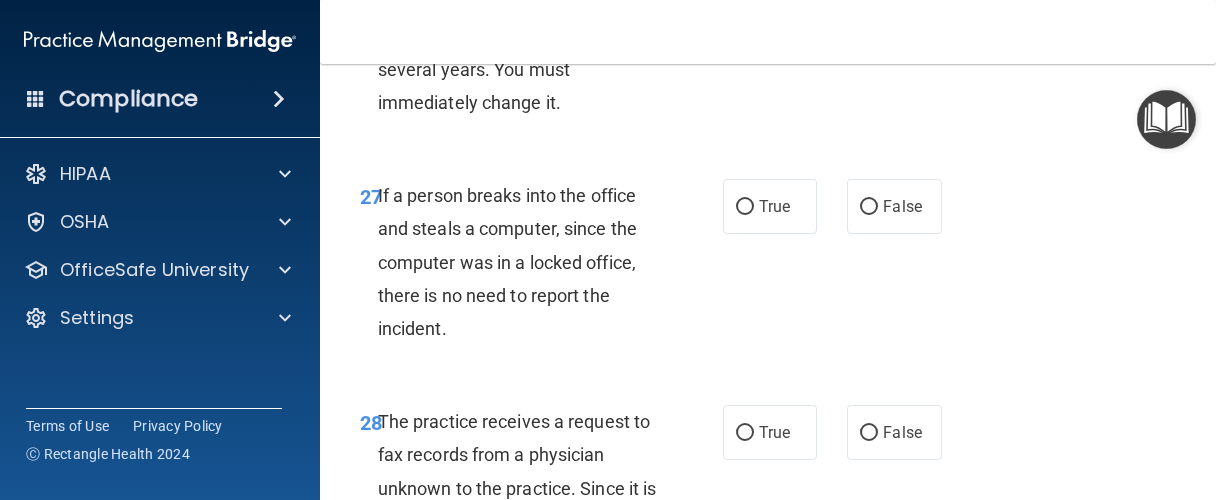 scroll, scrollTop: 5700, scrollLeft: 0, axis: vertical 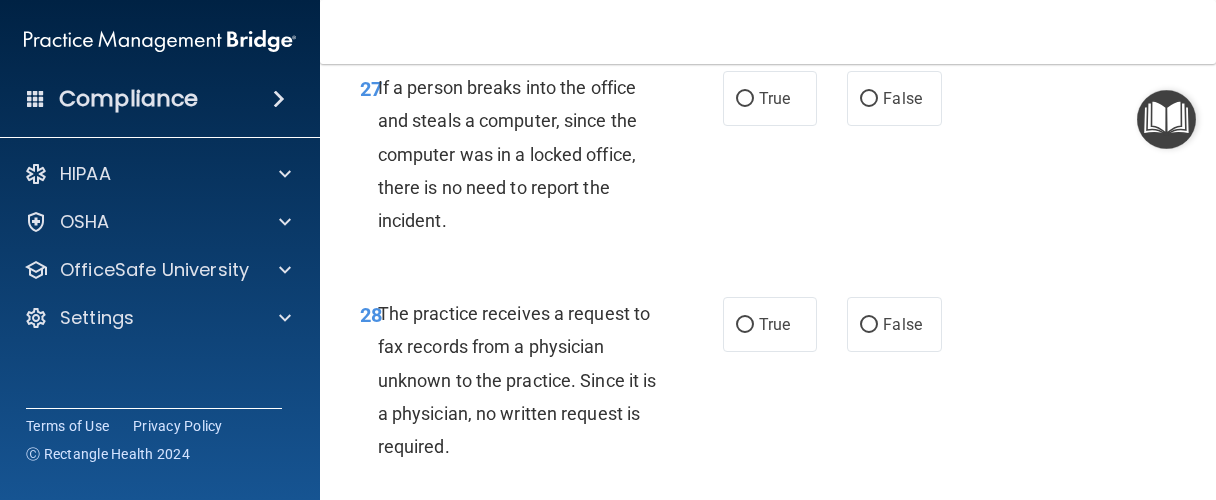 click on "True" at bounding box center (770, -95) 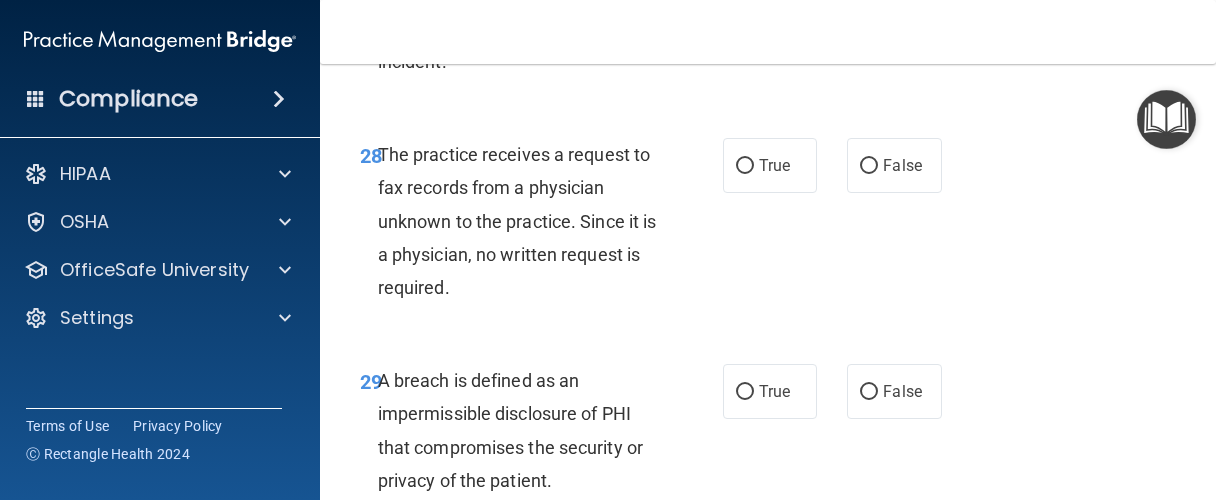 scroll, scrollTop: 5890, scrollLeft: 0, axis: vertical 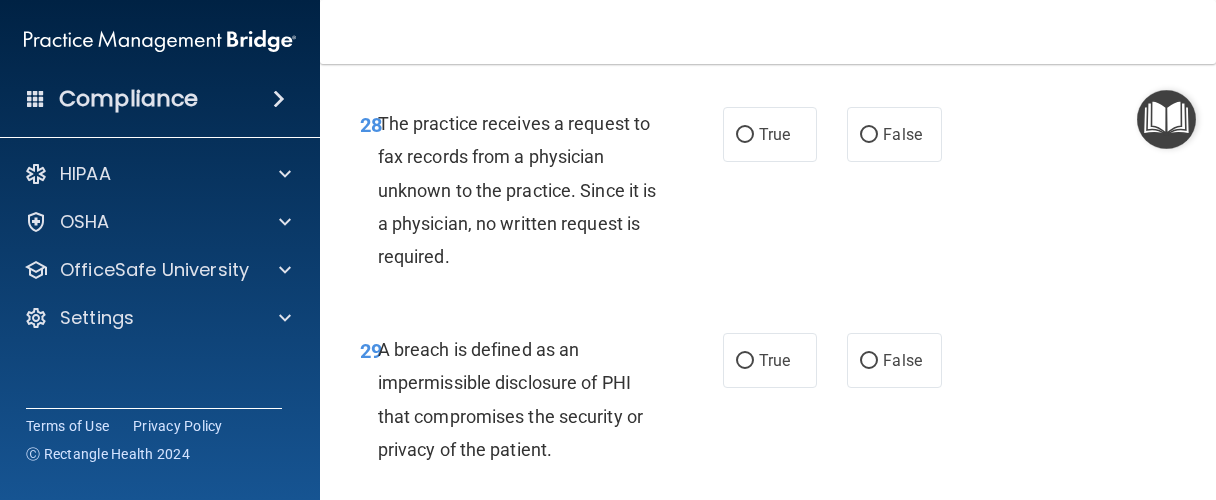 click on "False" at bounding box center (902, -92) 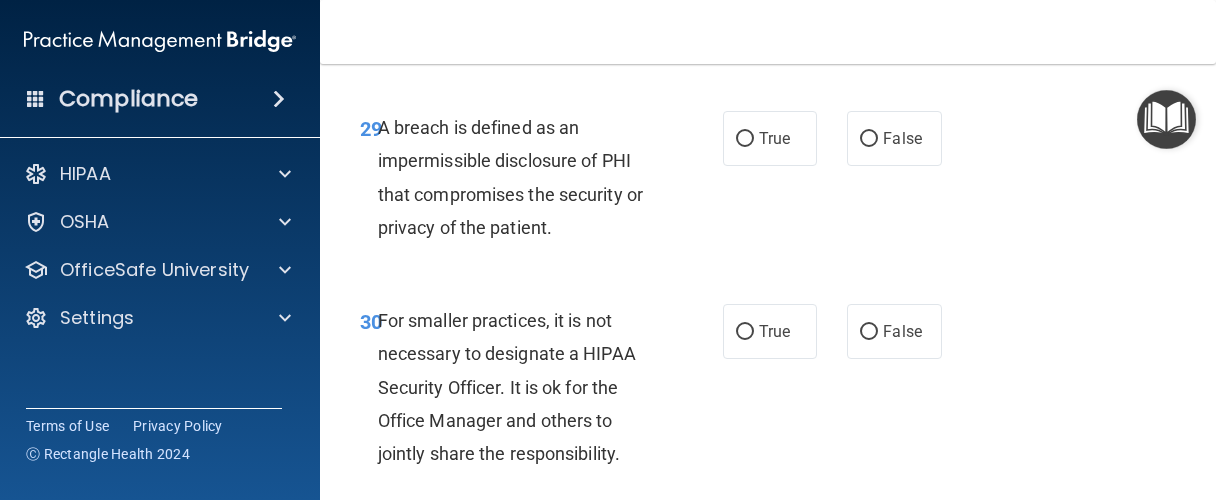 scroll, scrollTop: 6080, scrollLeft: 0, axis: vertical 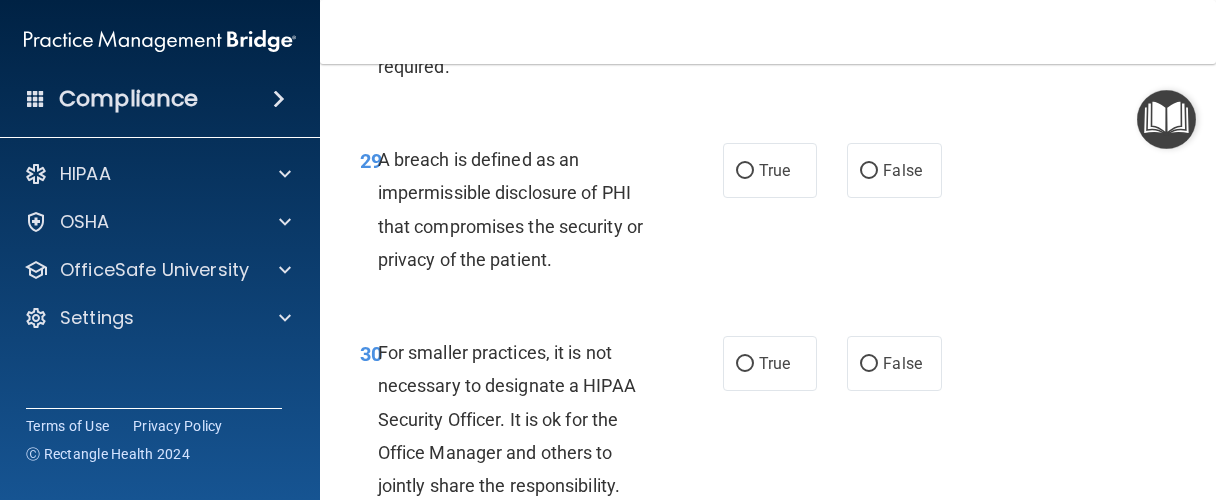 click on "False" at bounding box center [894, -56] 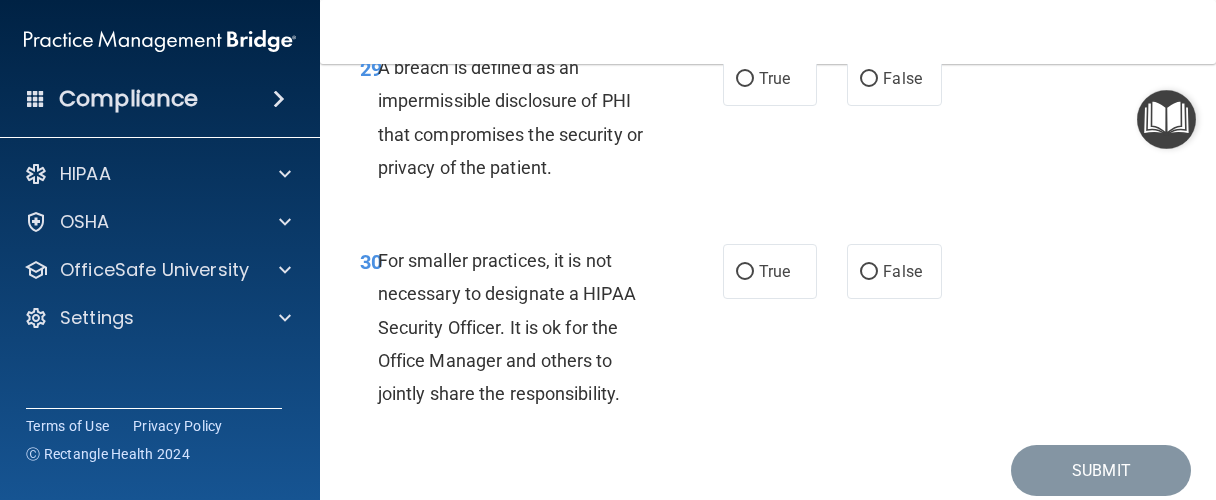 scroll, scrollTop: 6270, scrollLeft: 0, axis: vertical 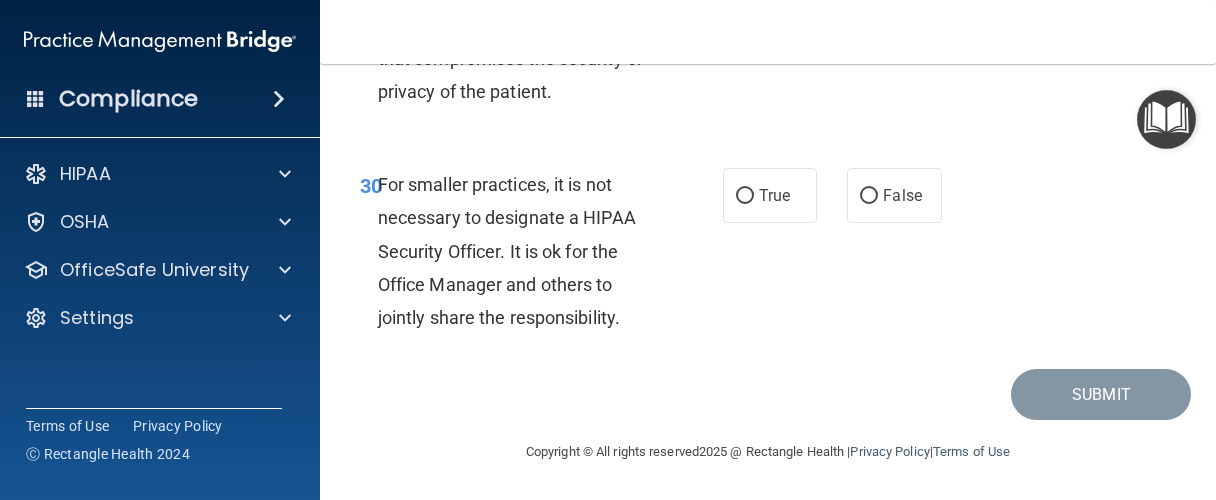 click on "True" at bounding box center [770, 2] 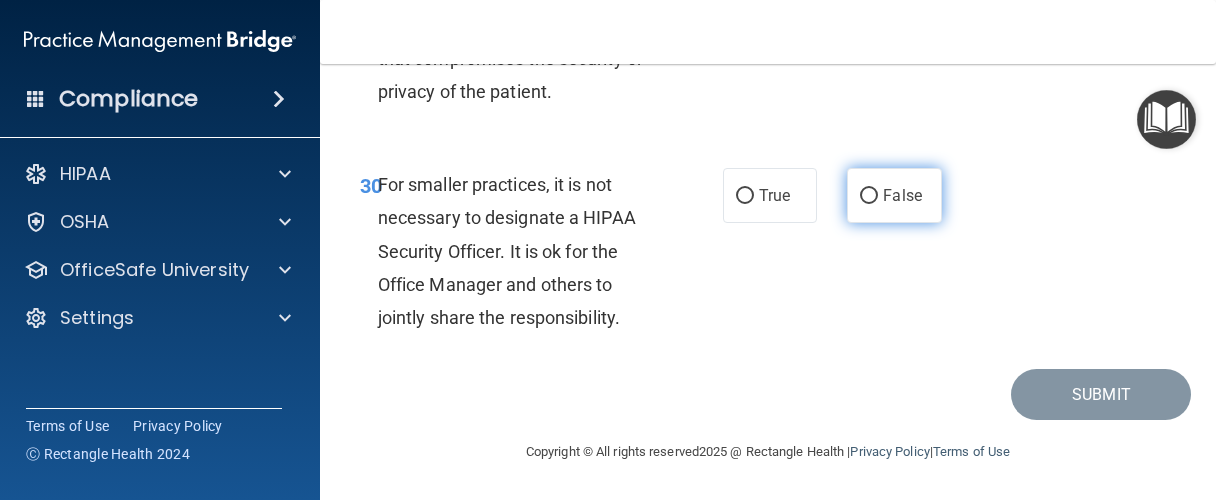 click on "False" at bounding box center [902, 195] 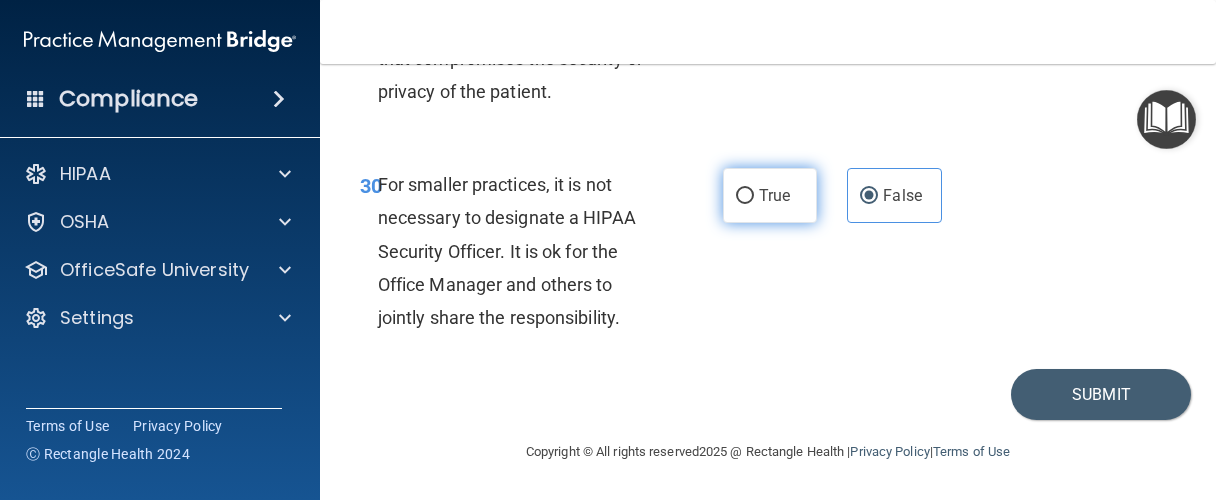 click on "True" at bounding box center (774, 195) 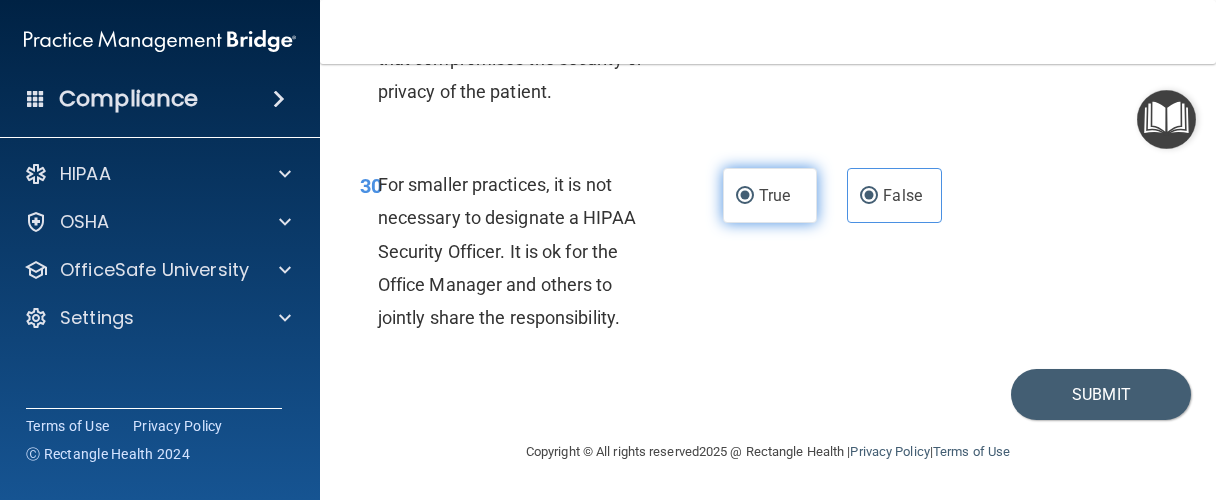 radio on "false" 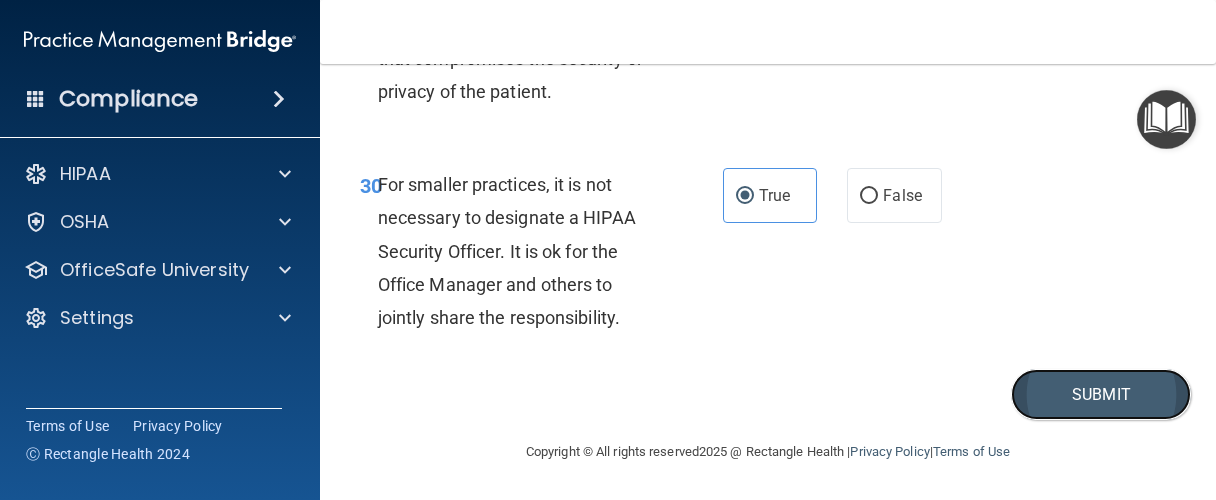 click on "Submit" at bounding box center (1101, 394) 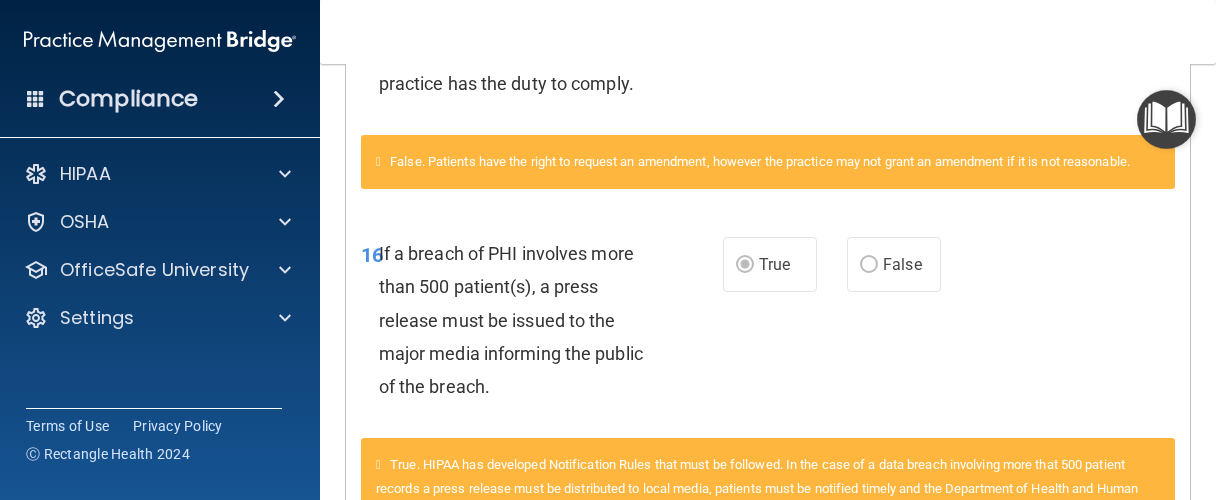 scroll, scrollTop: 0, scrollLeft: 0, axis: both 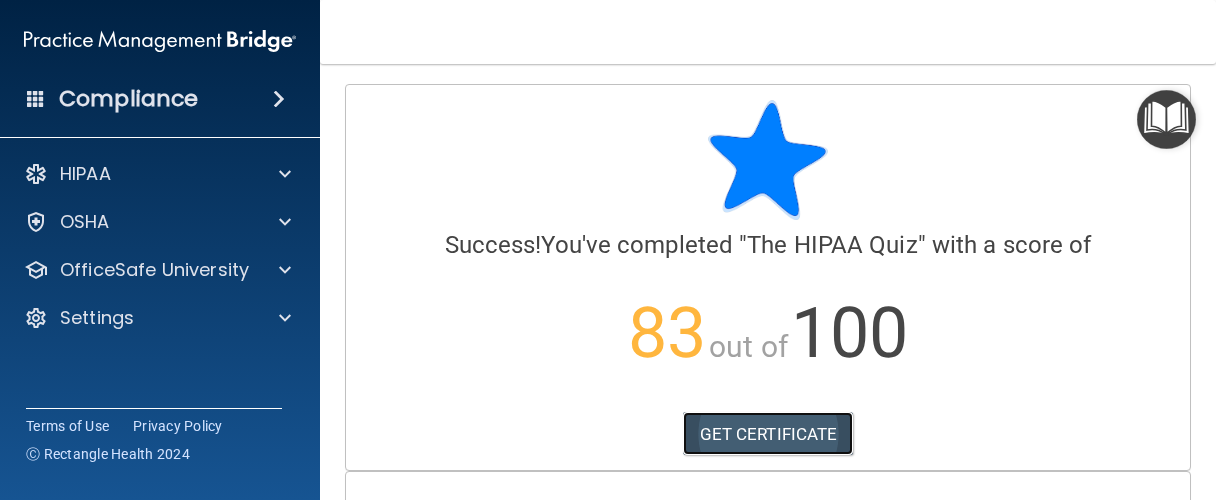 click on "GET CERTIFICATE" at bounding box center (768, 434) 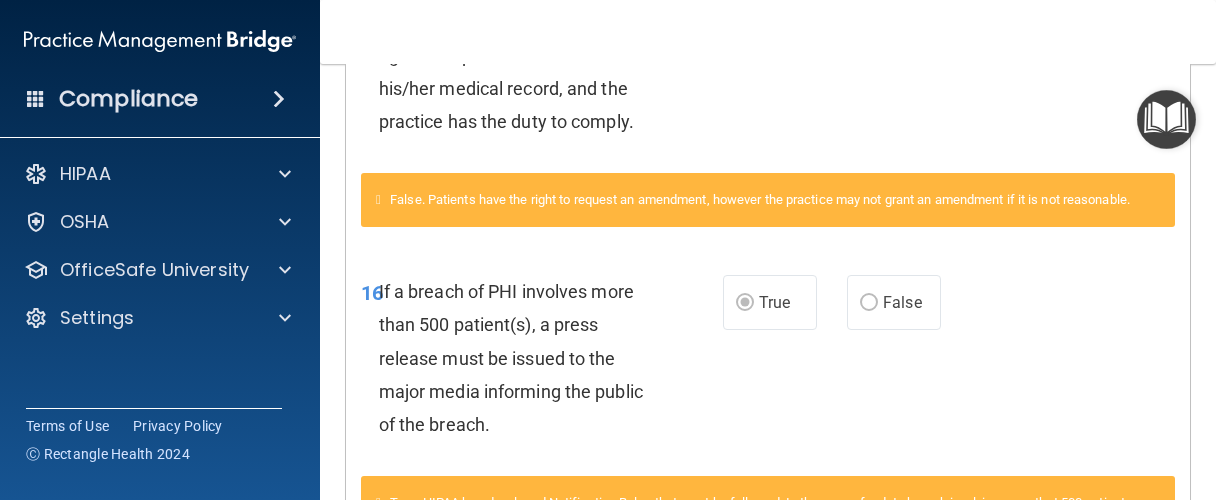 scroll, scrollTop: 0, scrollLeft: 0, axis: both 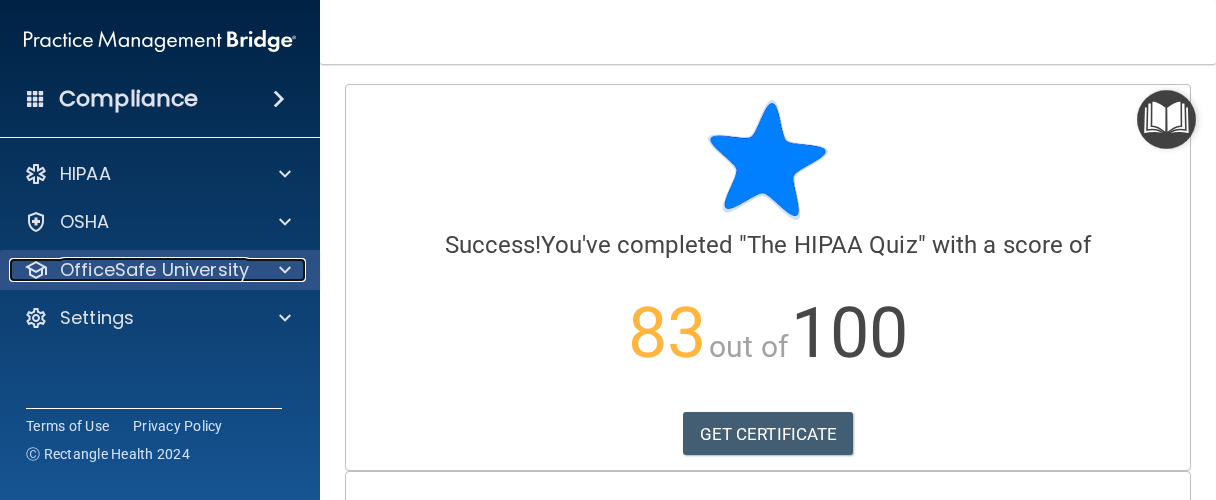 click on "OfficeSafe University" at bounding box center [154, 270] 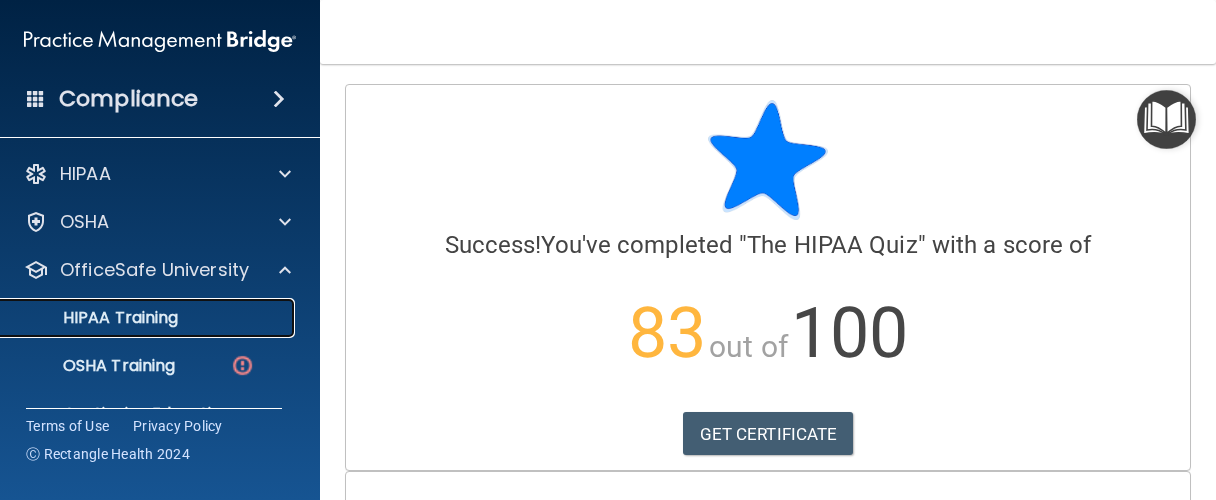 click on "HIPAA Training" at bounding box center (95, 318) 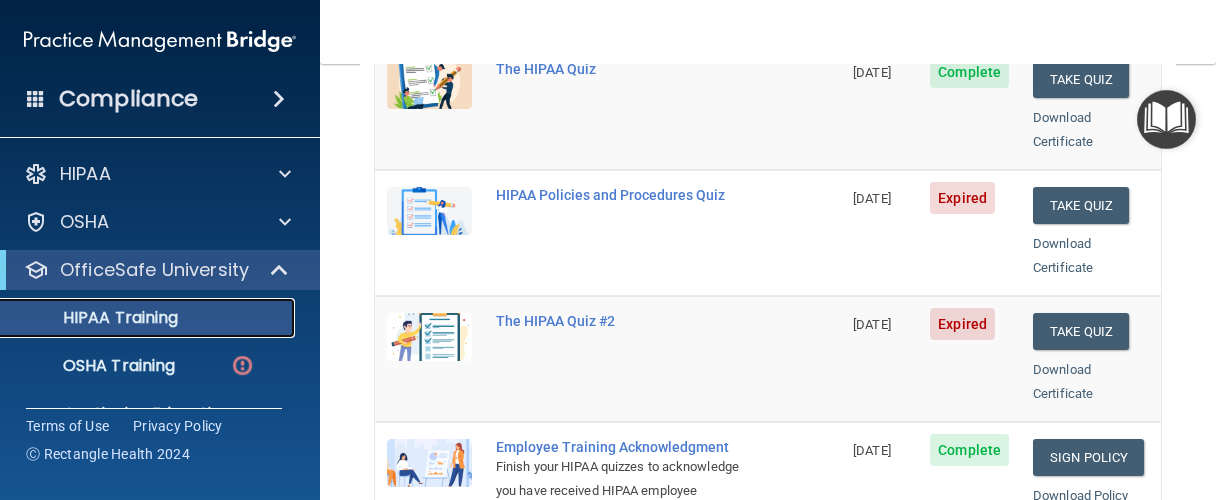 scroll, scrollTop: 285, scrollLeft: 0, axis: vertical 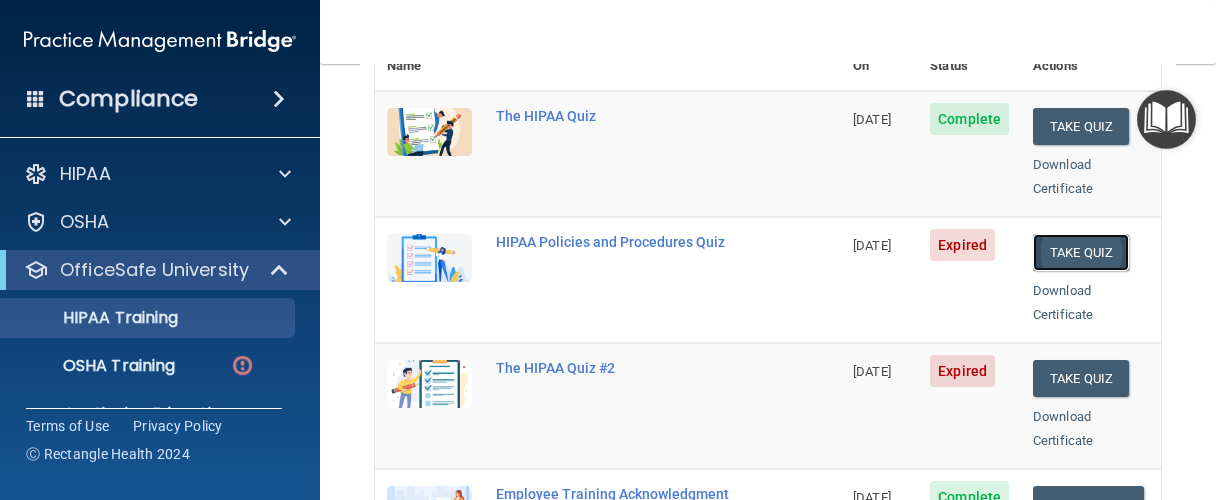 click on "Take Quiz" at bounding box center (1081, 252) 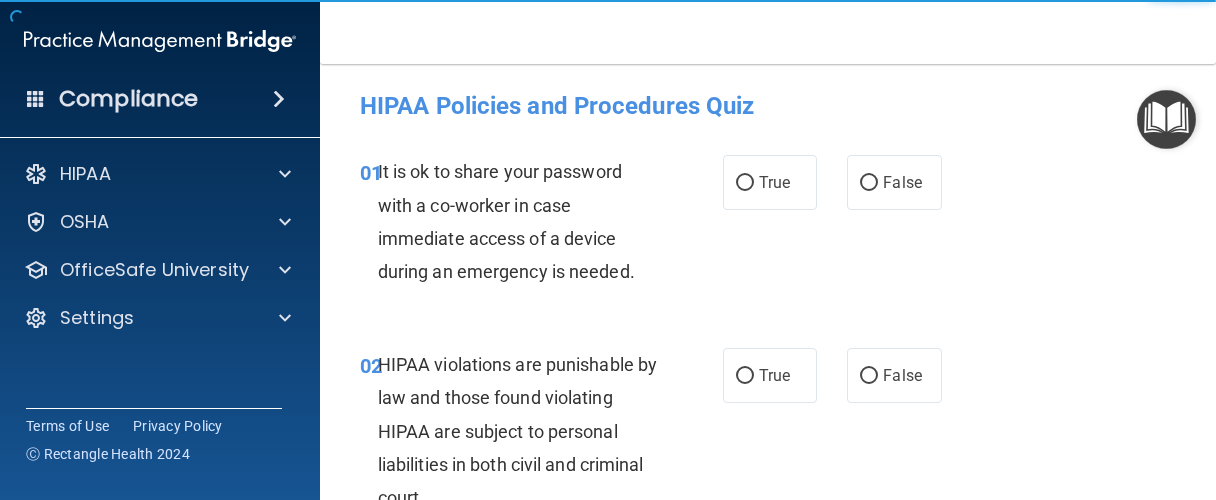 scroll, scrollTop: 0, scrollLeft: 0, axis: both 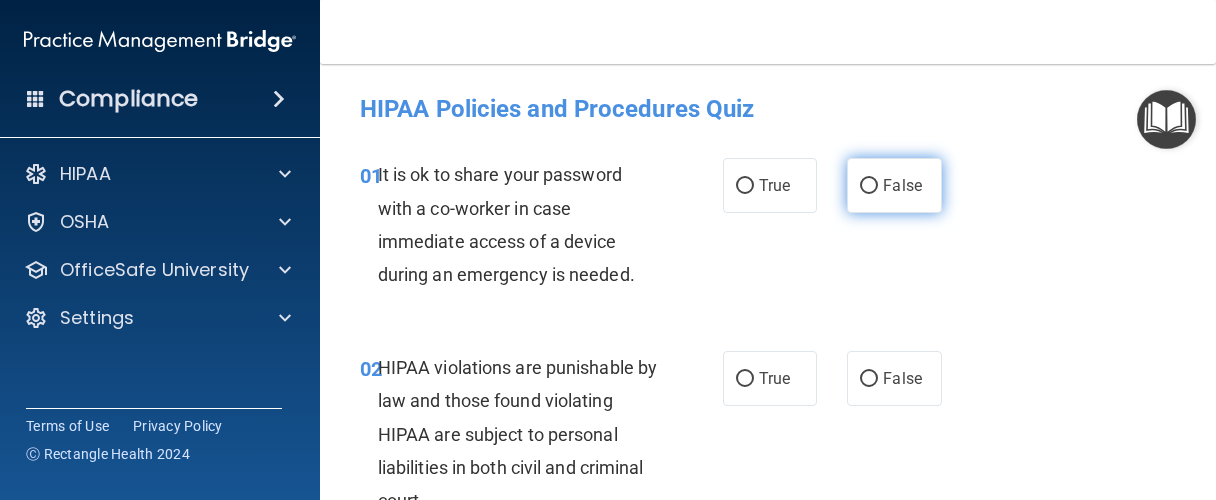 click on "False" at bounding box center (894, 185) 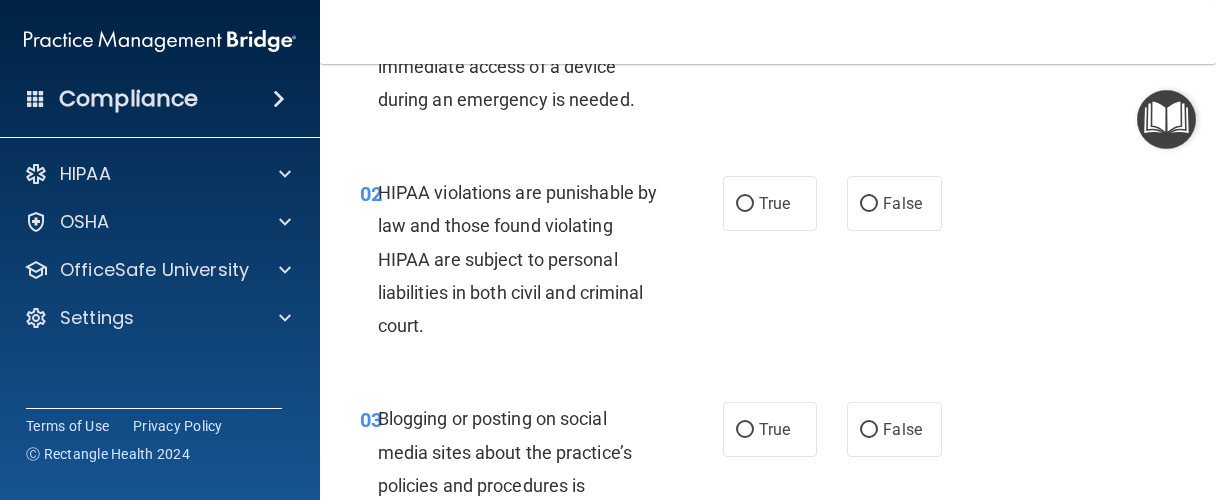 scroll, scrollTop: 190, scrollLeft: 0, axis: vertical 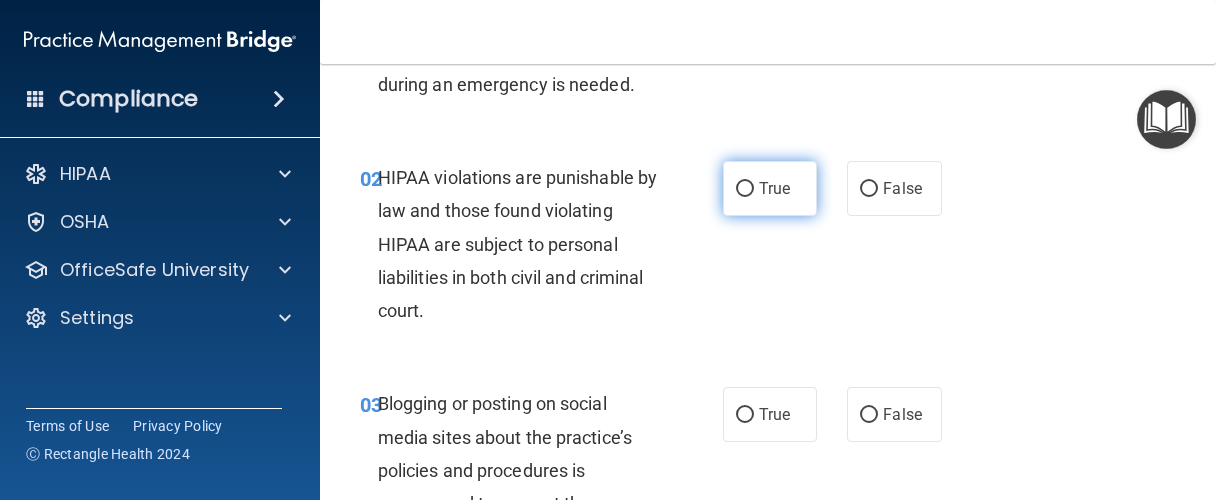 click on "True" at bounding box center [770, 188] 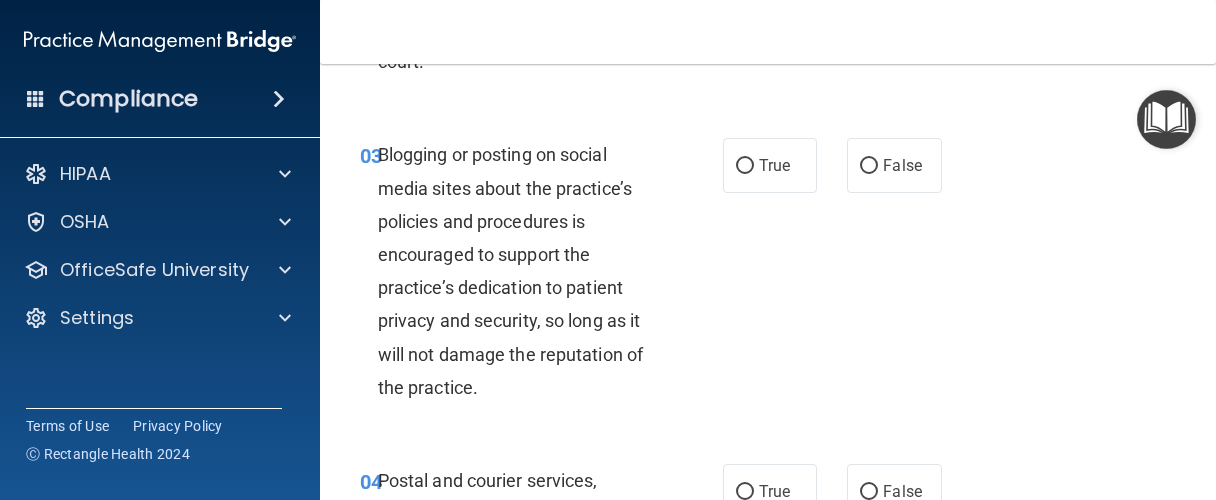 scroll, scrollTop: 475, scrollLeft: 0, axis: vertical 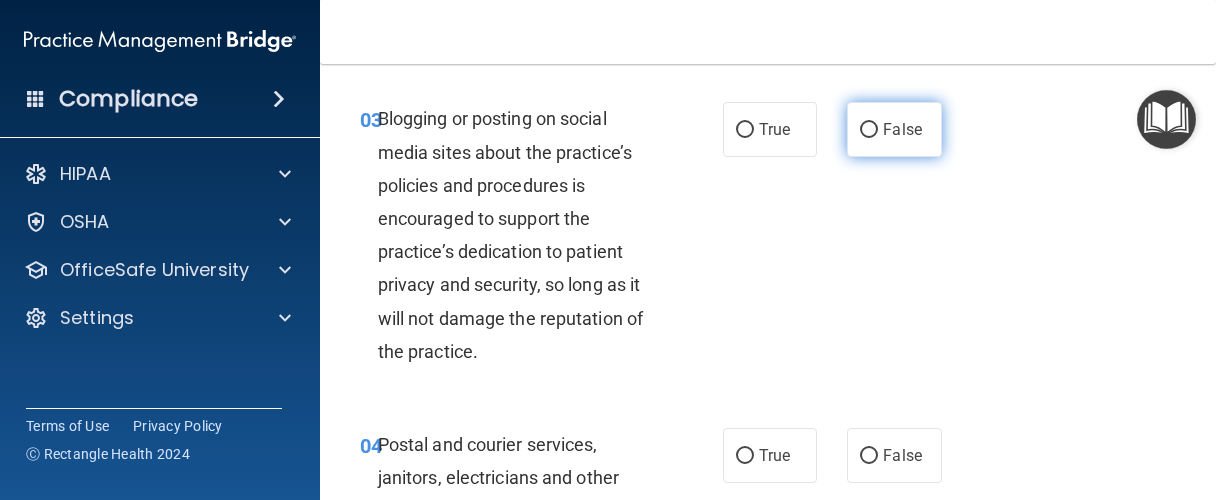 click on "False" at bounding box center [902, 129] 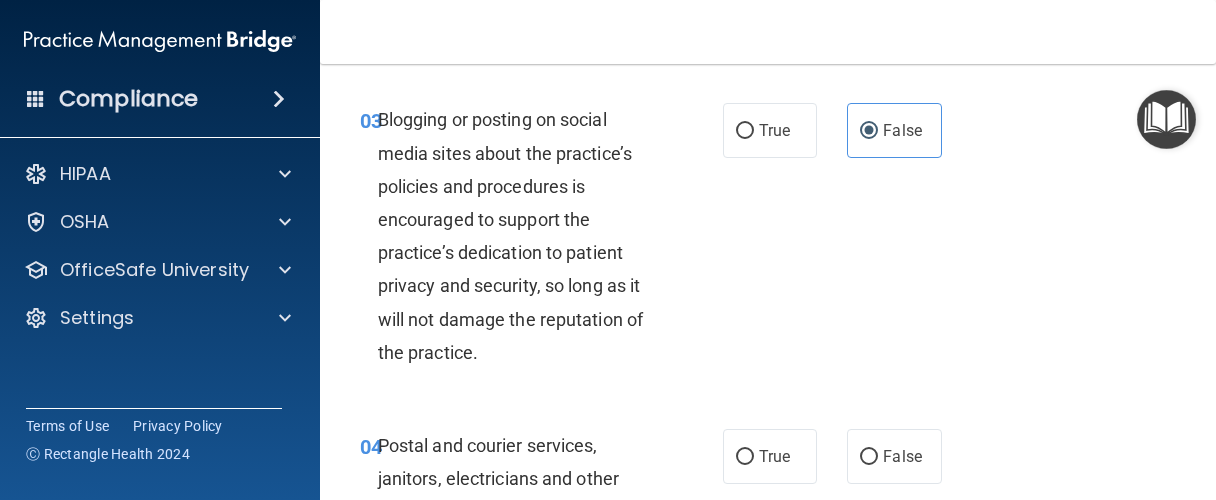 scroll, scrollTop: 475, scrollLeft: 0, axis: vertical 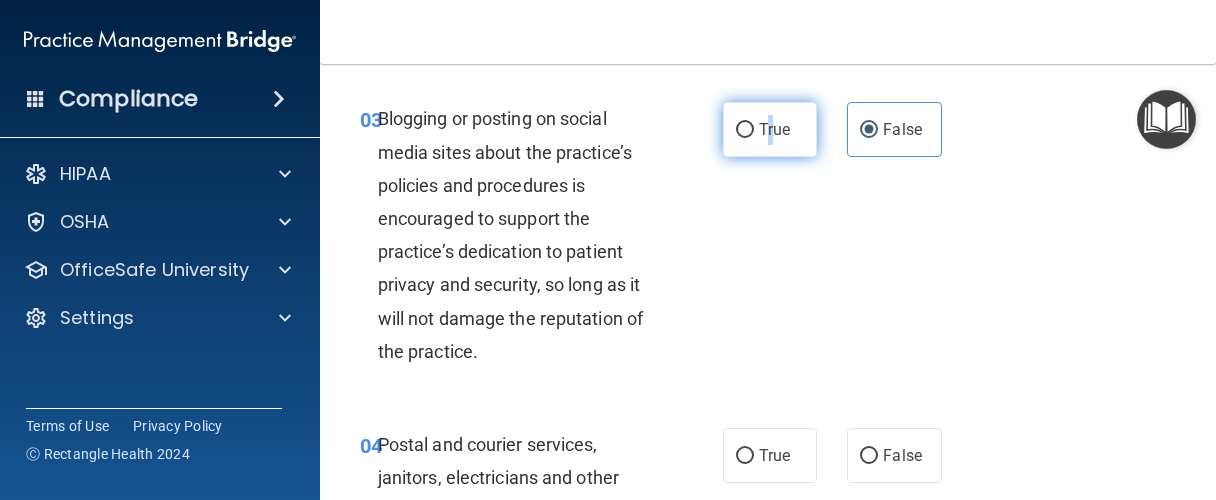 click on "True" at bounding box center (774, 129) 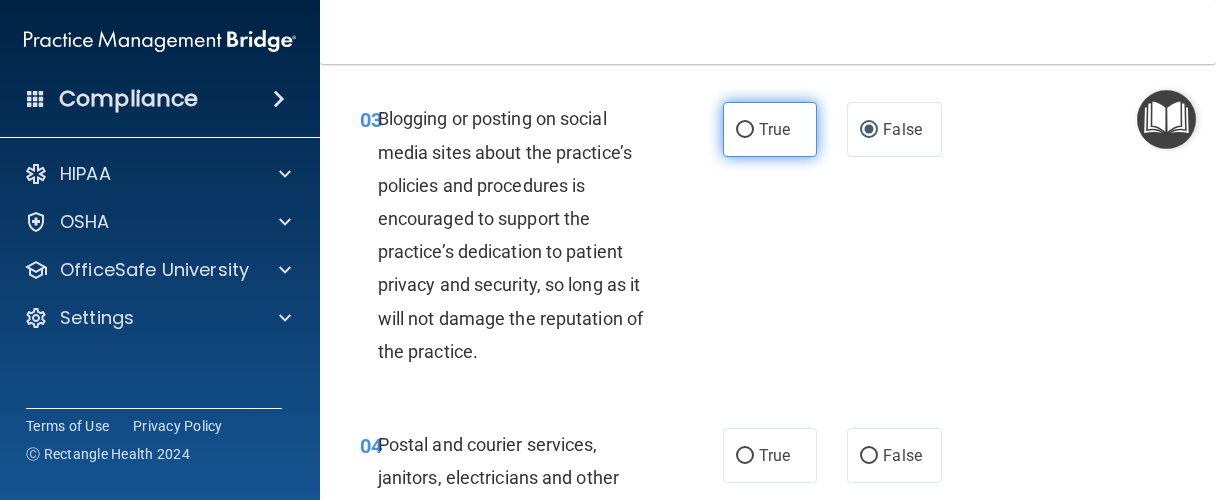 click on "True" at bounding box center [770, 129] 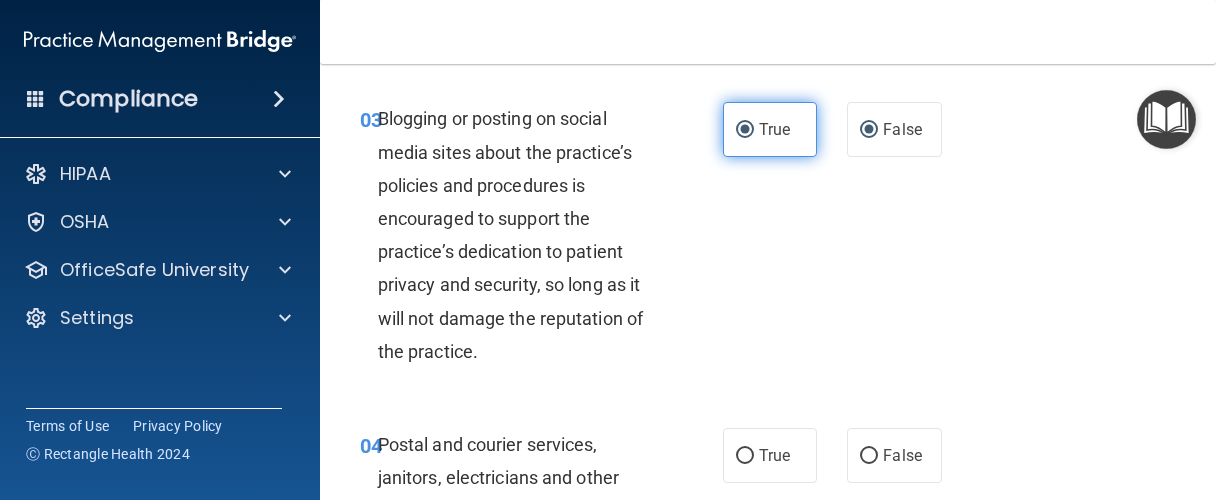 radio on "false" 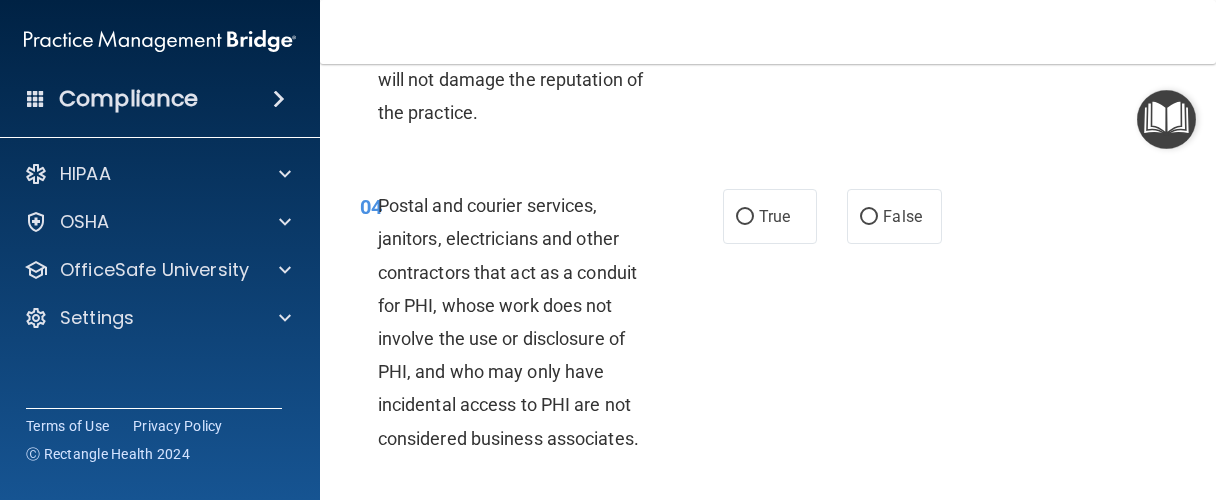 scroll, scrollTop: 760, scrollLeft: 0, axis: vertical 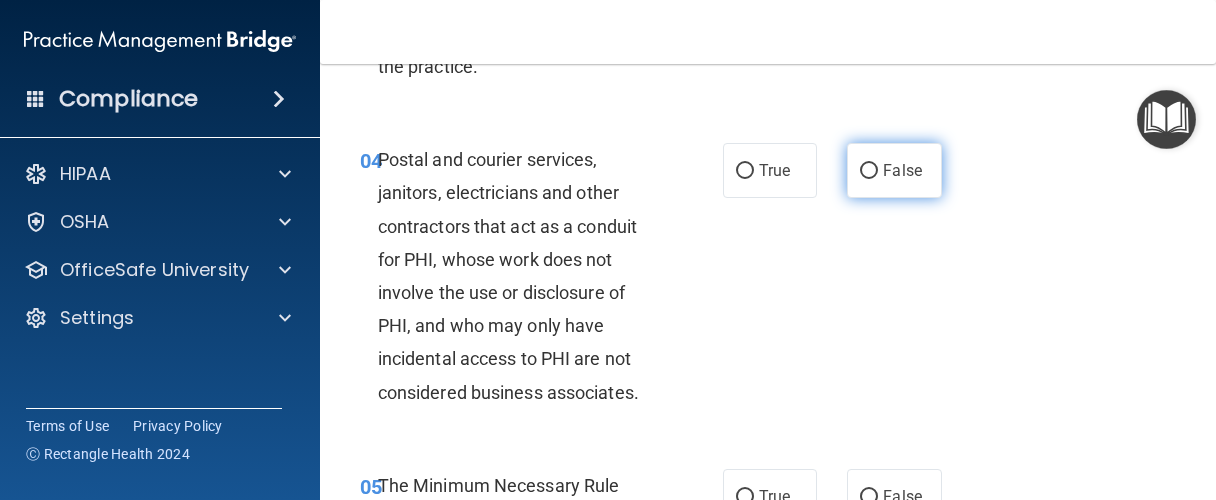 click on "False" at bounding box center (894, 170) 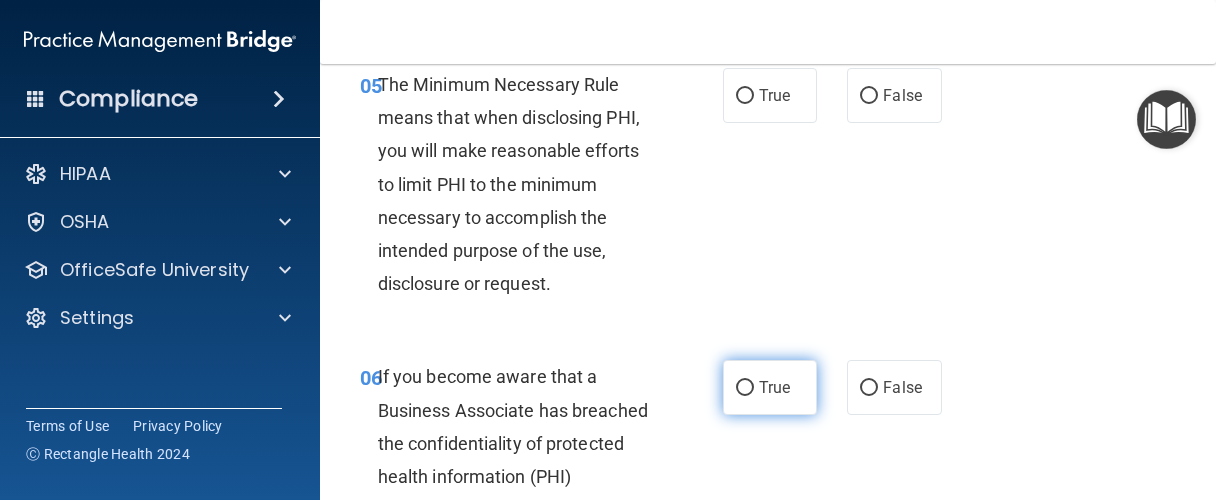 scroll, scrollTop: 1140, scrollLeft: 0, axis: vertical 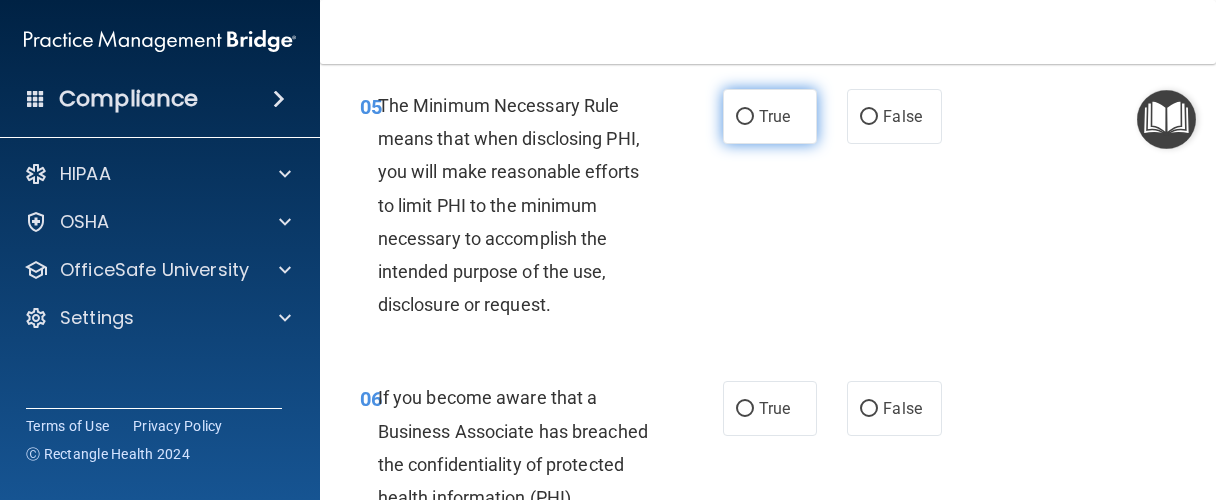 click on "True" at bounding box center [770, 116] 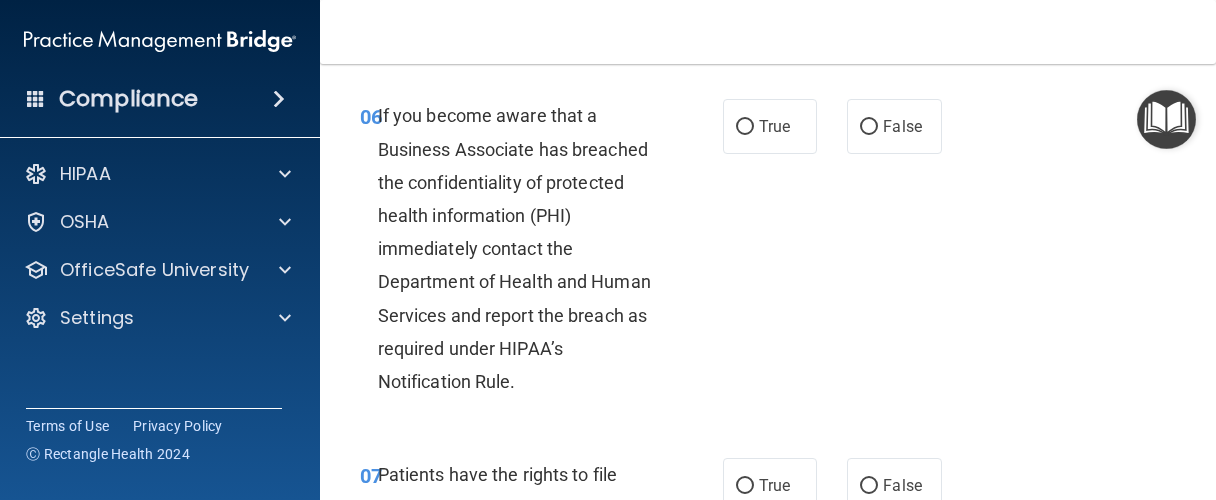 scroll, scrollTop: 1425, scrollLeft: 0, axis: vertical 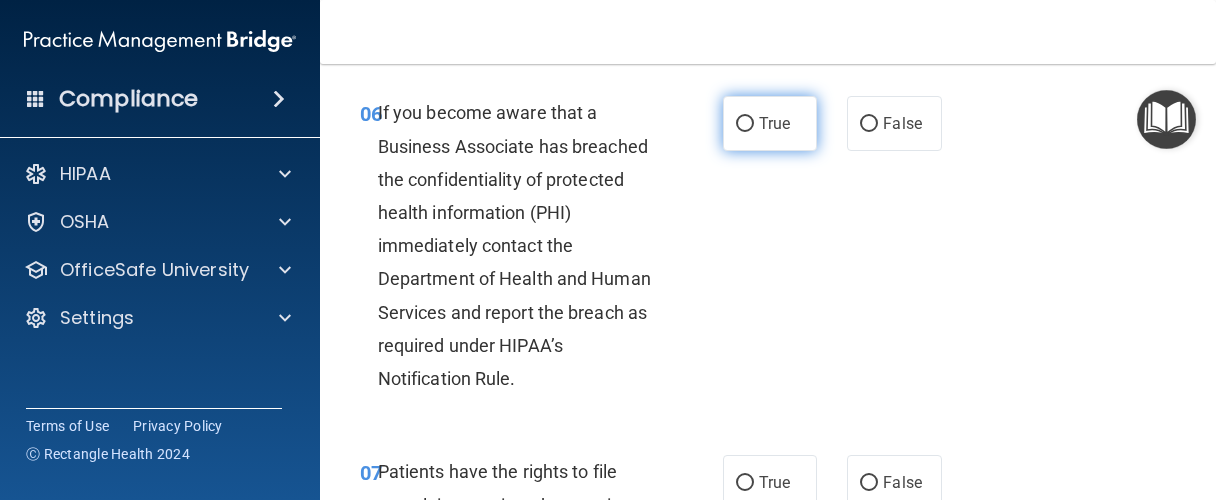 click on "True" at bounding box center [770, 123] 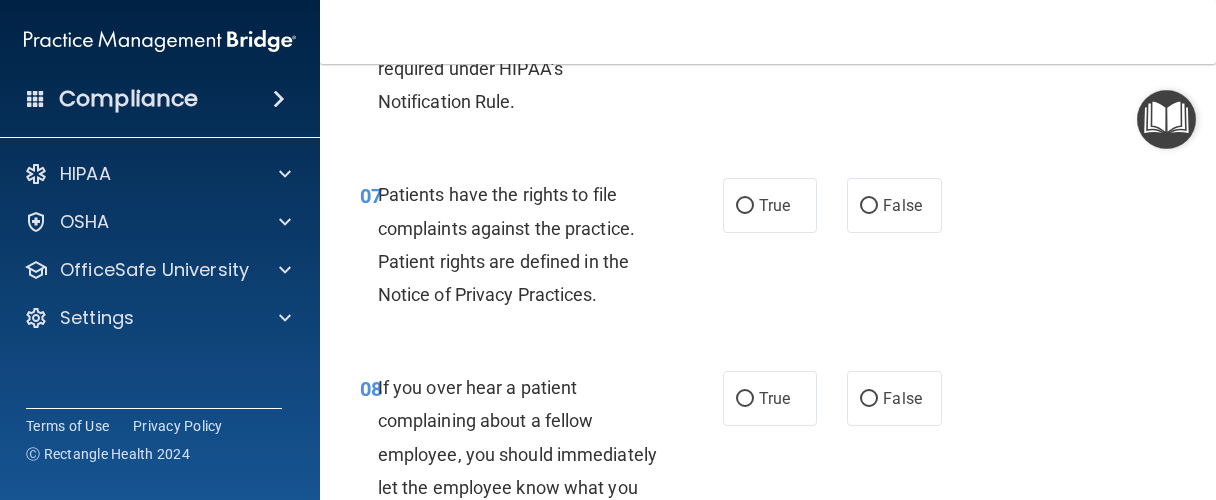 scroll, scrollTop: 1710, scrollLeft: 0, axis: vertical 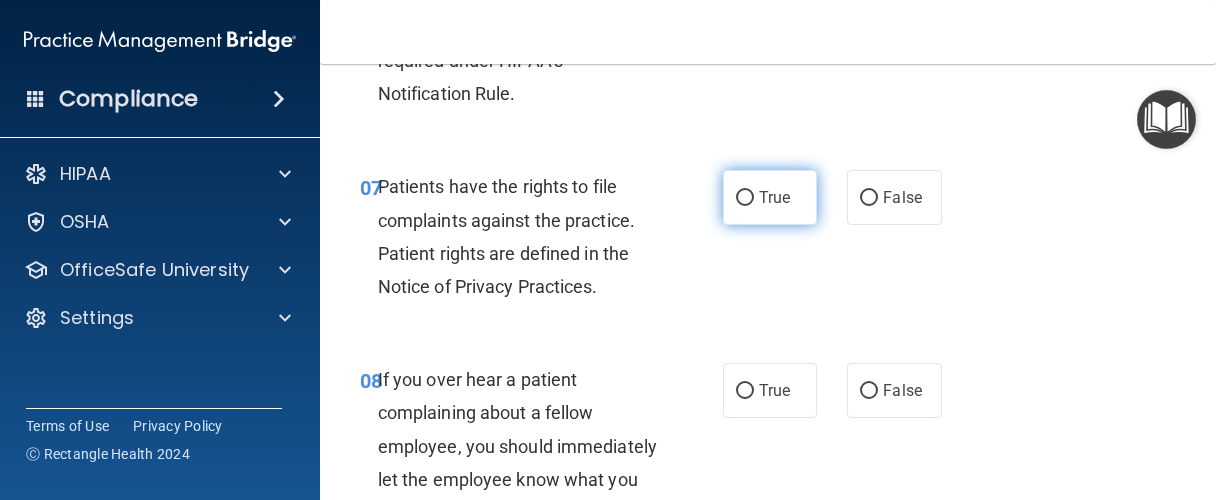 click on "True" at bounding box center (774, 197) 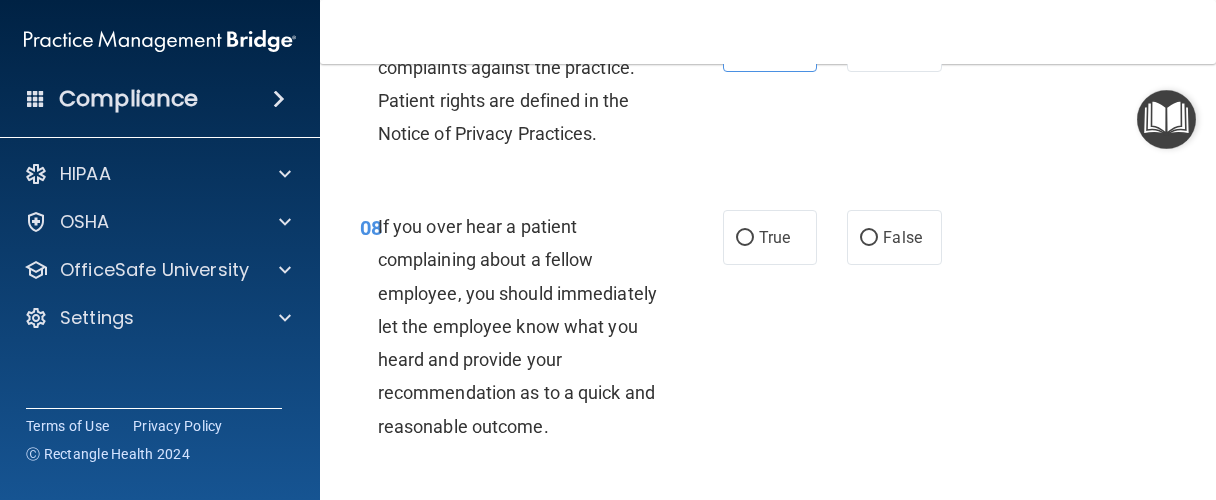 scroll, scrollTop: 1900, scrollLeft: 0, axis: vertical 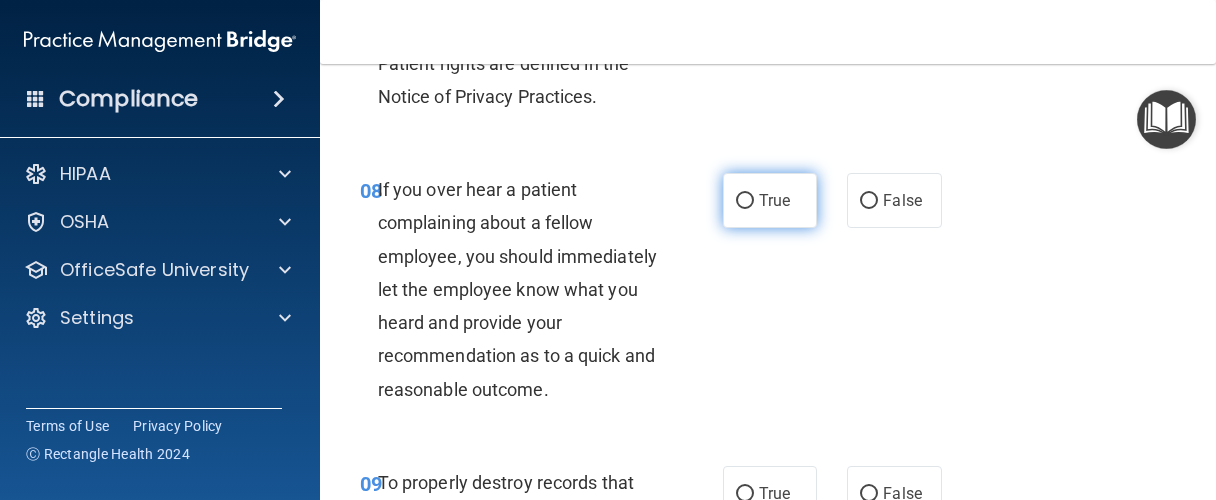 click on "True" at bounding box center [770, 200] 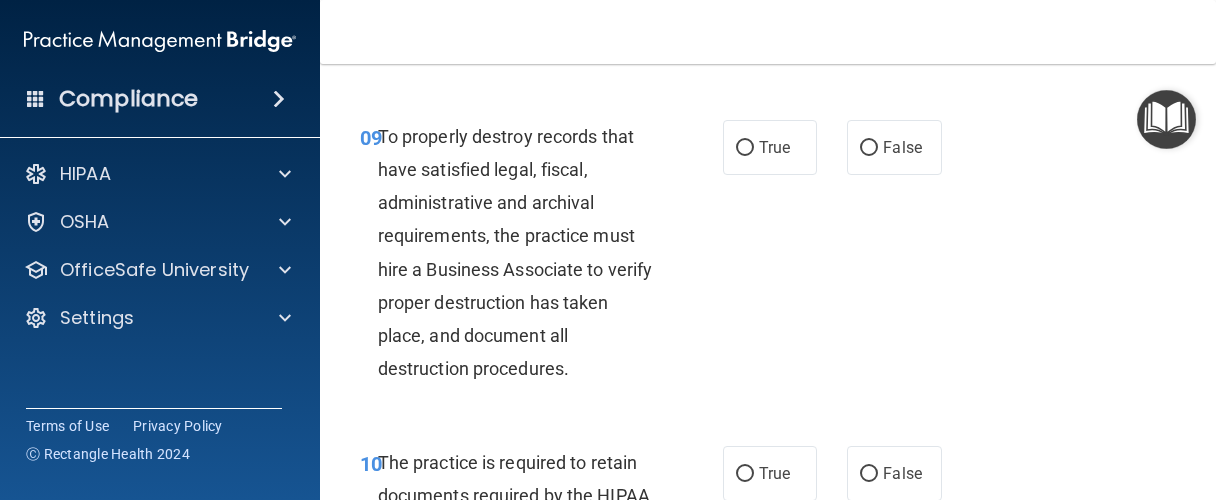 scroll, scrollTop: 2280, scrollLeft: 0, axis: vertical 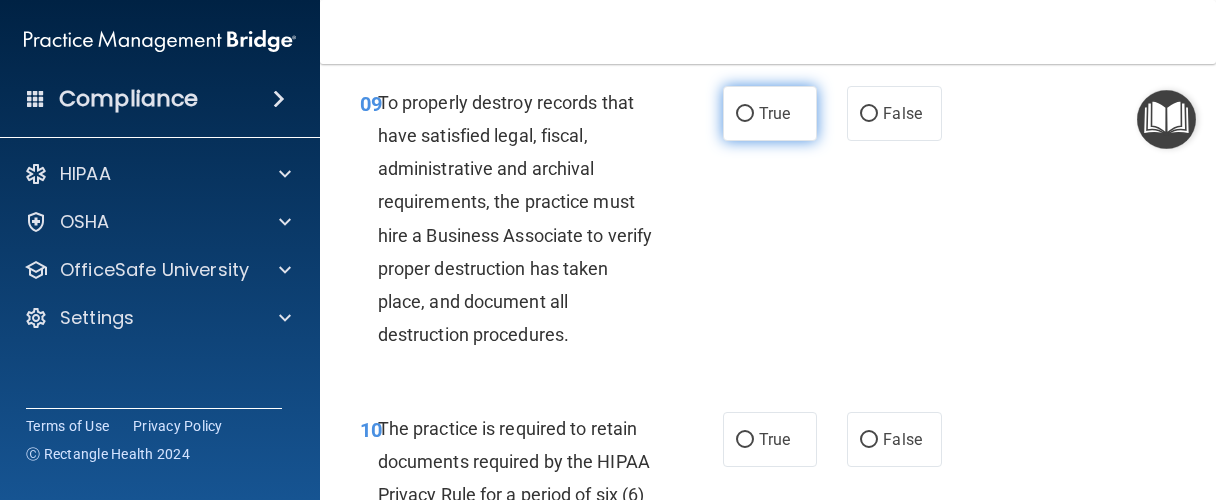 click on "True" at bounding box center [774, 113] 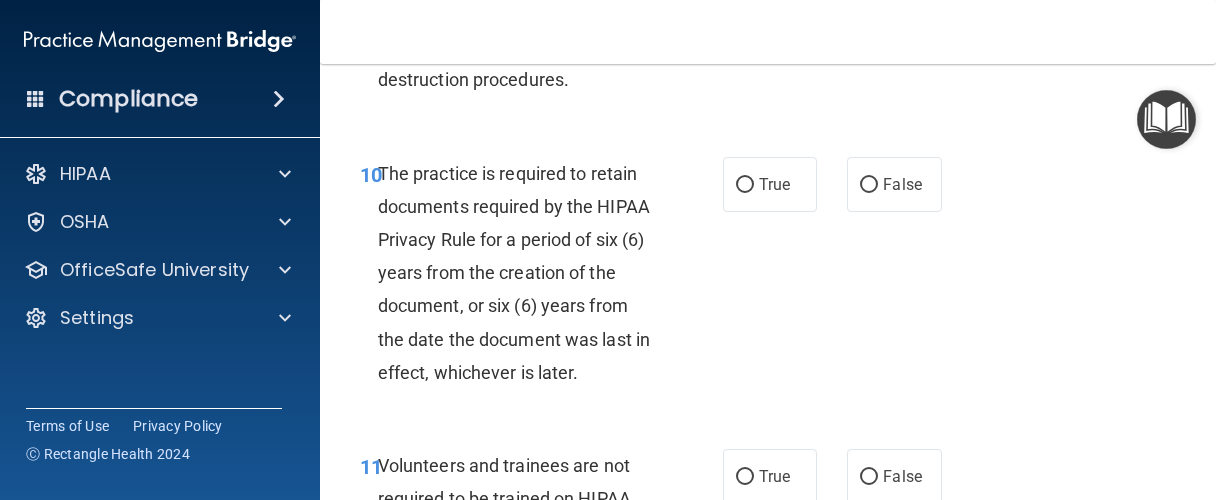 scroll, scrollTop: 2565, scrollLeft: 0, axis: vertical 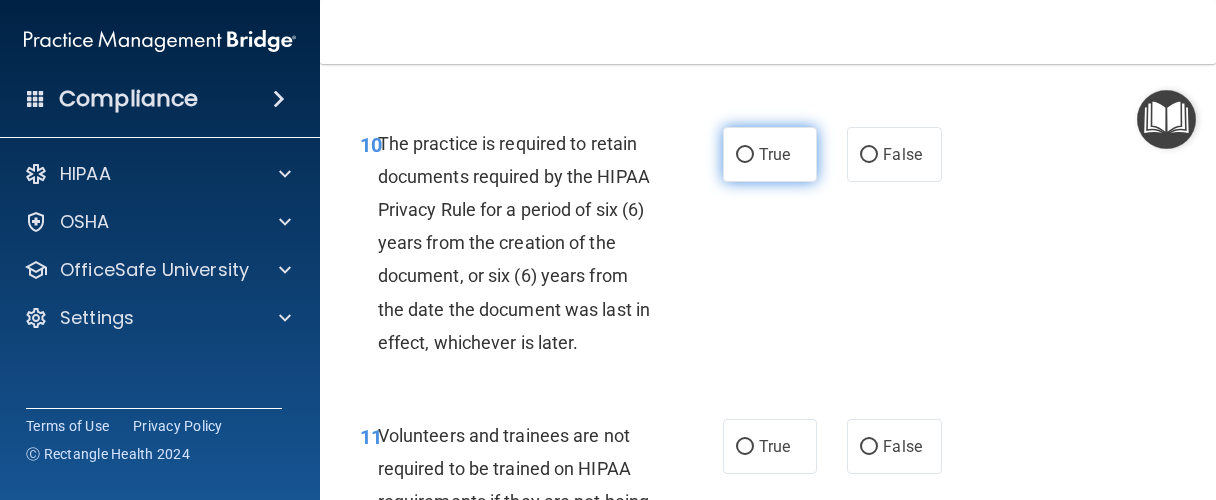 click on "True" at bounding box center [770, 154] 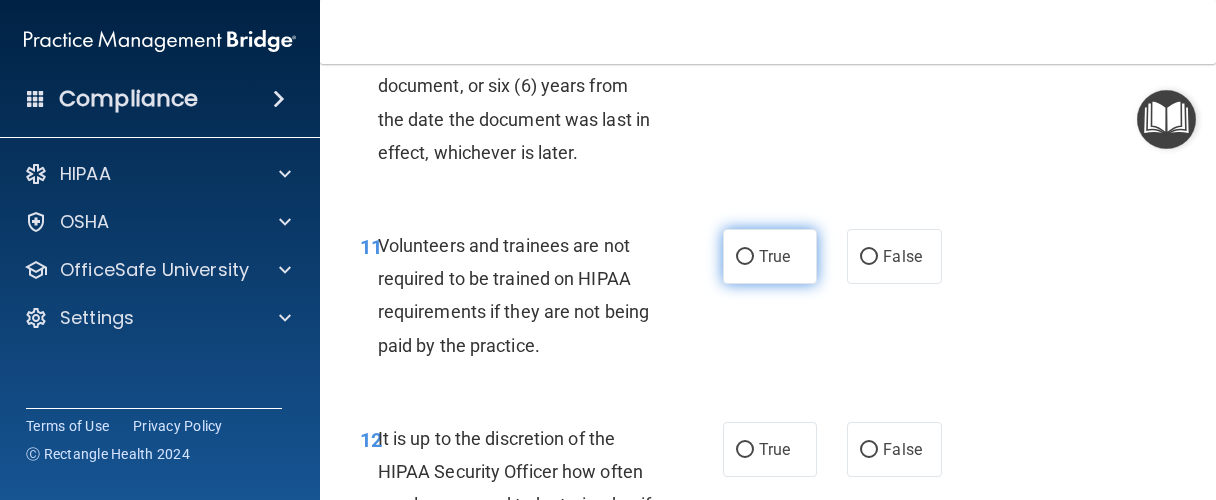 scroll, scrollTop: 2850, scrollLeft: 0, axis: vertical 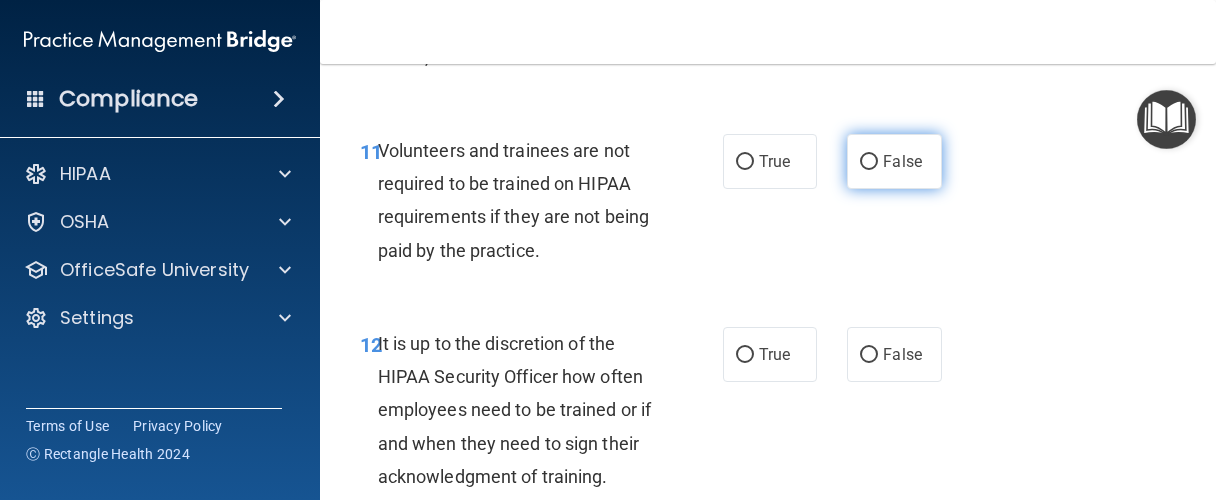 click on "False" at bounding box center [894, 161] 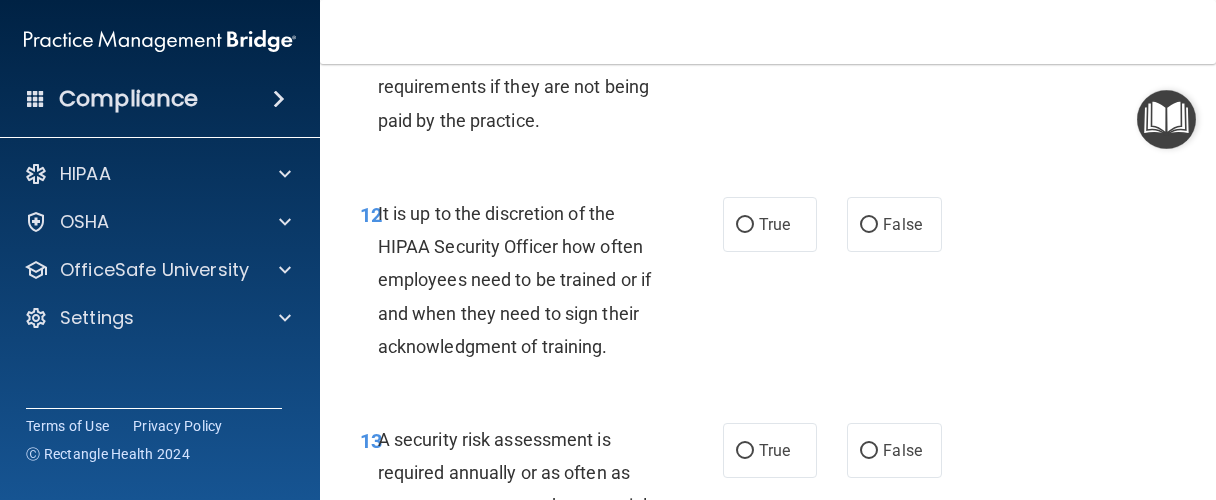 scroll, scrollTop: 3040, scrollLeft: 0, axis: vertical 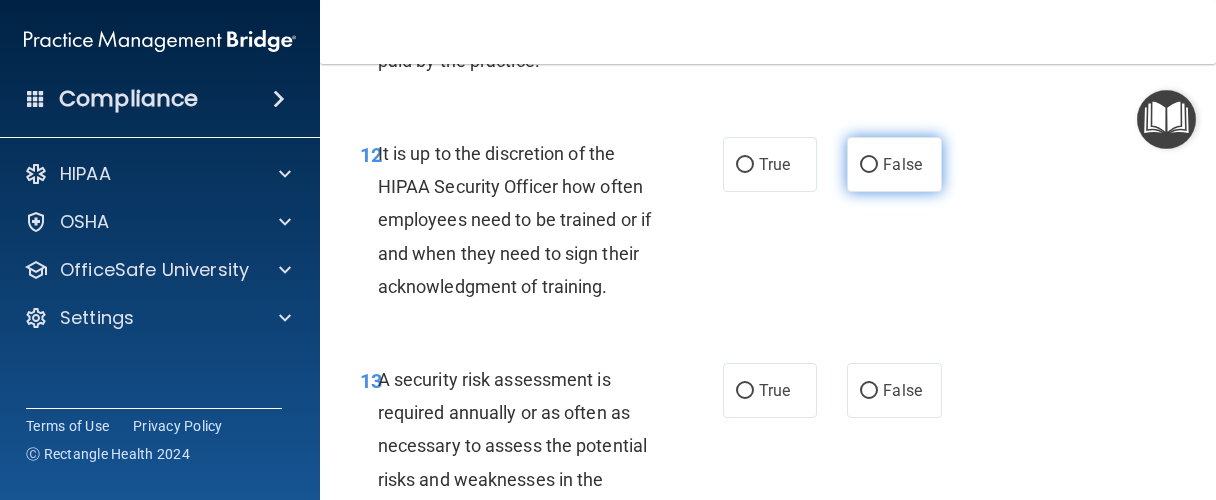 click on "False" at bounding box center (902, 164) 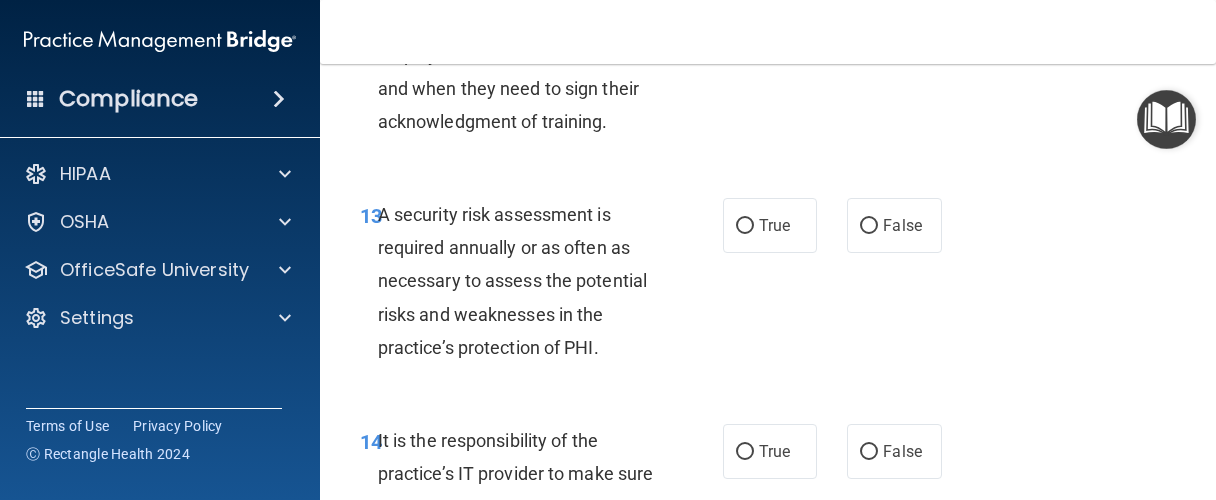 scroll, scrollTop: 3230, scrollLeft: 0, axis: vertical 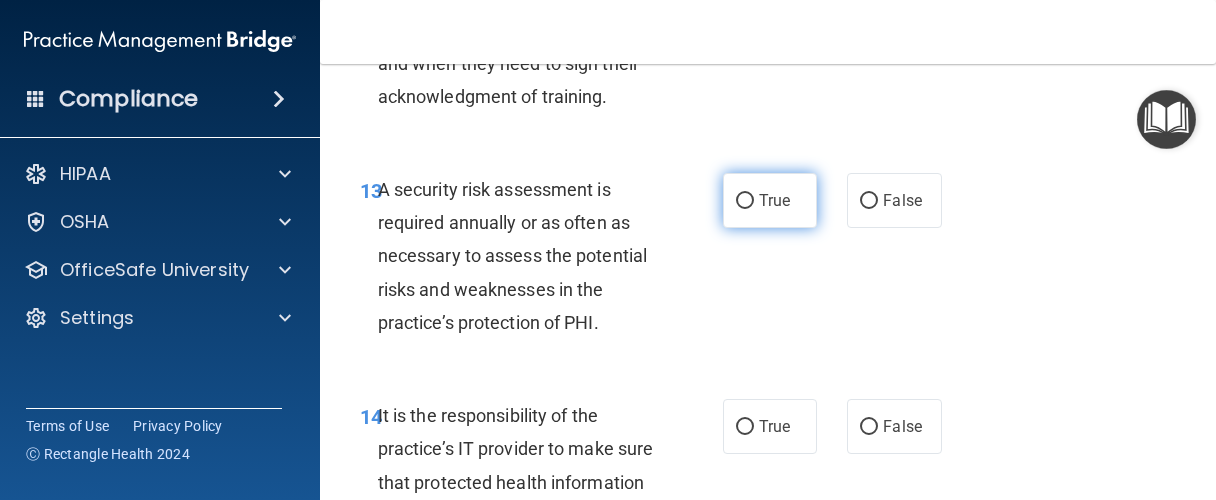 click on "True" at bounding box center [770, 200] 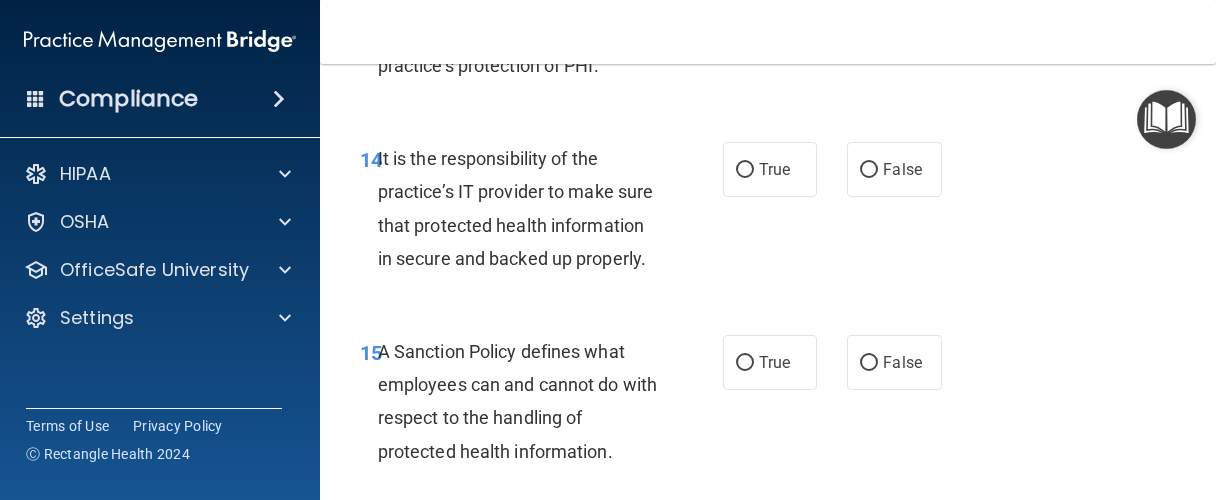 scroll, scrollTop: 3515, scrollLeft: 0, axis: vertical 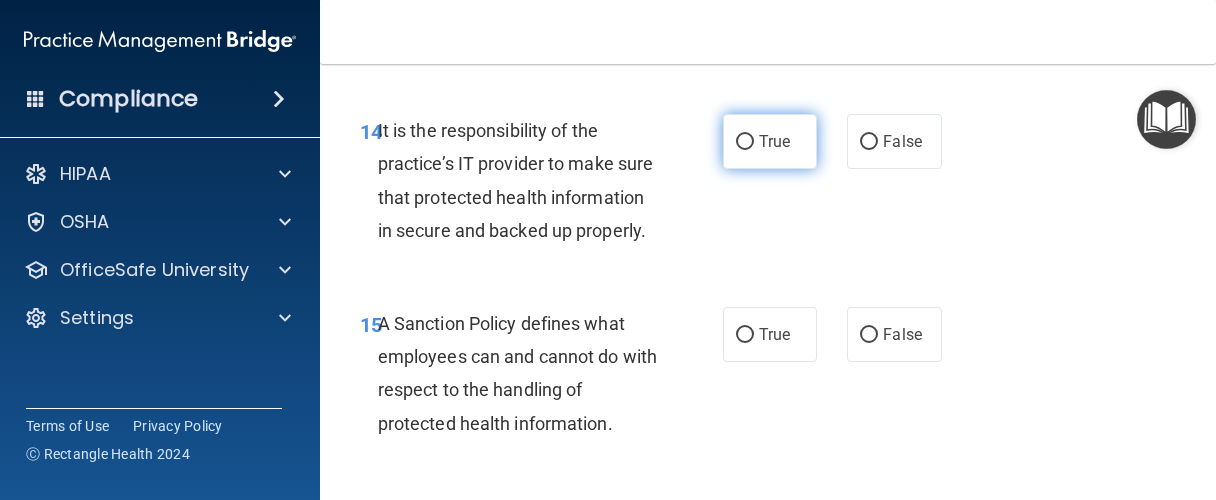 click on "True" at bounding box center (770, 141) 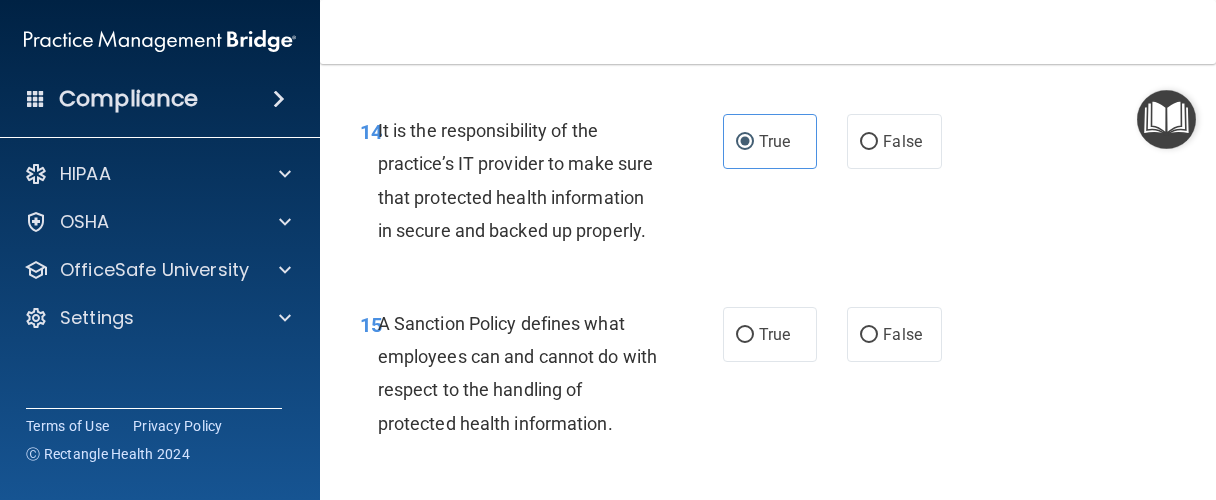 scroll, scrollTop: 3705, scrollLeft: 0, axis: vertical 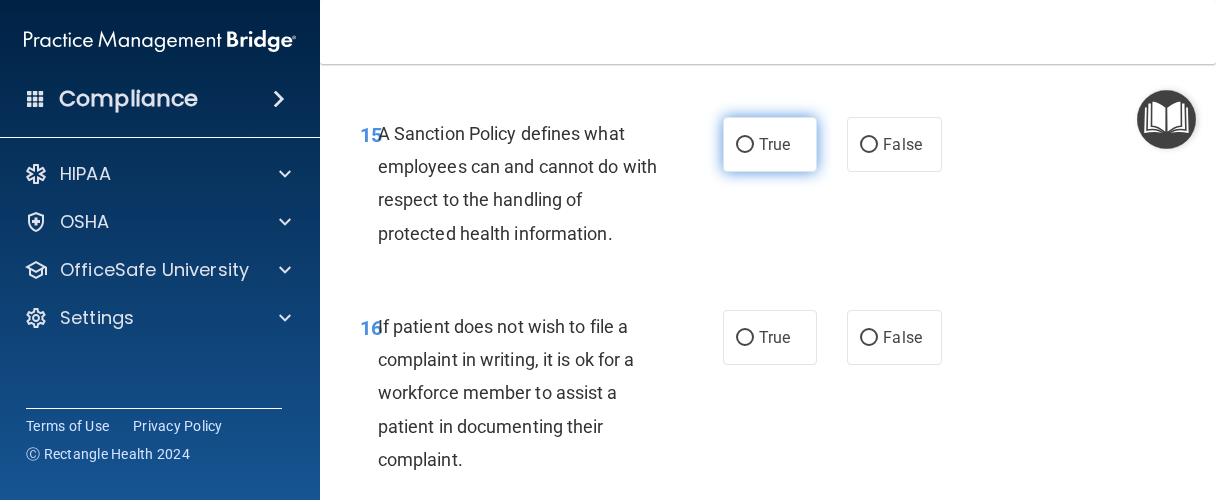 click on "True" at bounding box center [774, 144] 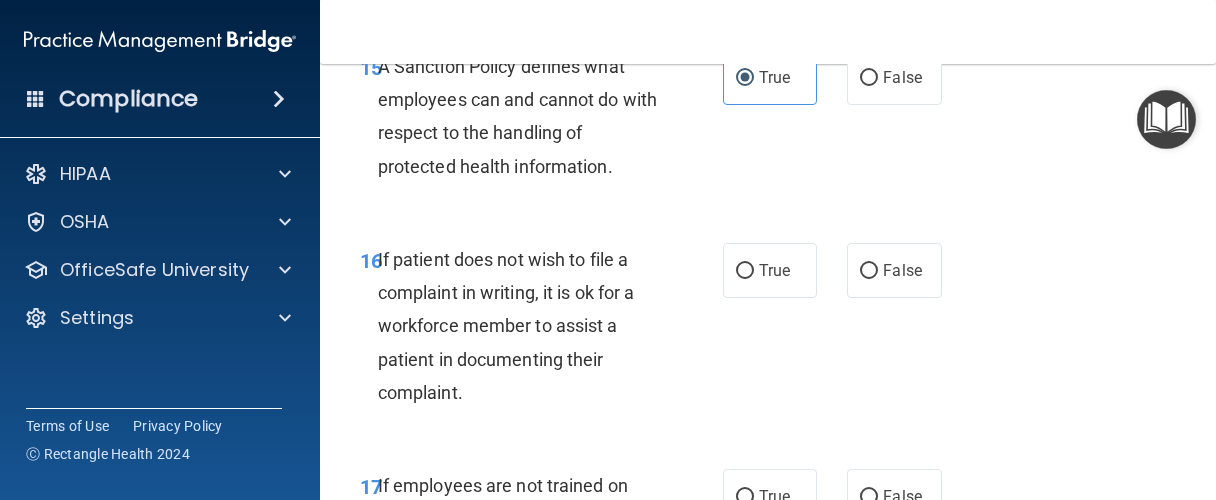 scroll, scrollTop: 3895, scrollLeft: 0, axis: vertical 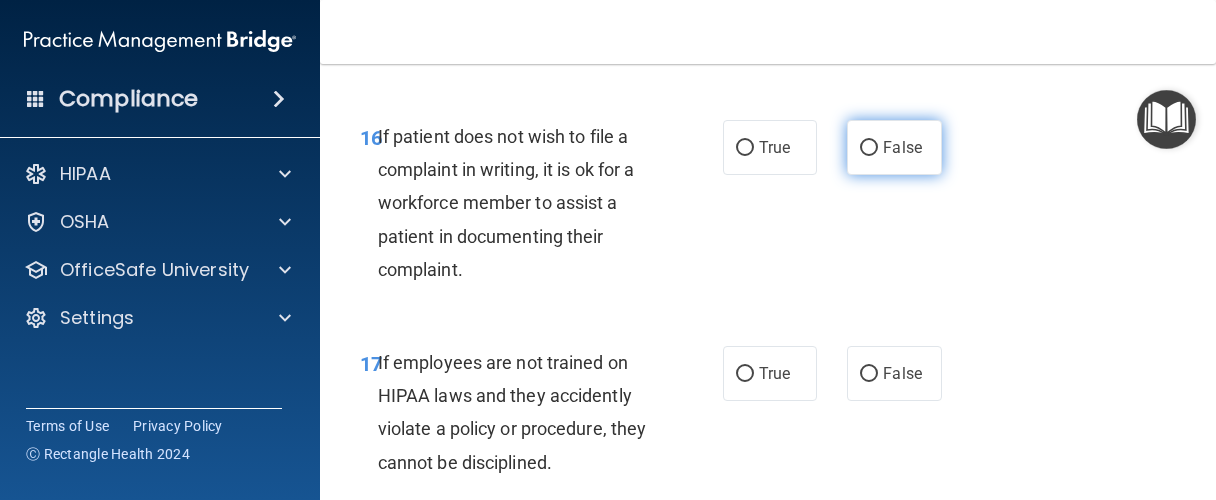 click on "False" at bounding box center (869, 148) 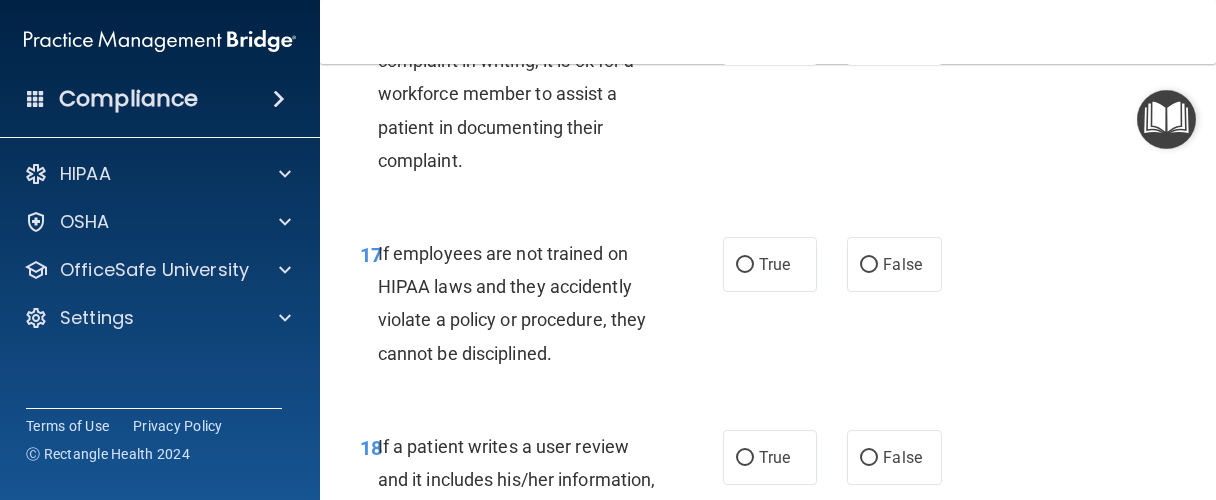 scroll, scrollTop: 4085, scrollLeft: 0, axis: vertical 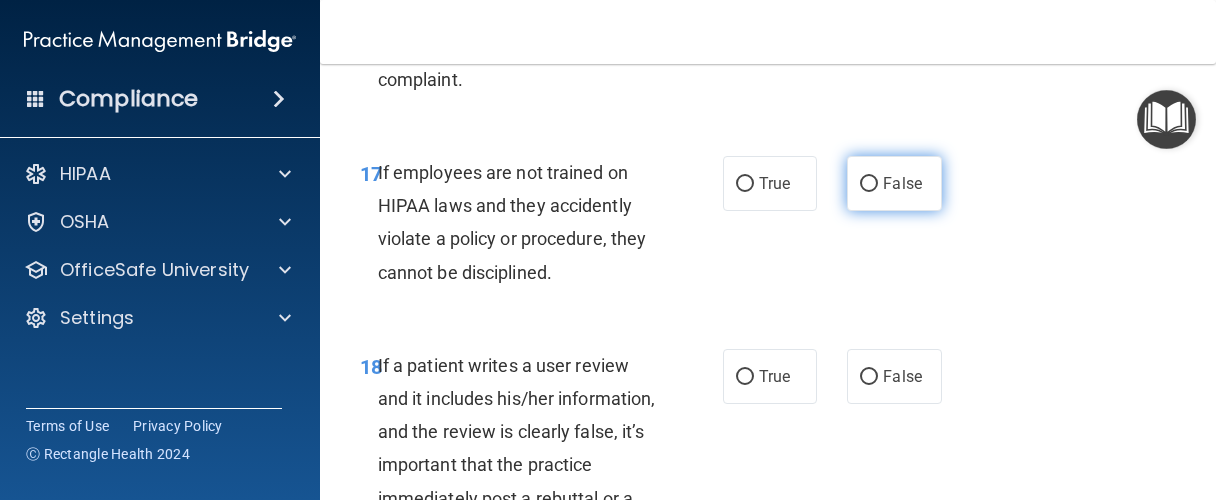 click on "False" at bounding box center (902, 183) 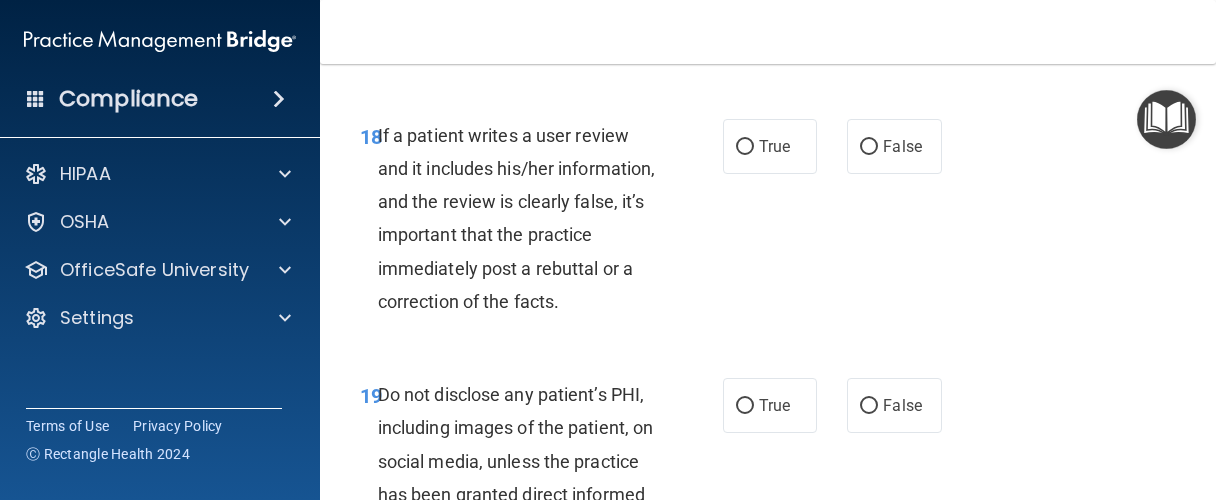 scroll, scrollTop: 4370, scrollLeft: 0, axis: vertical 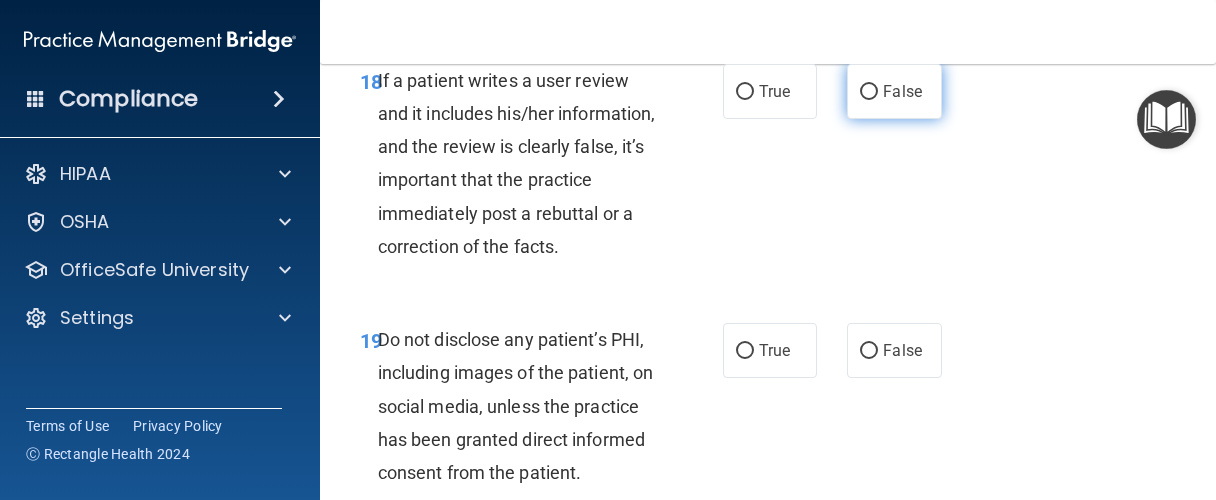 click on "False" at bounding box center (869, 92) 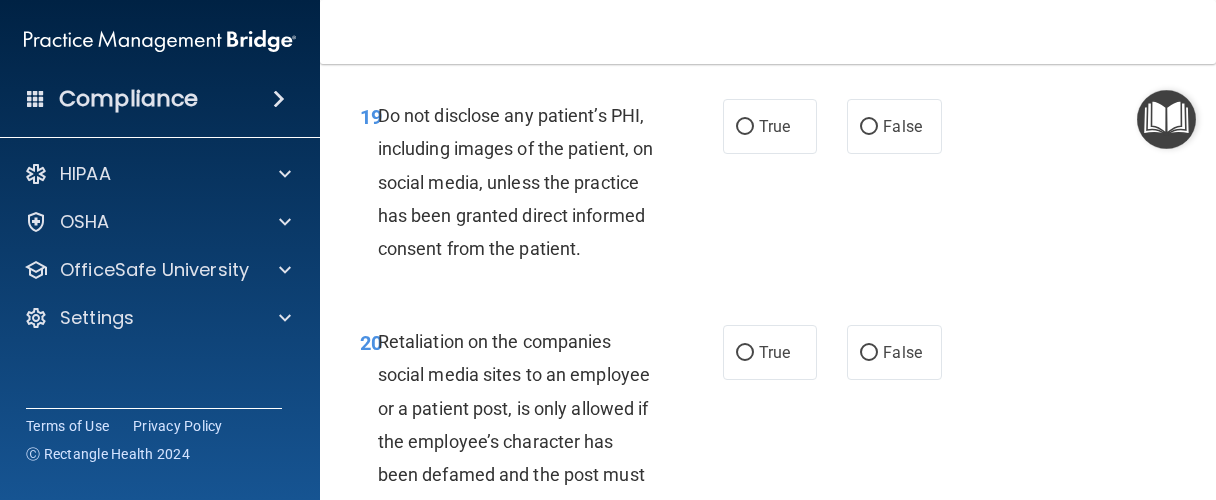 scroll, scrollTop: 4655, scrollLeft: 0, axis: vertical 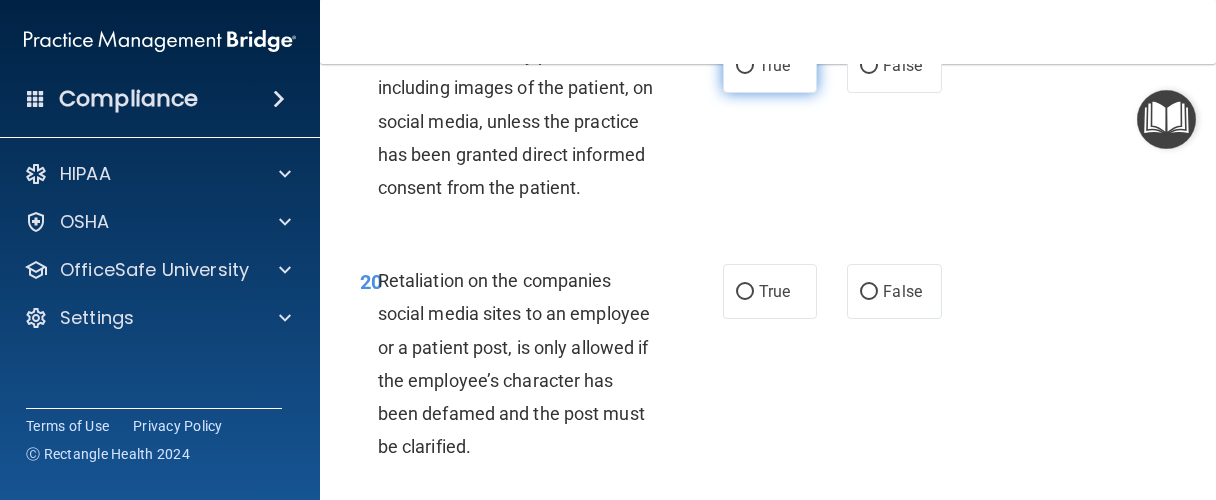 click on "True" at bounding box center (770, 65) 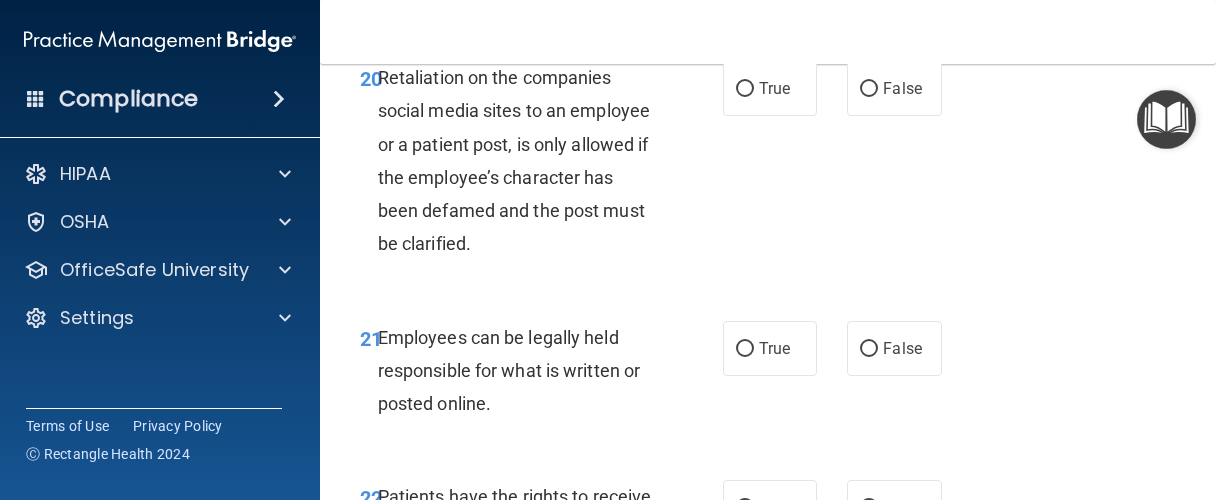 scroll, scrollTop: 4940, scrollLeft: 0, axis: vertical 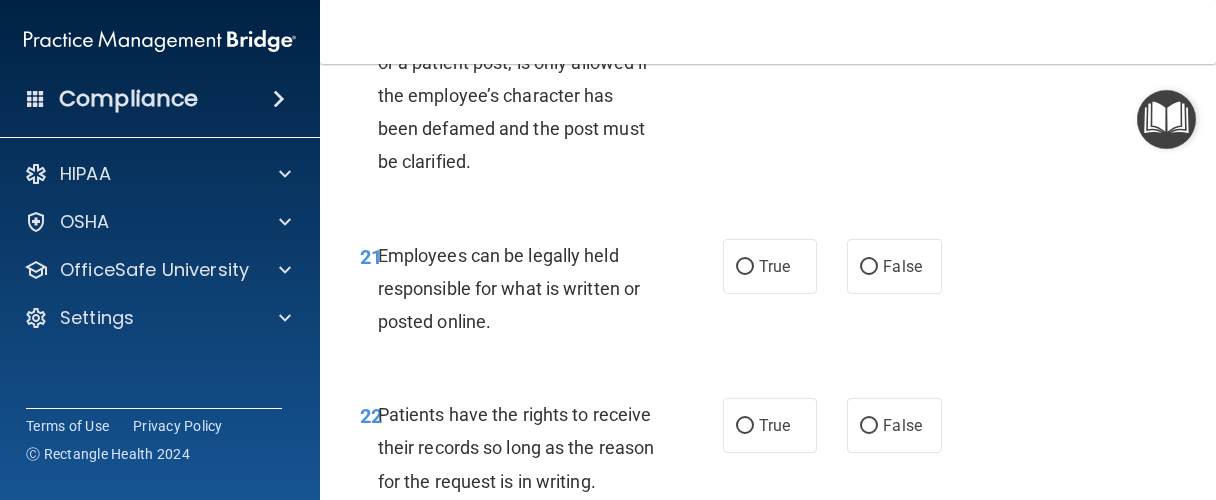 click on "False" at bounding box center (894, 6) 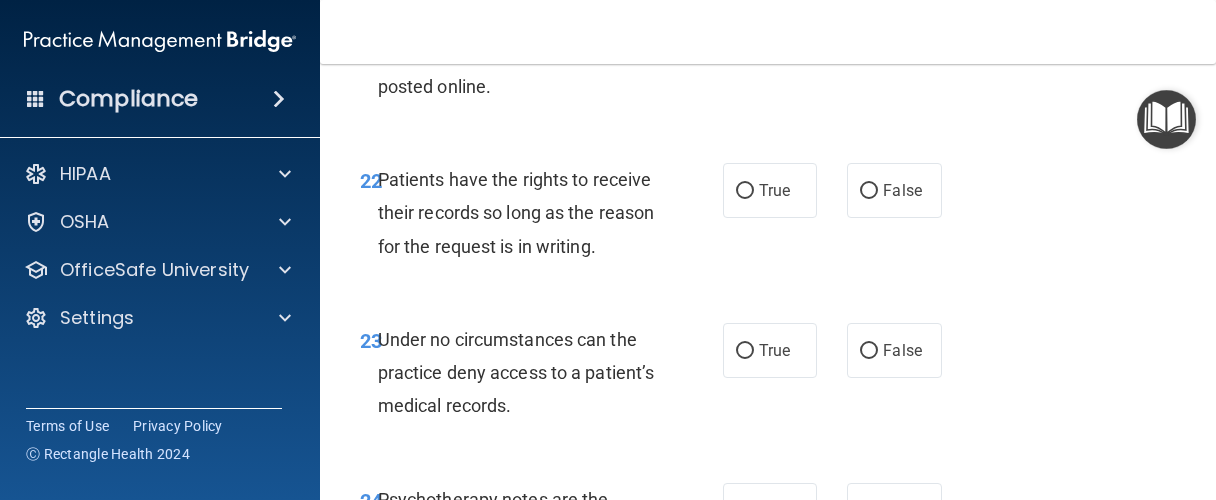 scroll, scrollTop: 5130, scrollLeft: 0, axis: vertical 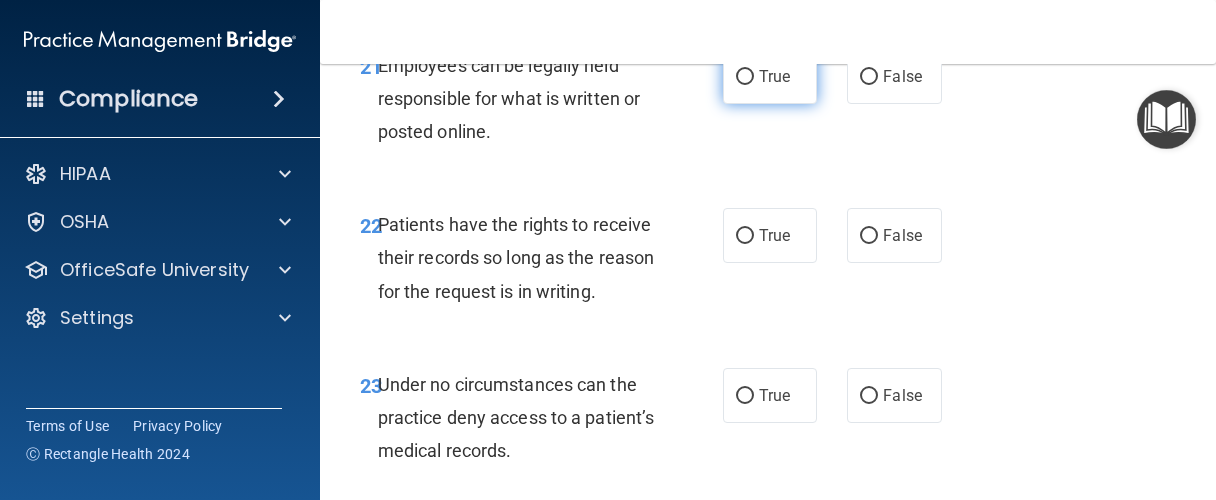 click on "True" at bounding box center [745, 77] 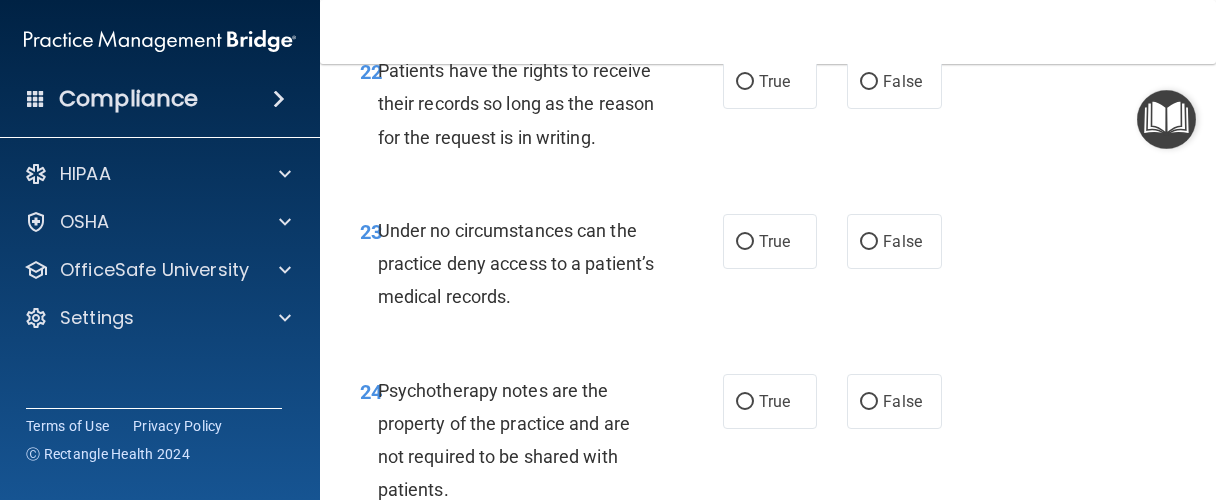 scroll, scrollTop: 5320, scrollLeft: 0, axis: vertical 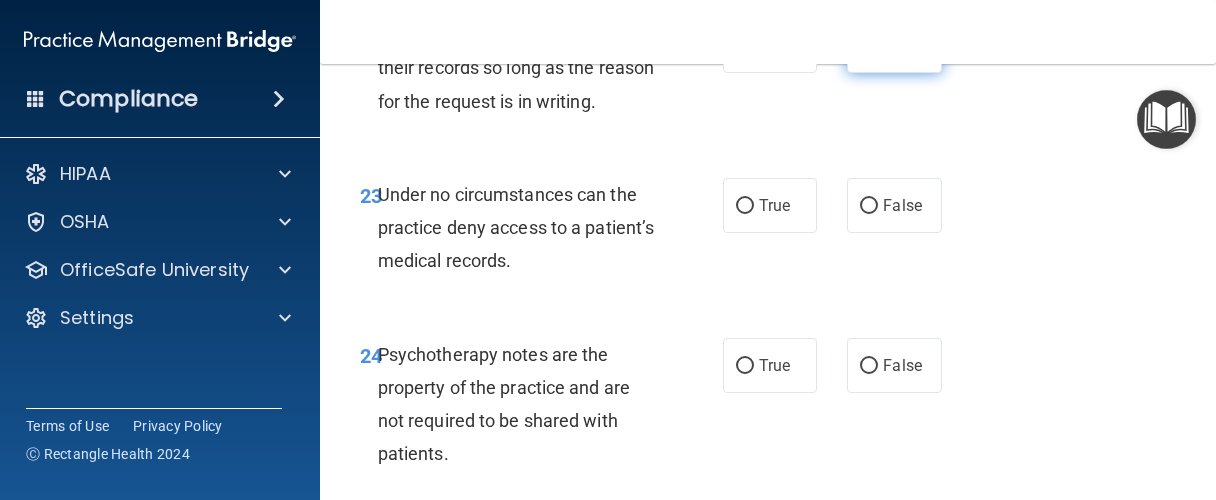 click on "False" at bounding box center (902, 45) 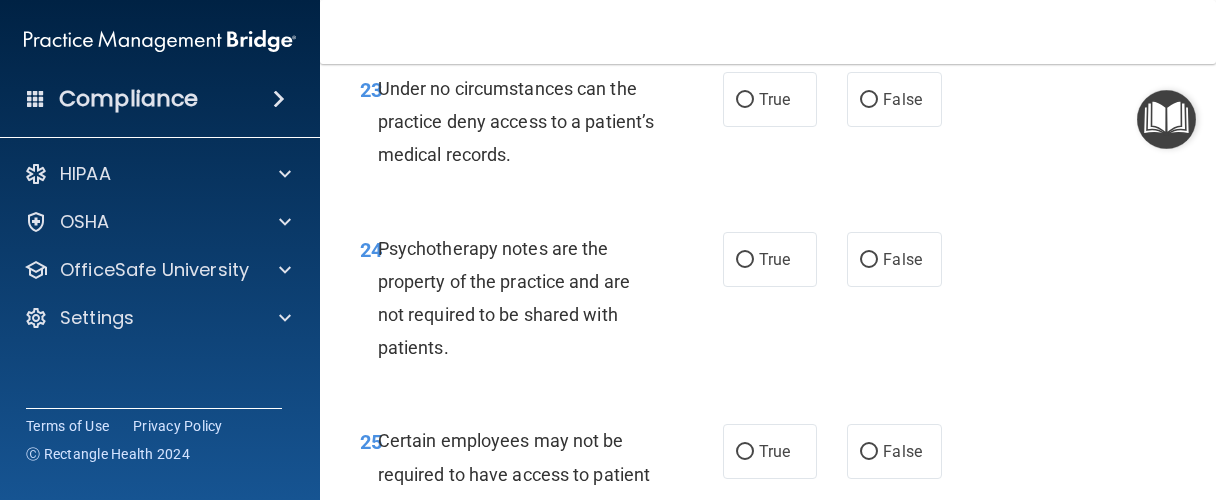 scroll, scrollTop: 5510, scrollLeft: 0, axis: vertical 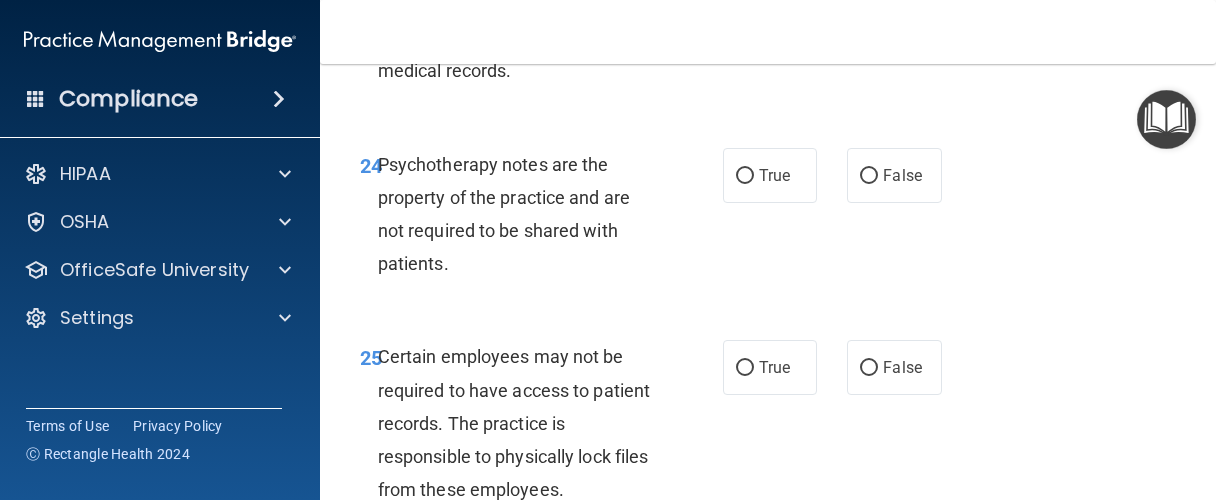 click on "False" at bounding box center (902, 15) 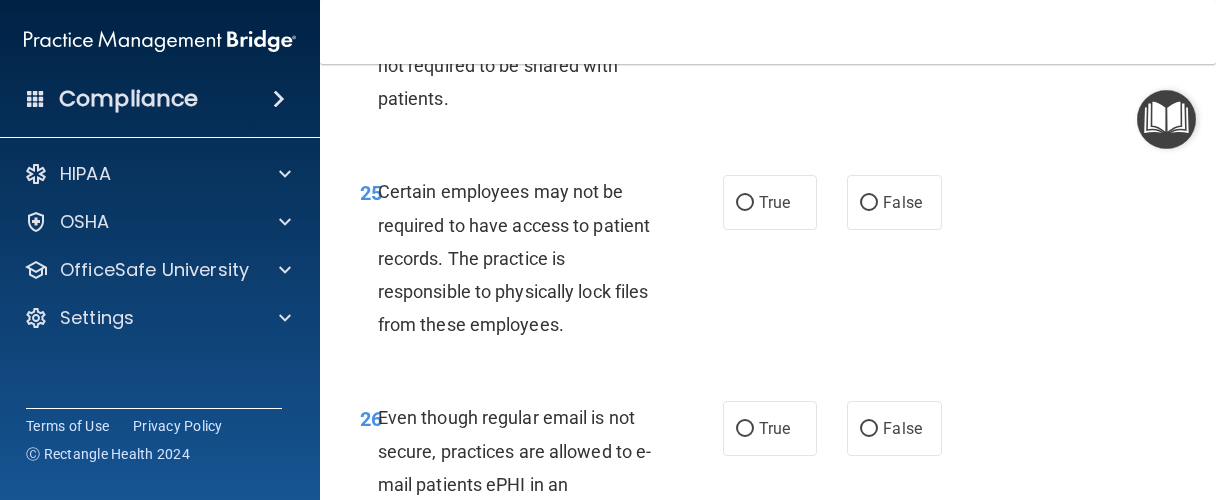 scroll, scrollTop: 5700, scrollLeft: 0, axis: vertical 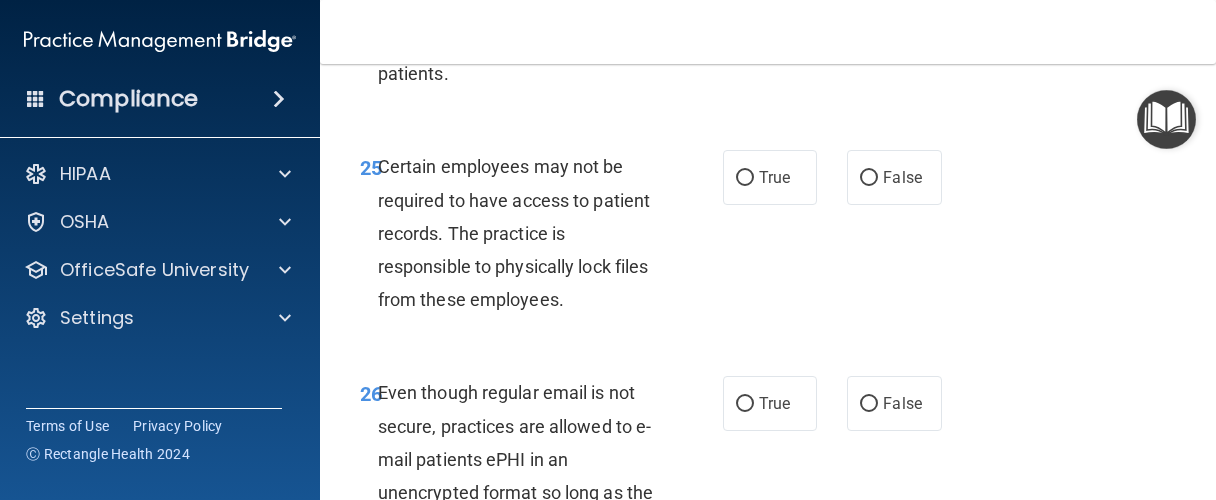 click on "False" at bounding box center [894, -15] 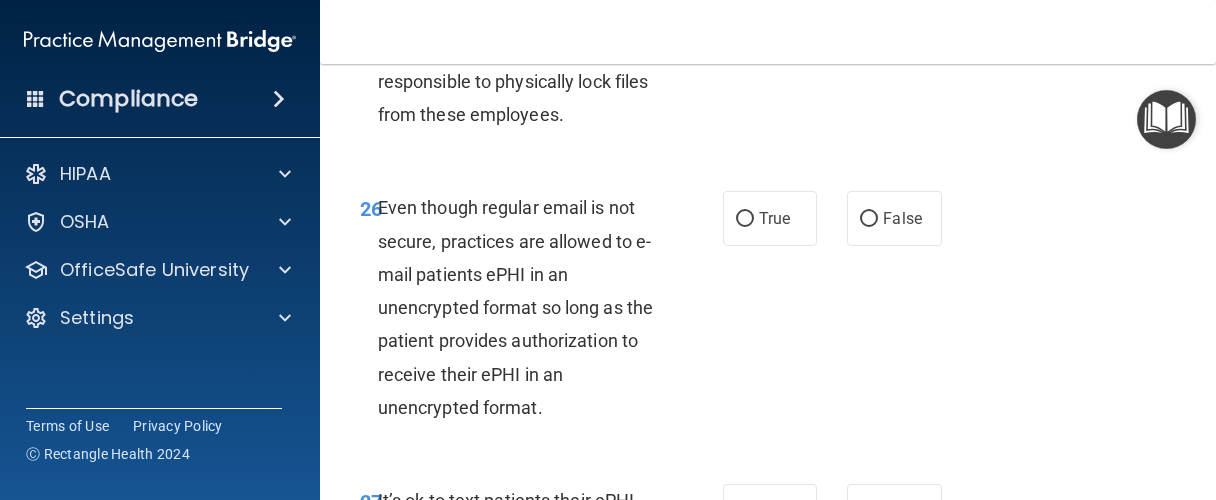 scroll, scrollTop: 5890, scrollLeft: 0, axis: vertical 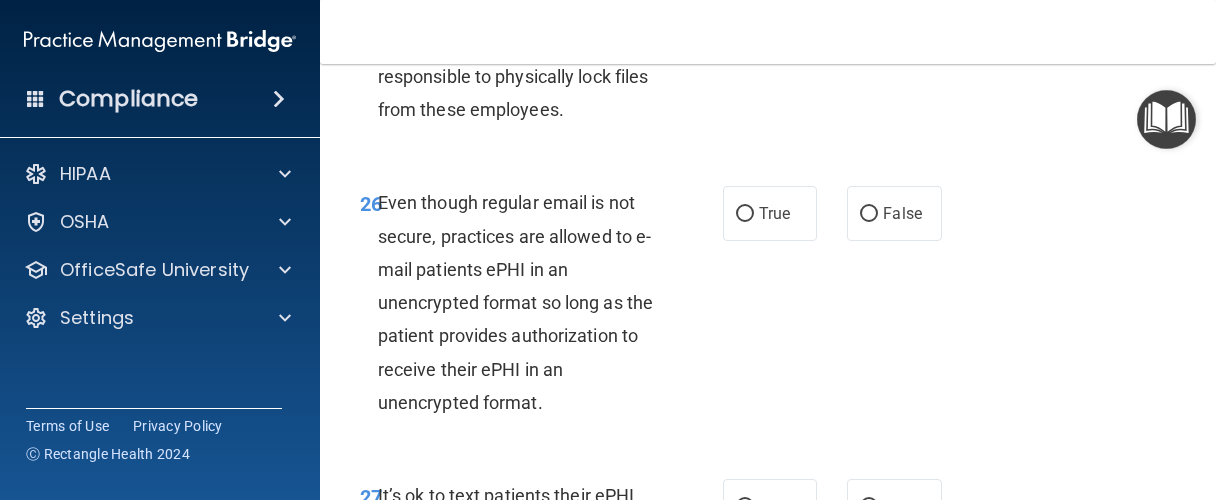 click on "True" at bounding box center [770, -13] 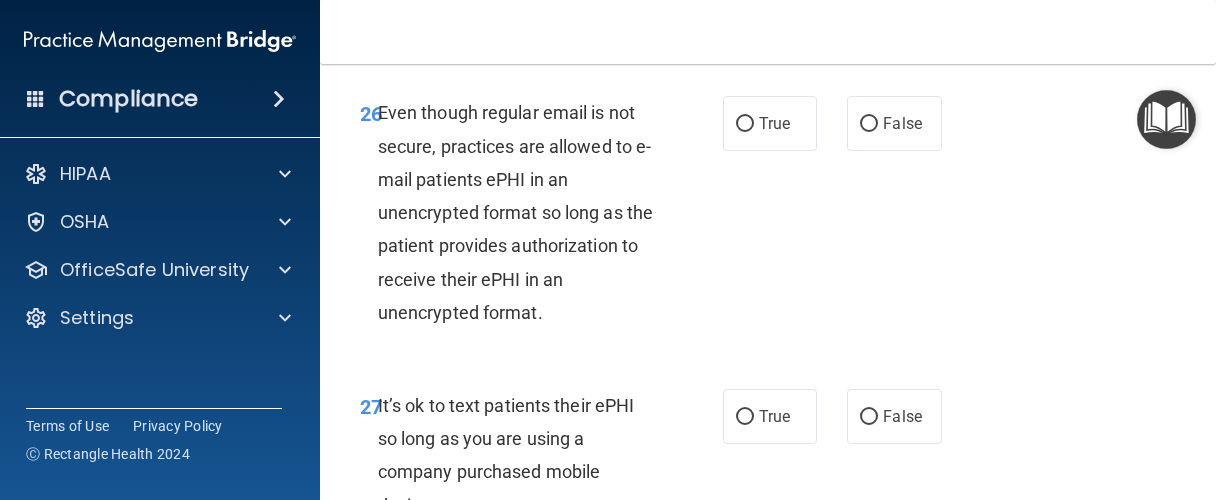 scroll, scrollTop: 6080, scrollLeft: 0, axis: vertical 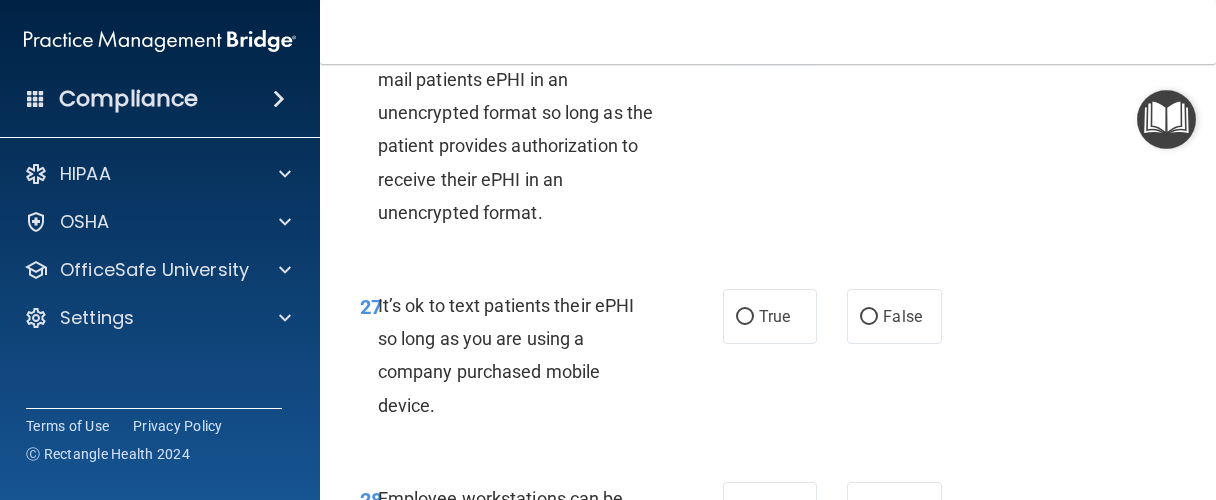 click on "True" at bounding box center (770, 23) 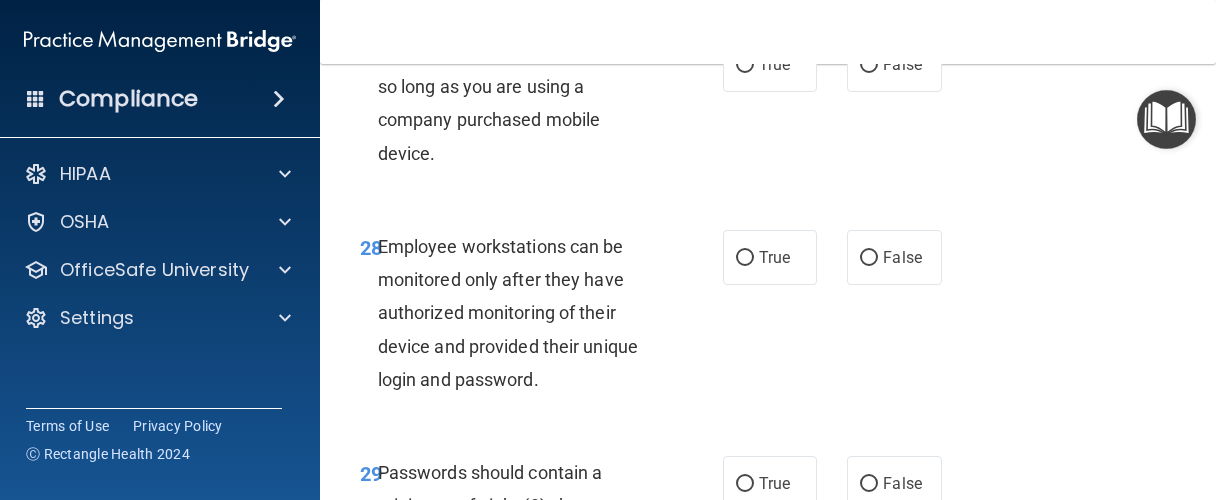 scroll, scrollTop: 6365, scrollLeft: 0, axis: vertical 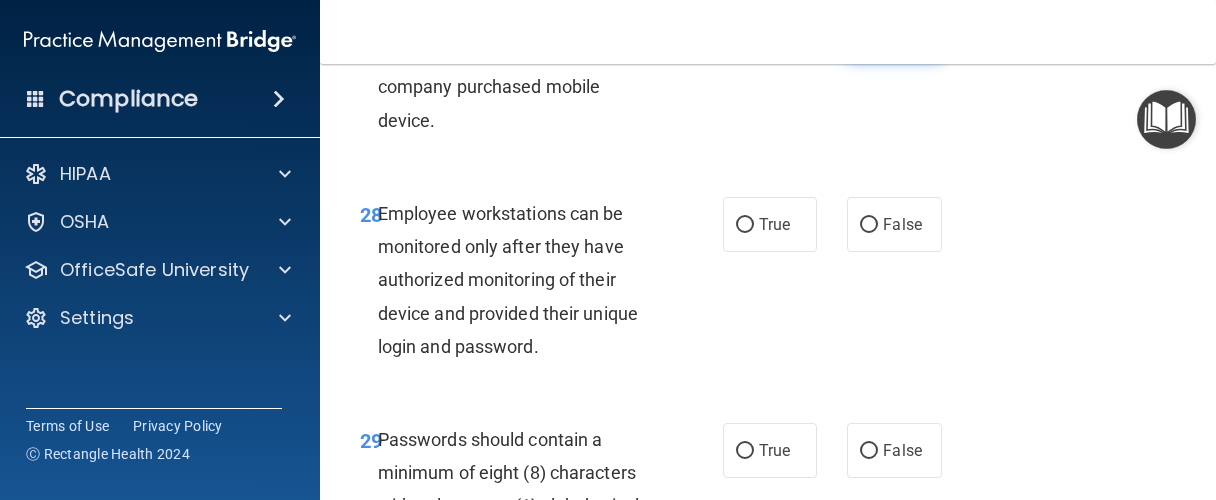 click on "False" at bounding box center [902, 31] 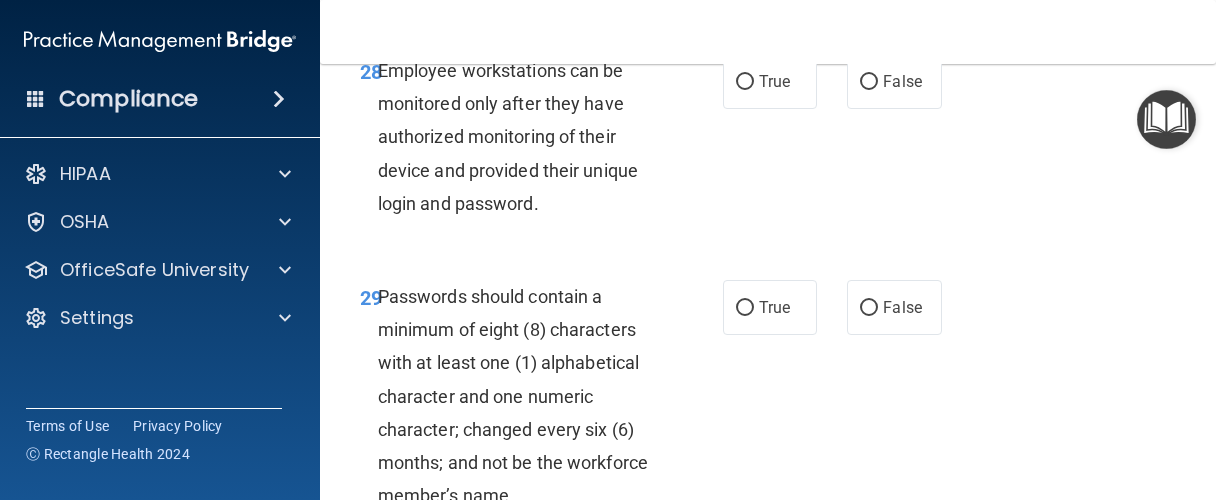 scroll, scrollTop: 6555, scrollLeft: 0, axis: vertical 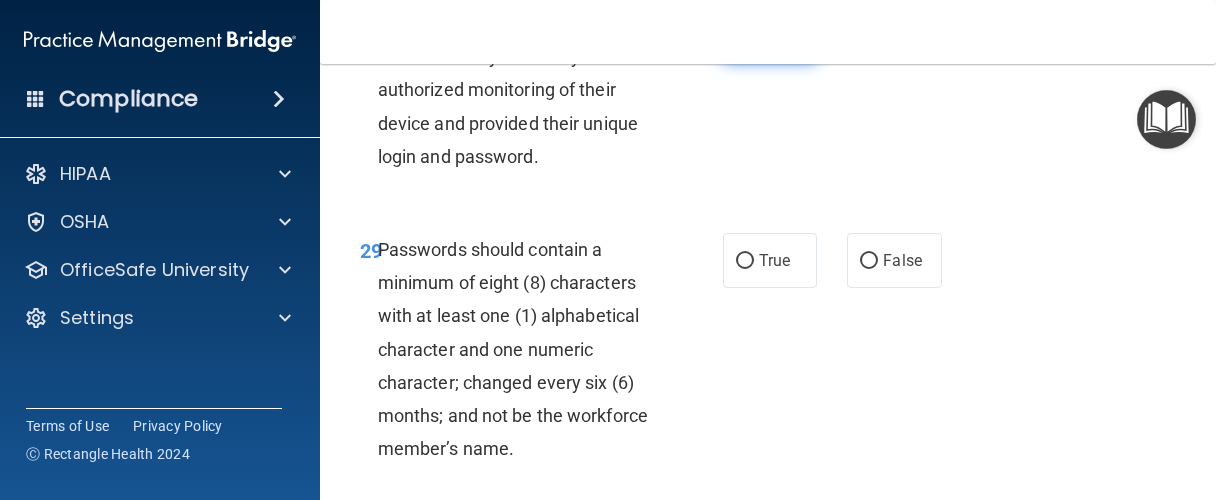click on "True" at bounding box center [770, 34] 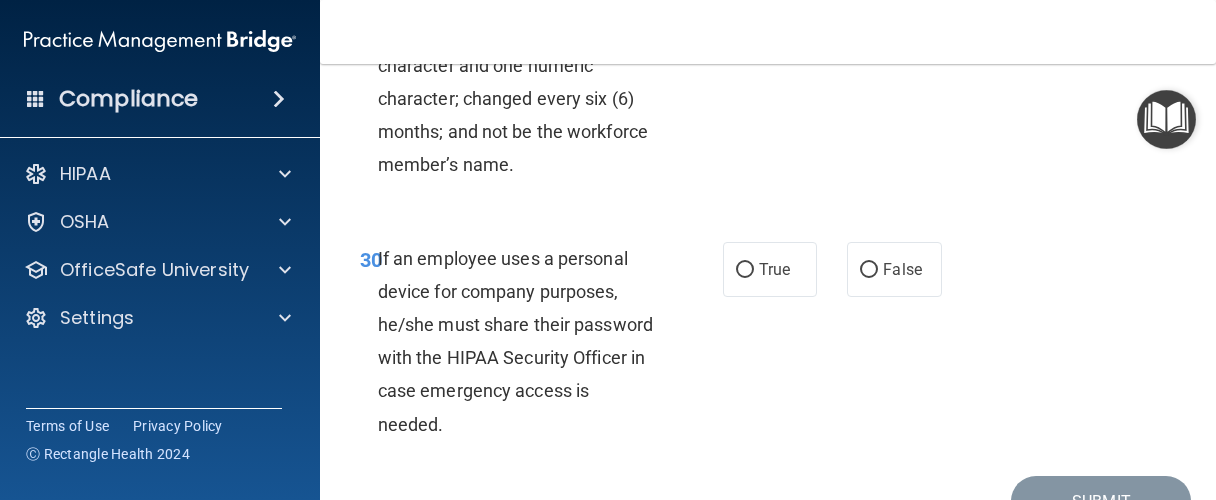 scroll, scrollTop: 6840, scrollLeft: 0, axis: vertical 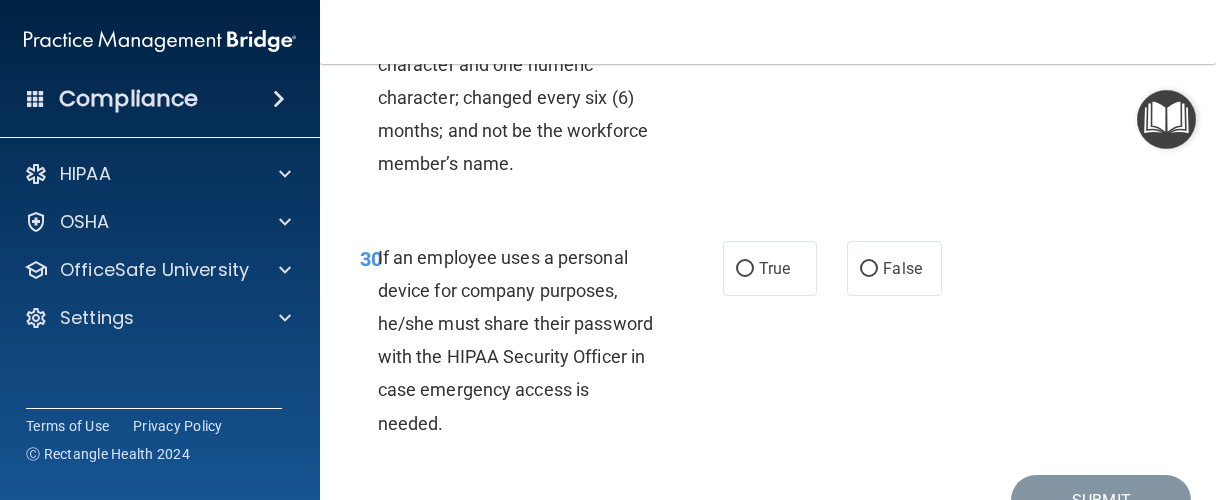 click on "True" at bounding box center (770, -25) 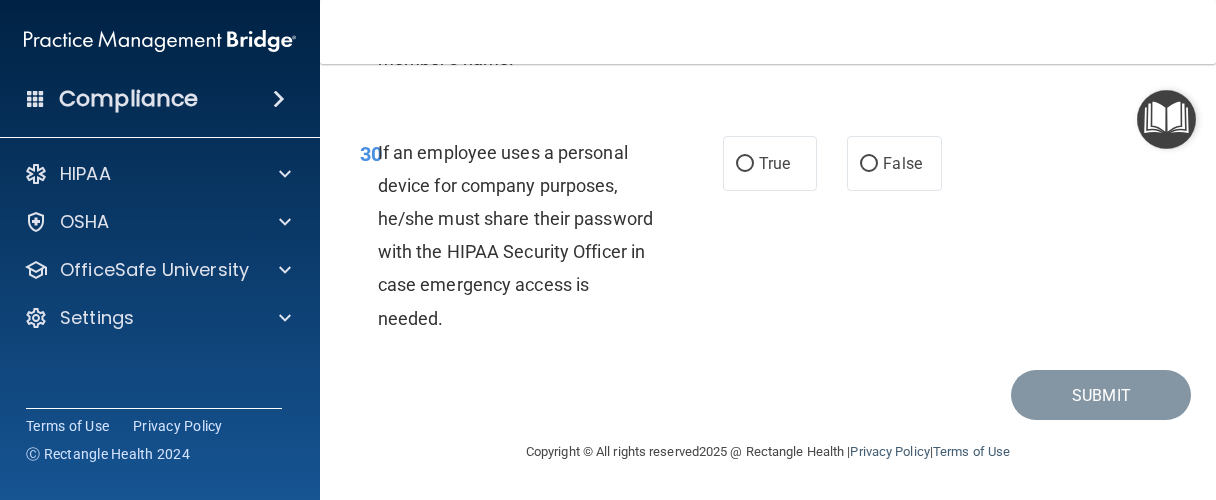 scroll, scrollTop: 7081, scrollLeft: 0, axis: vertical 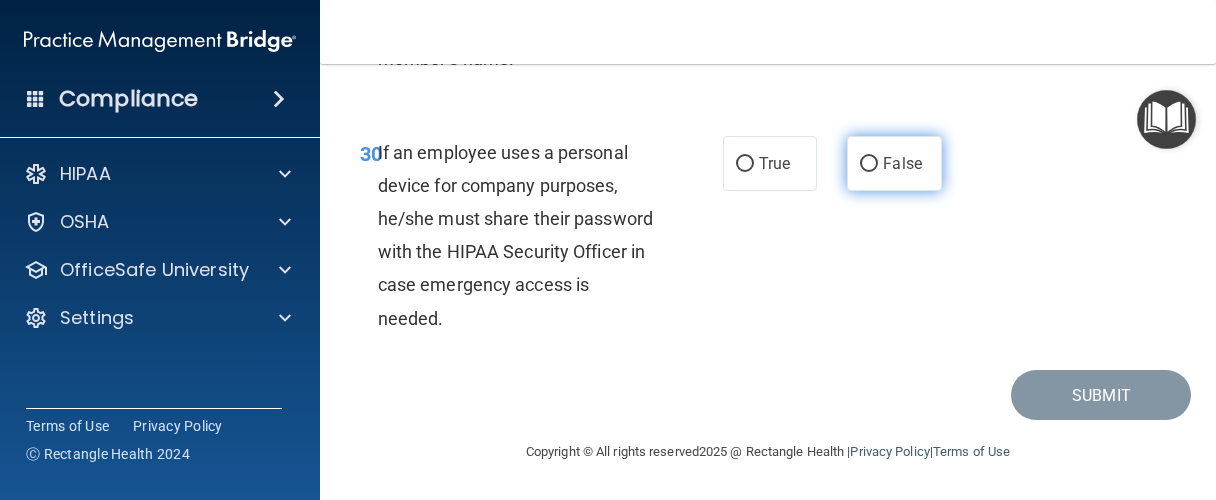 click on "False" at bounding box center (894, 163) 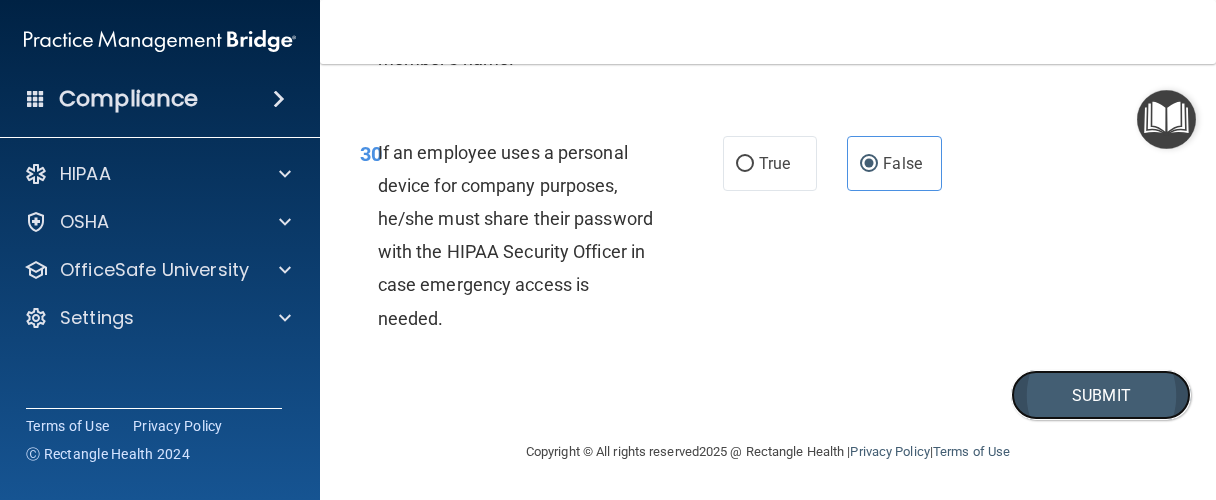 click on "Submit" at bounding box center [1101, 395] 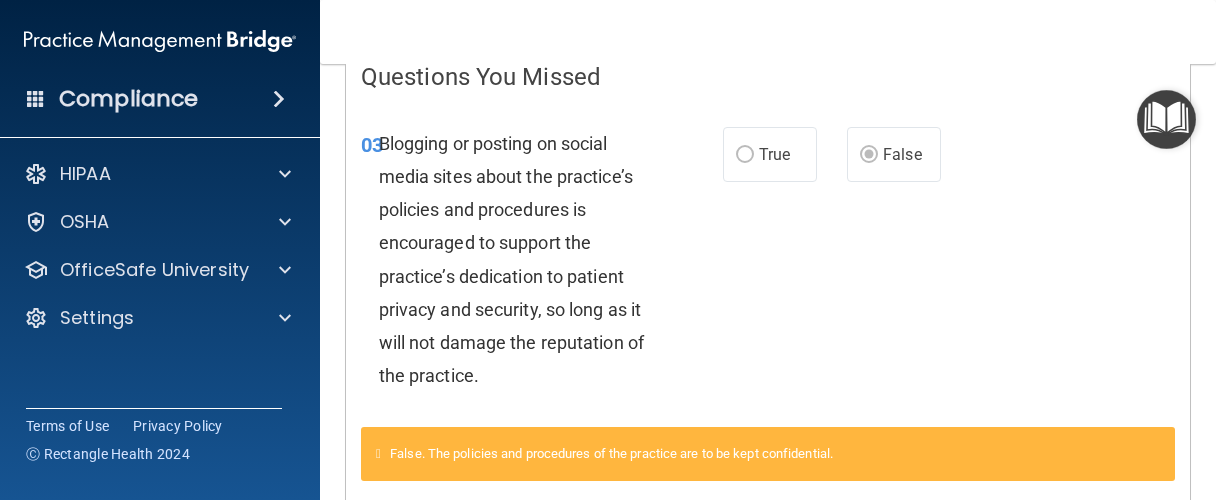 scroll, scrollTop: 190, scrollLeft: 0, axis: vertical 